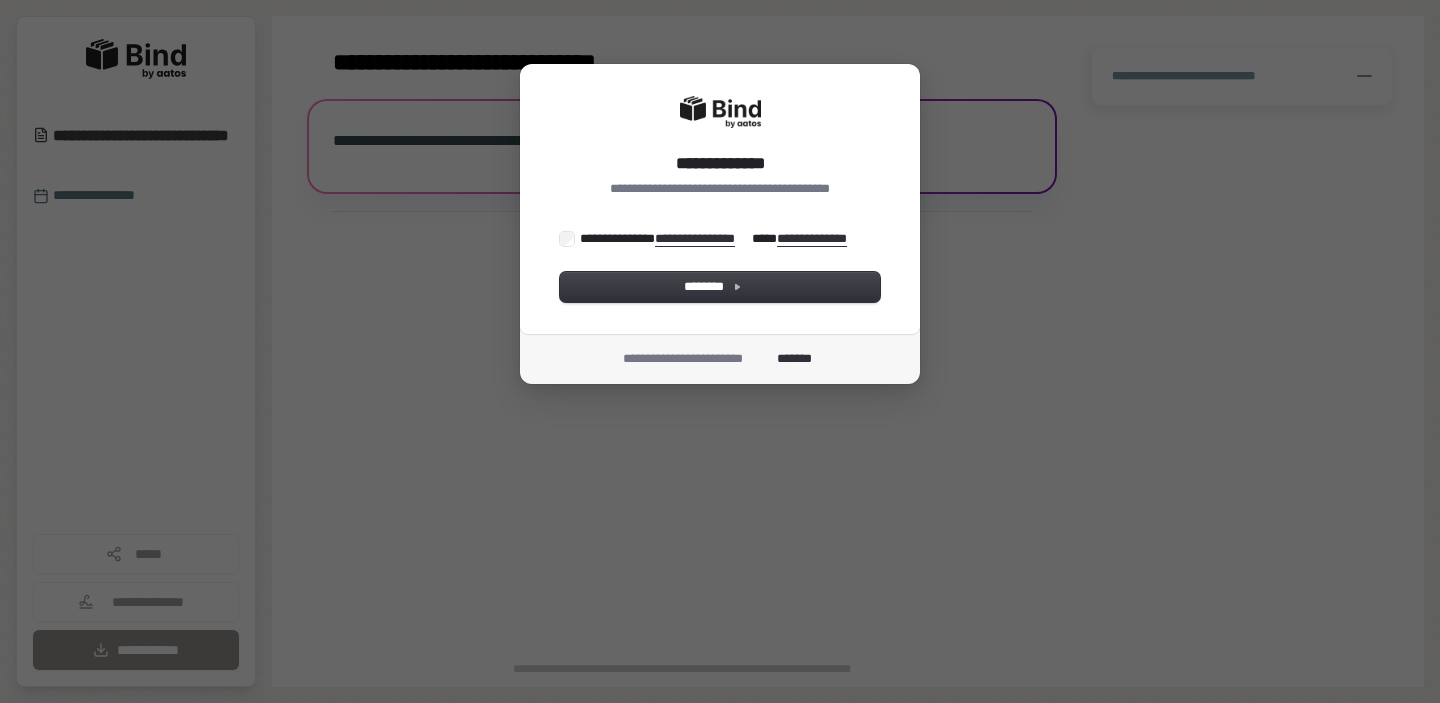 scroll, scrollTop: 0, scrollLeft: 0, axis: both 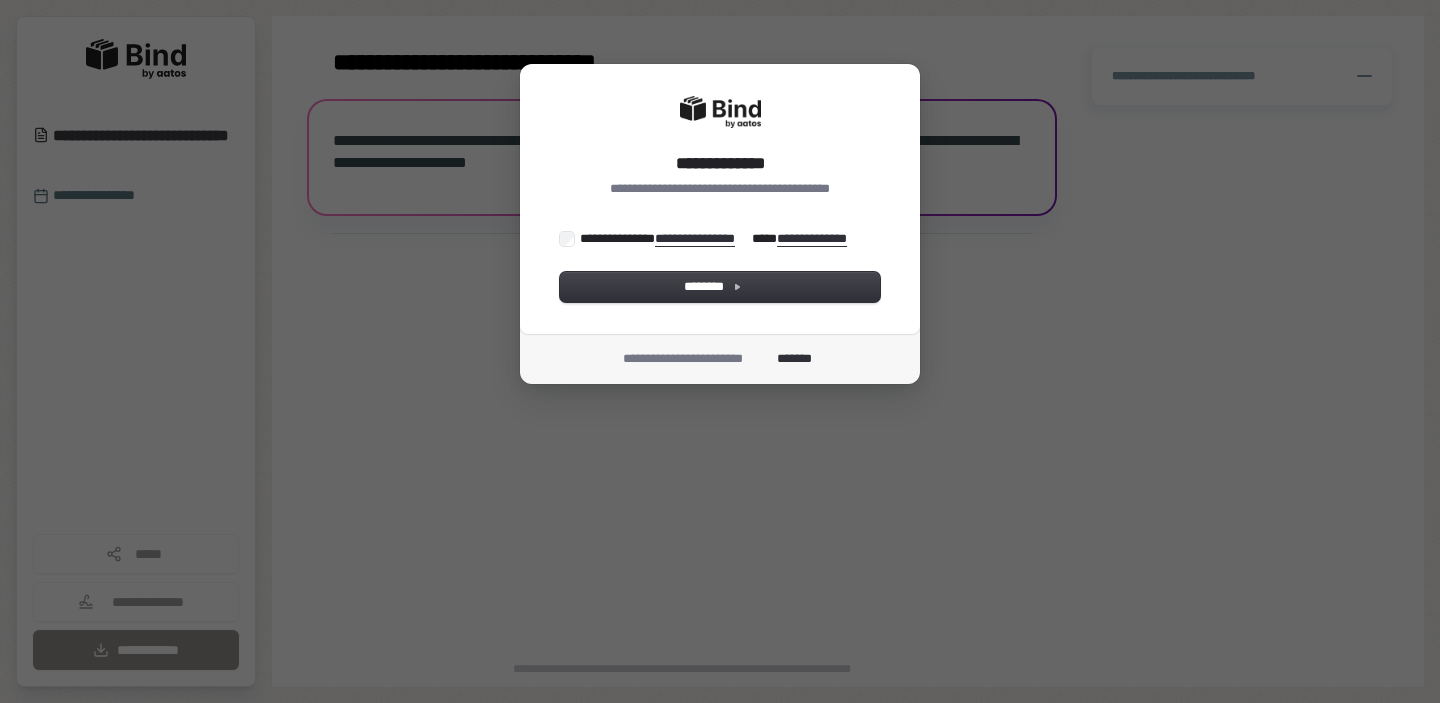 click on "**********" at bounding box center (718, 238) 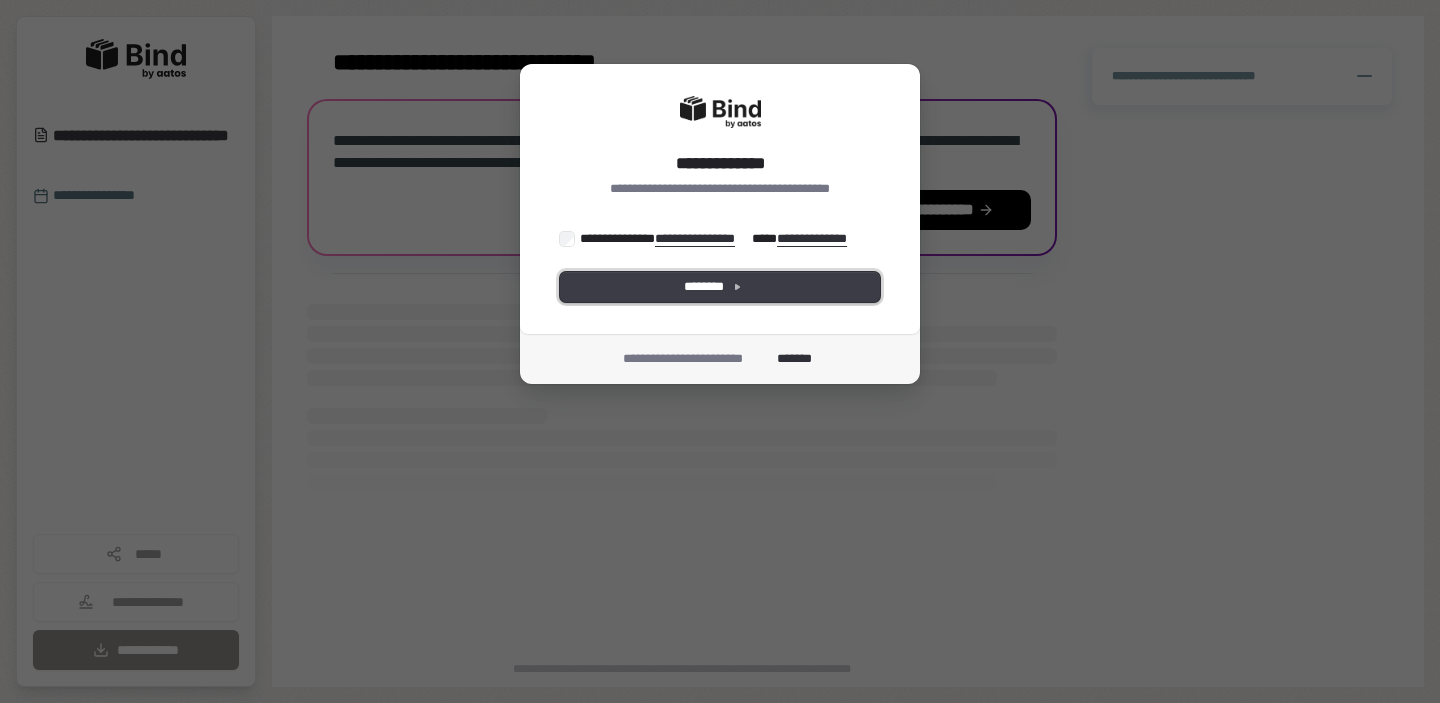 click on "********" at bounding box center [720, 287] 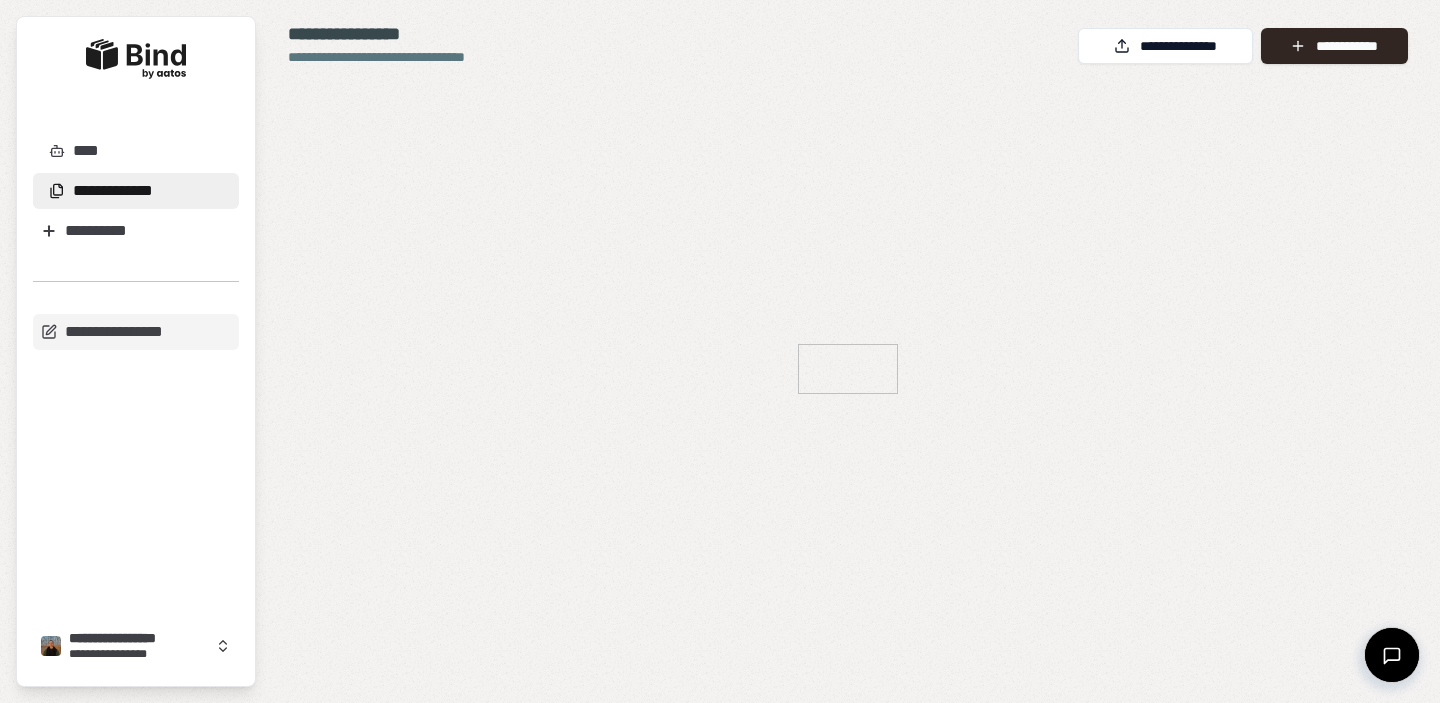 scroll, scrollTop: 0, scrollLeft: 0, axis: both 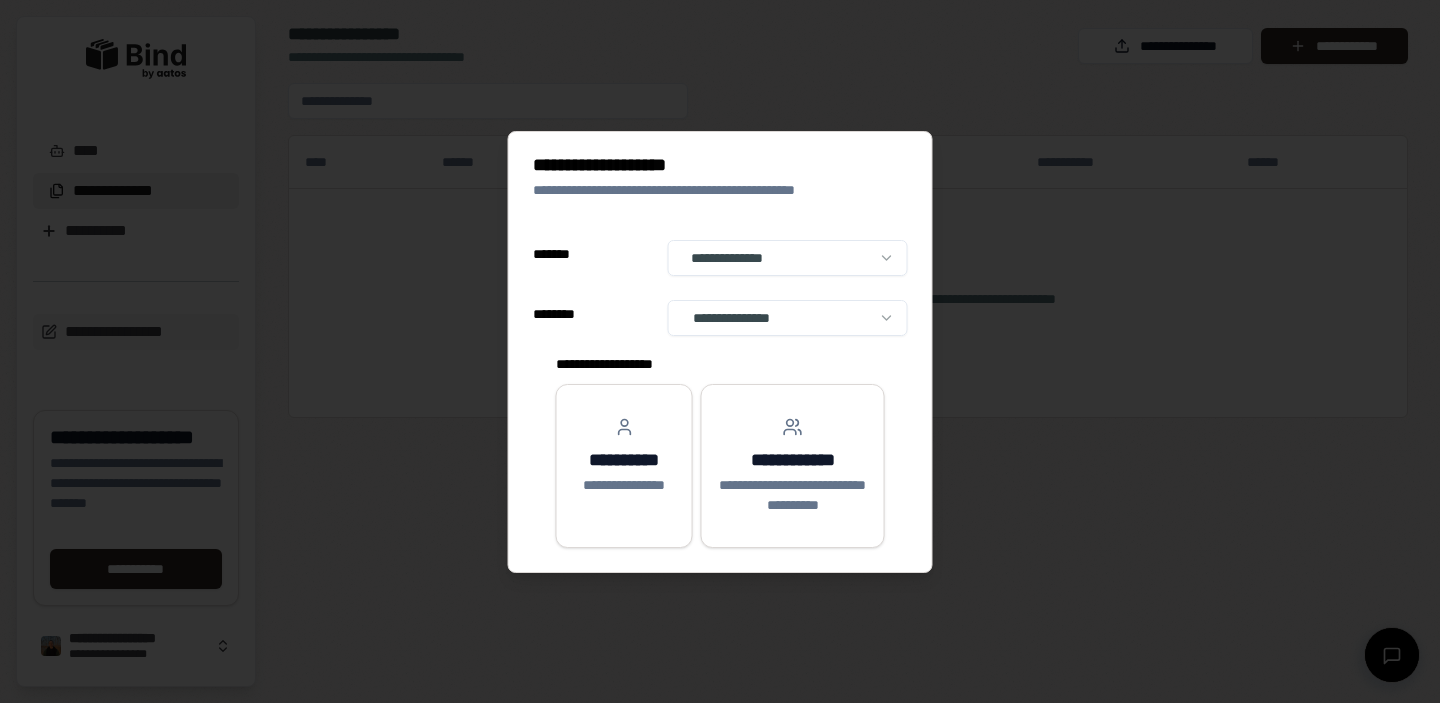 select on "**" 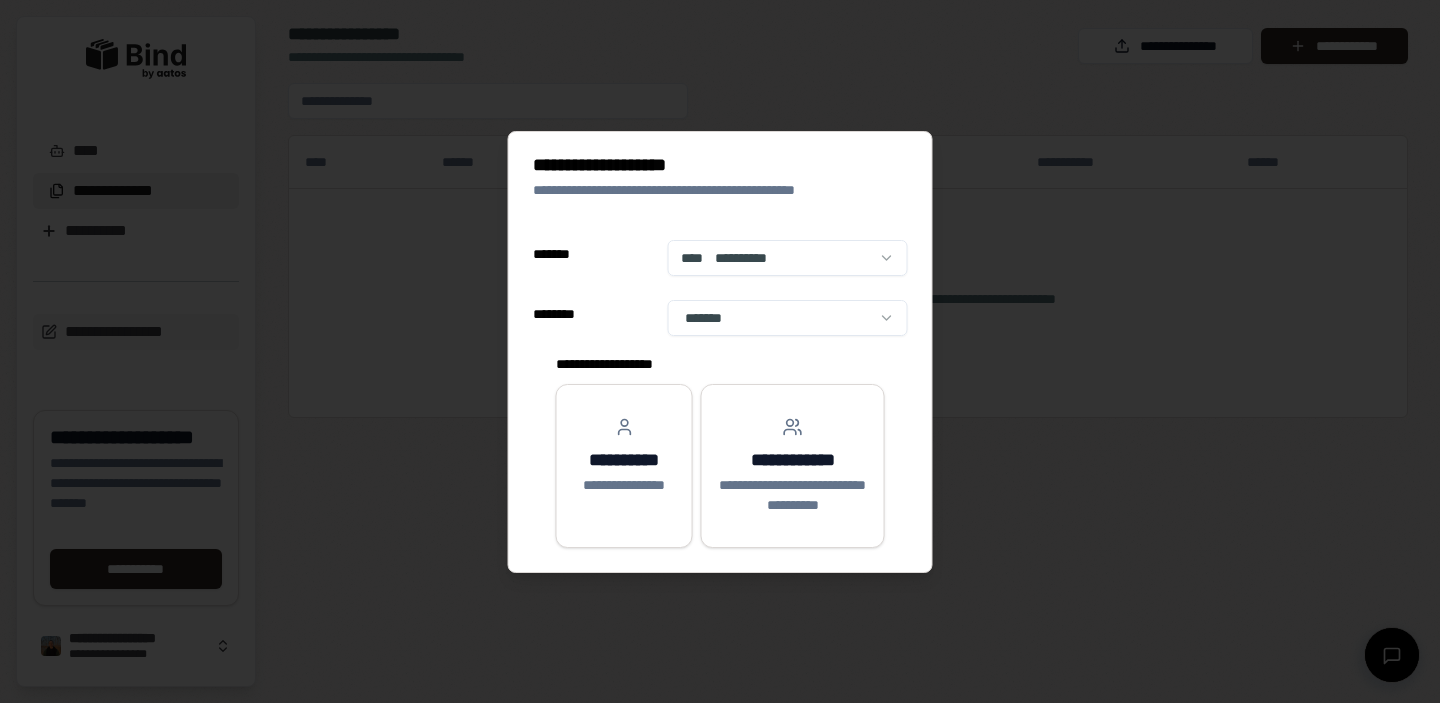 click on "**********" at bounding box center (720, 351) 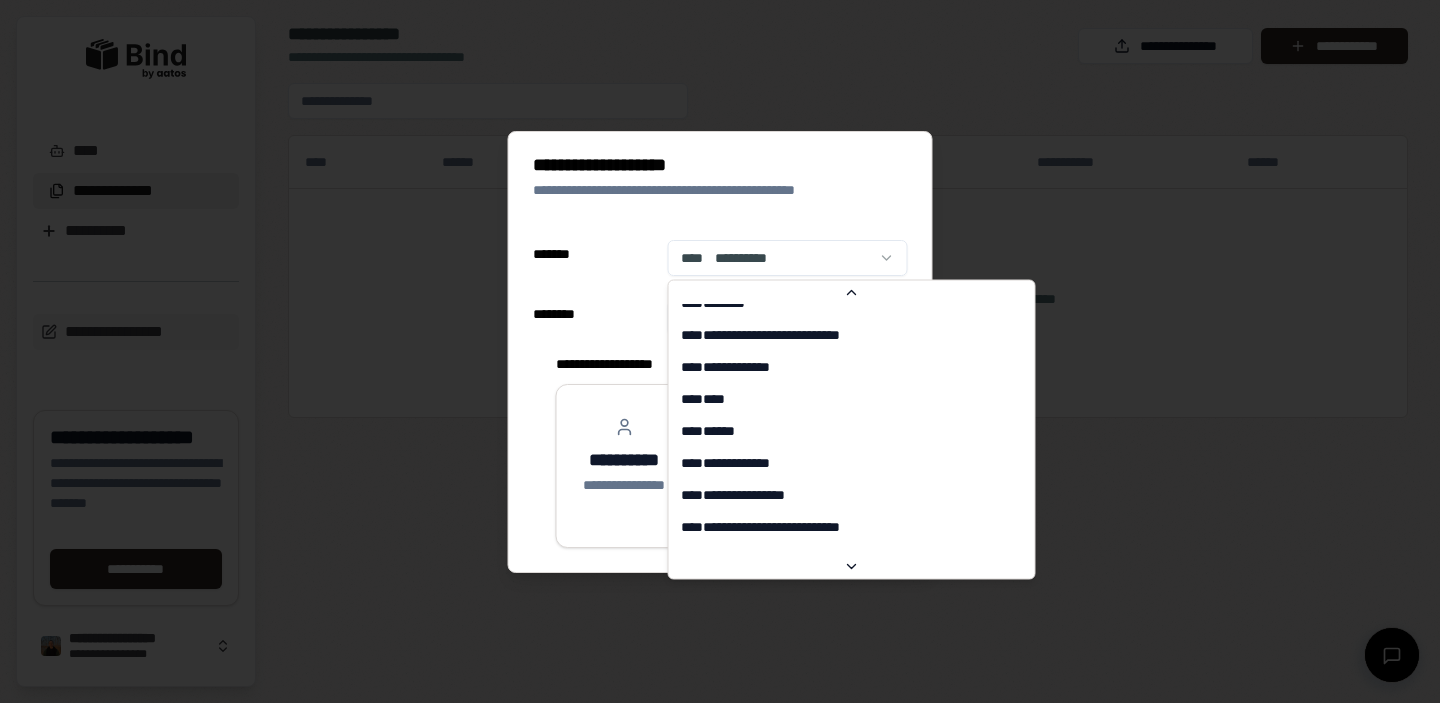 scroll, scrollTop: 2449, scrollLeft: 0, axis: vertical 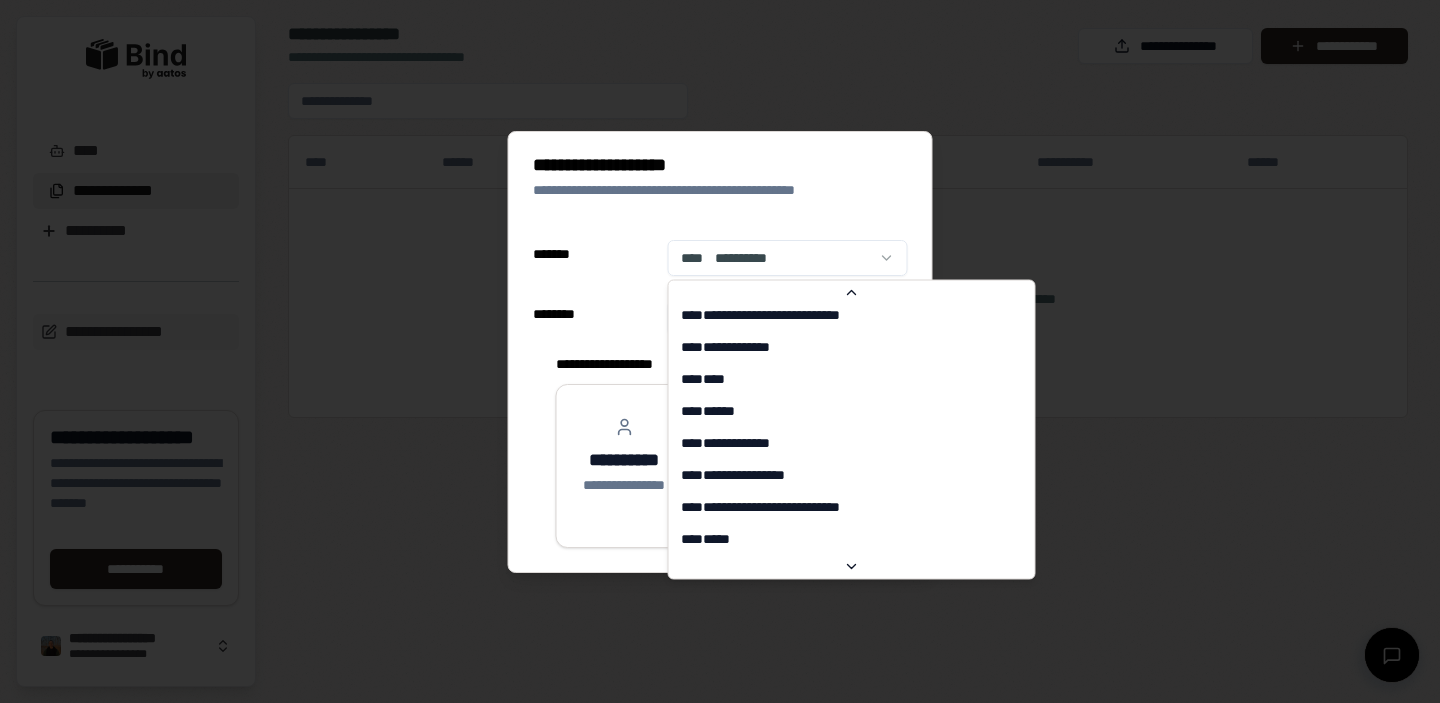 select on "**" 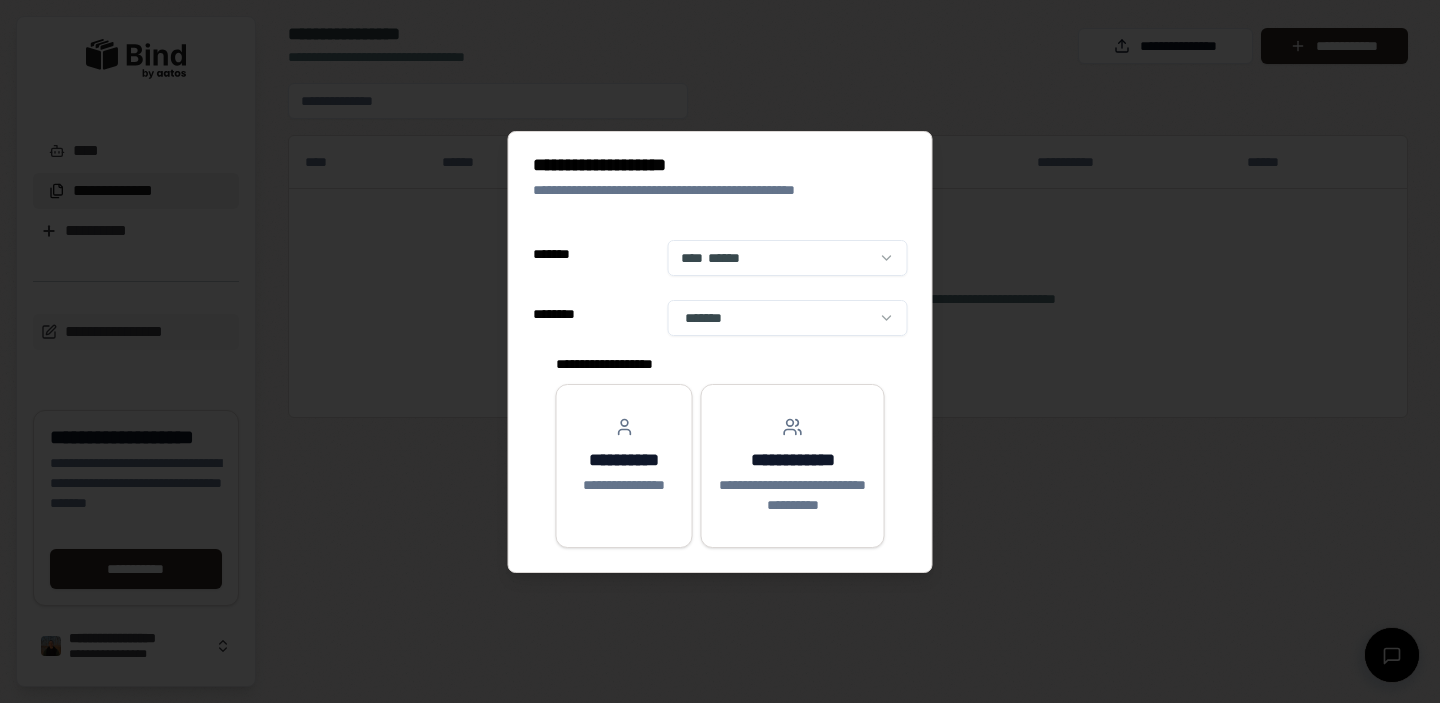 click on "**********" at bounding box center (720, 351) 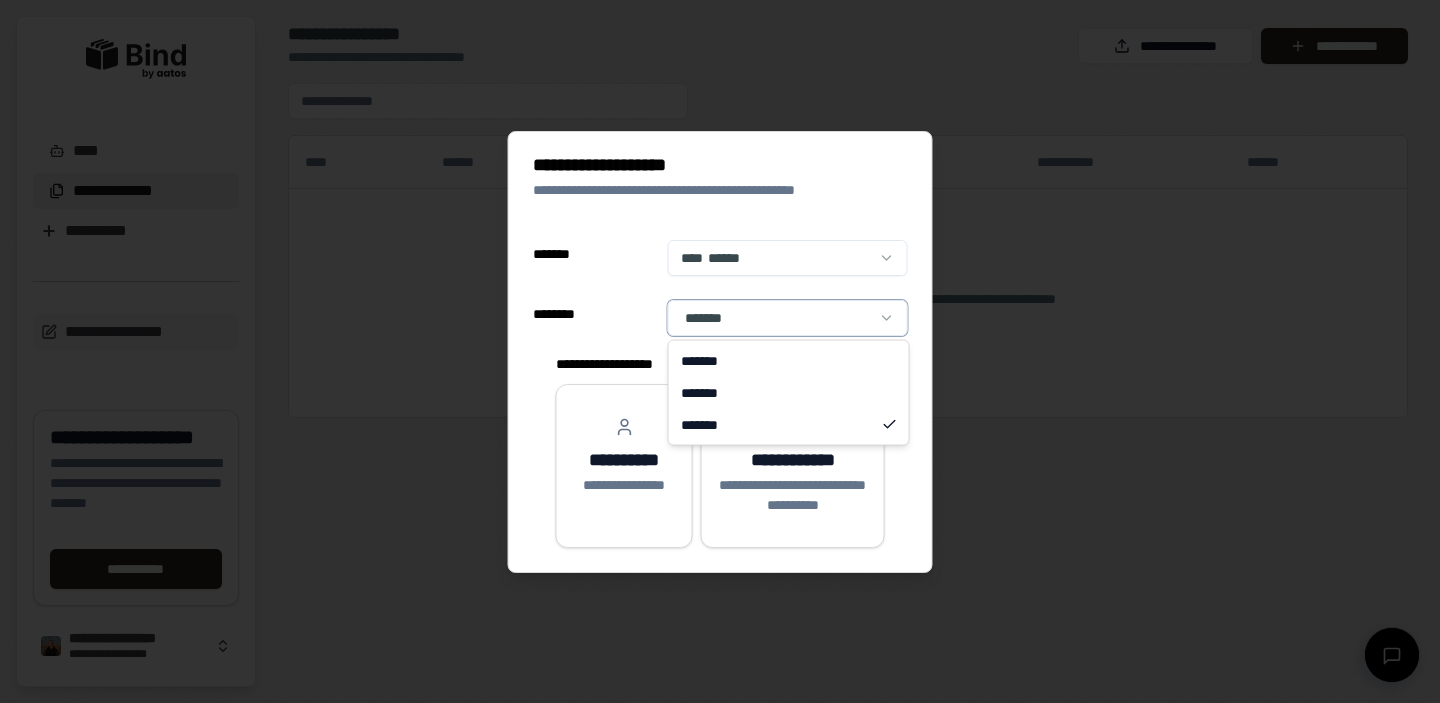 click on "**********" at bounding box center [720, 351] 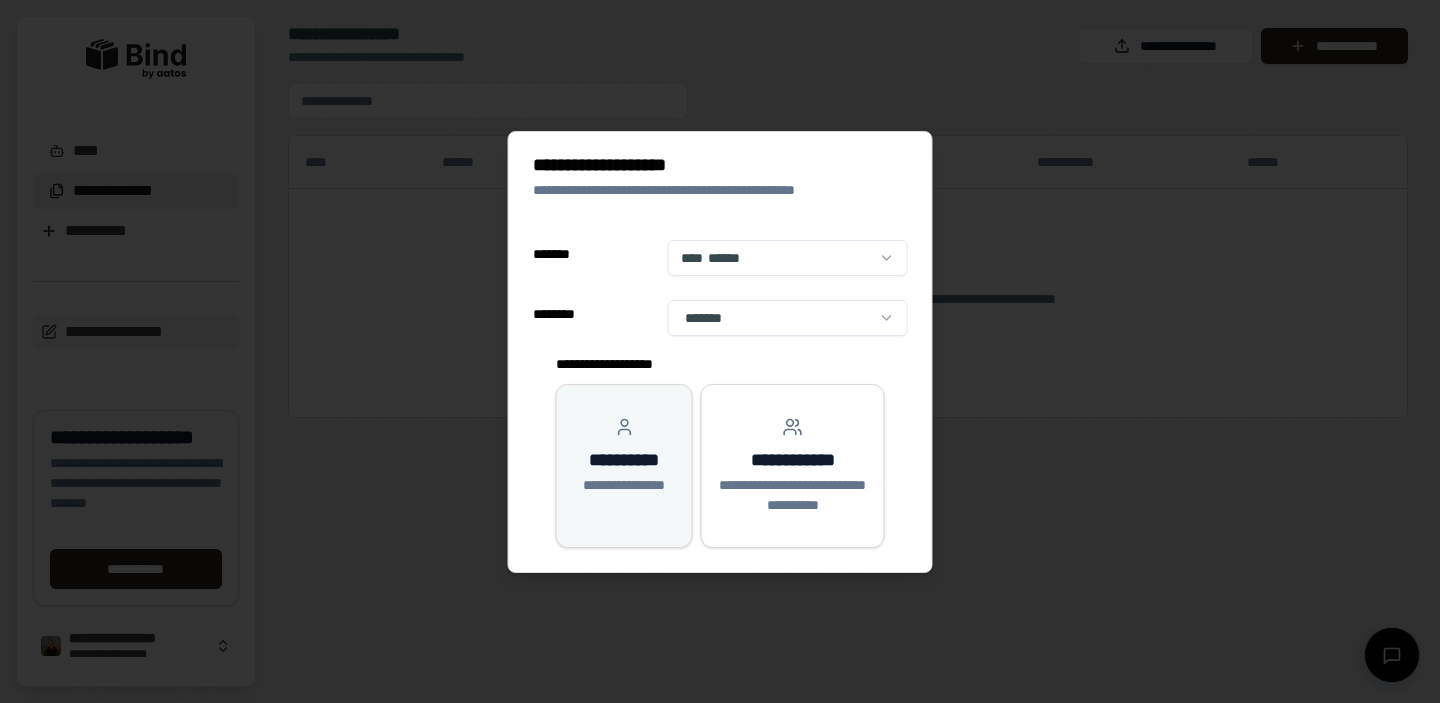 click on "**********" at bounding box center [624, 460] 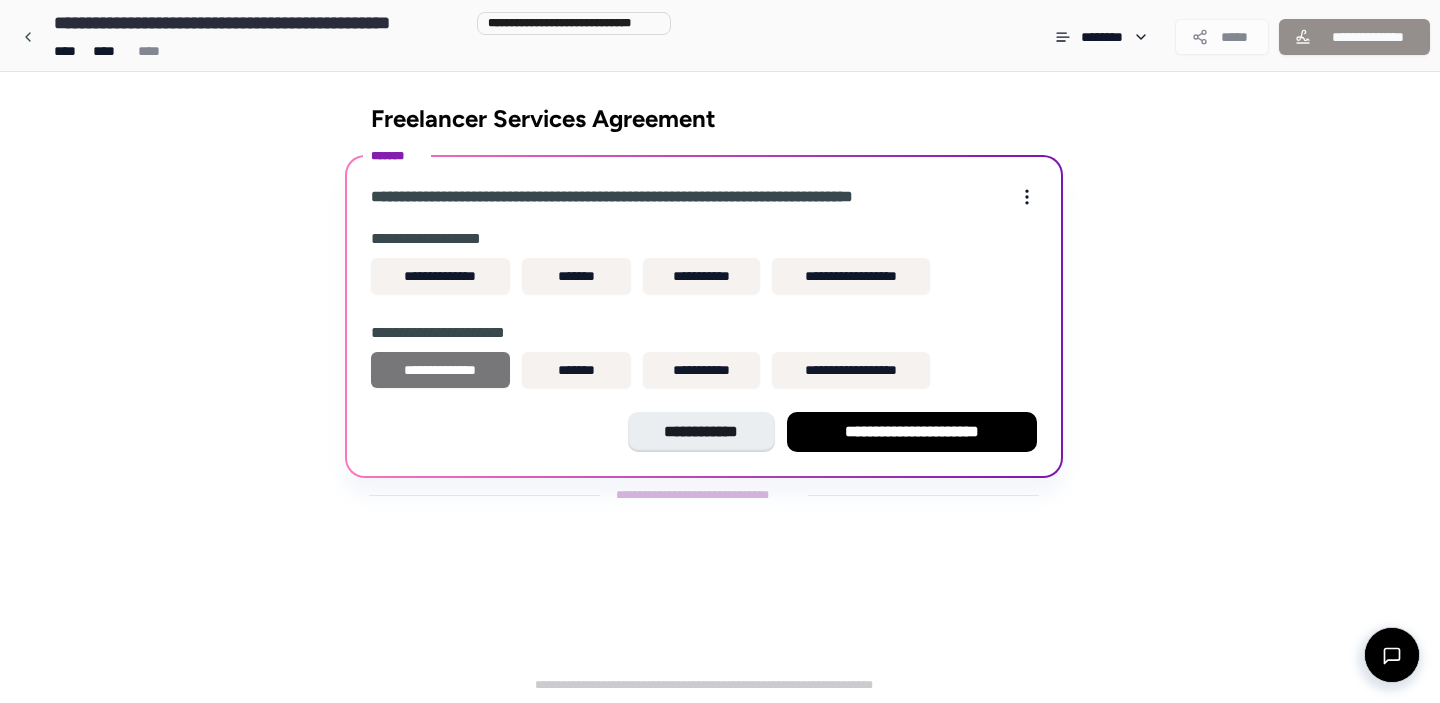 click on "**********" at bounding box center (440, 370) 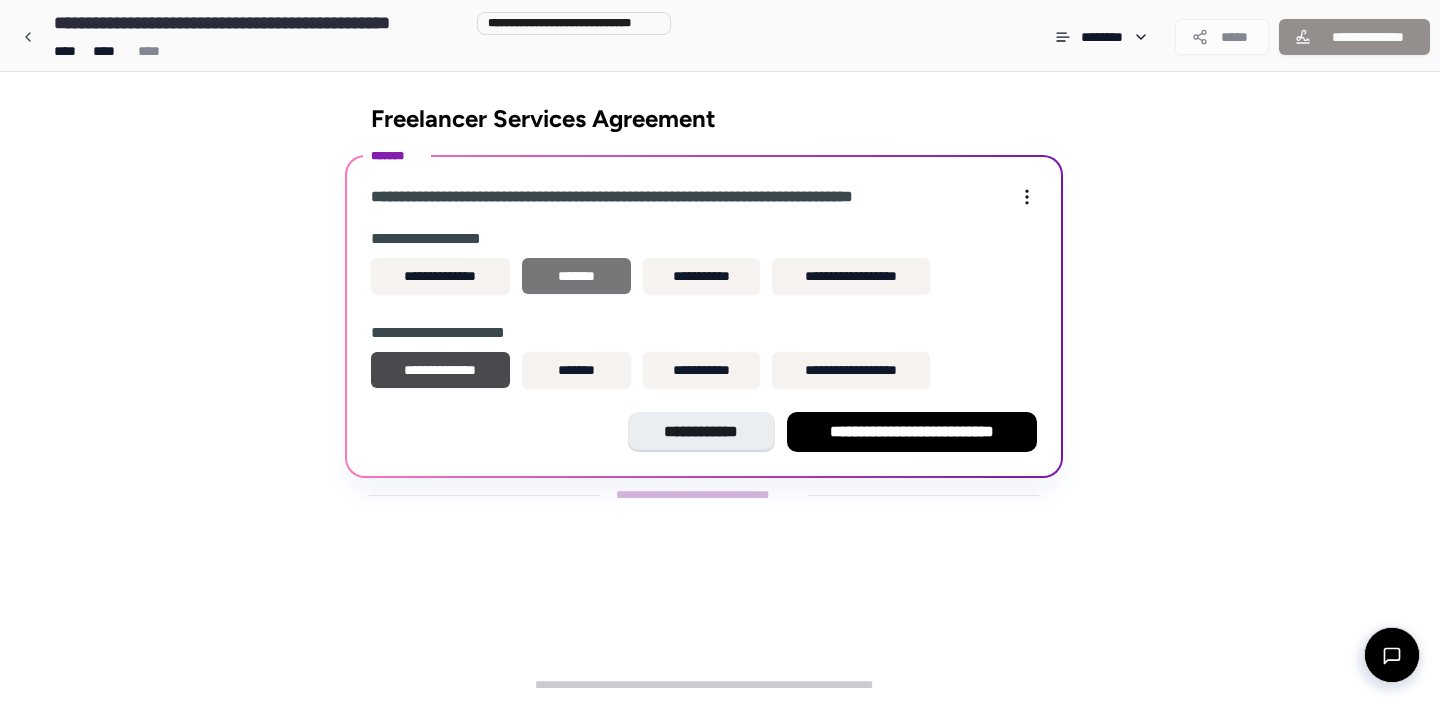click on "*******" at bounding box center [576, 276] 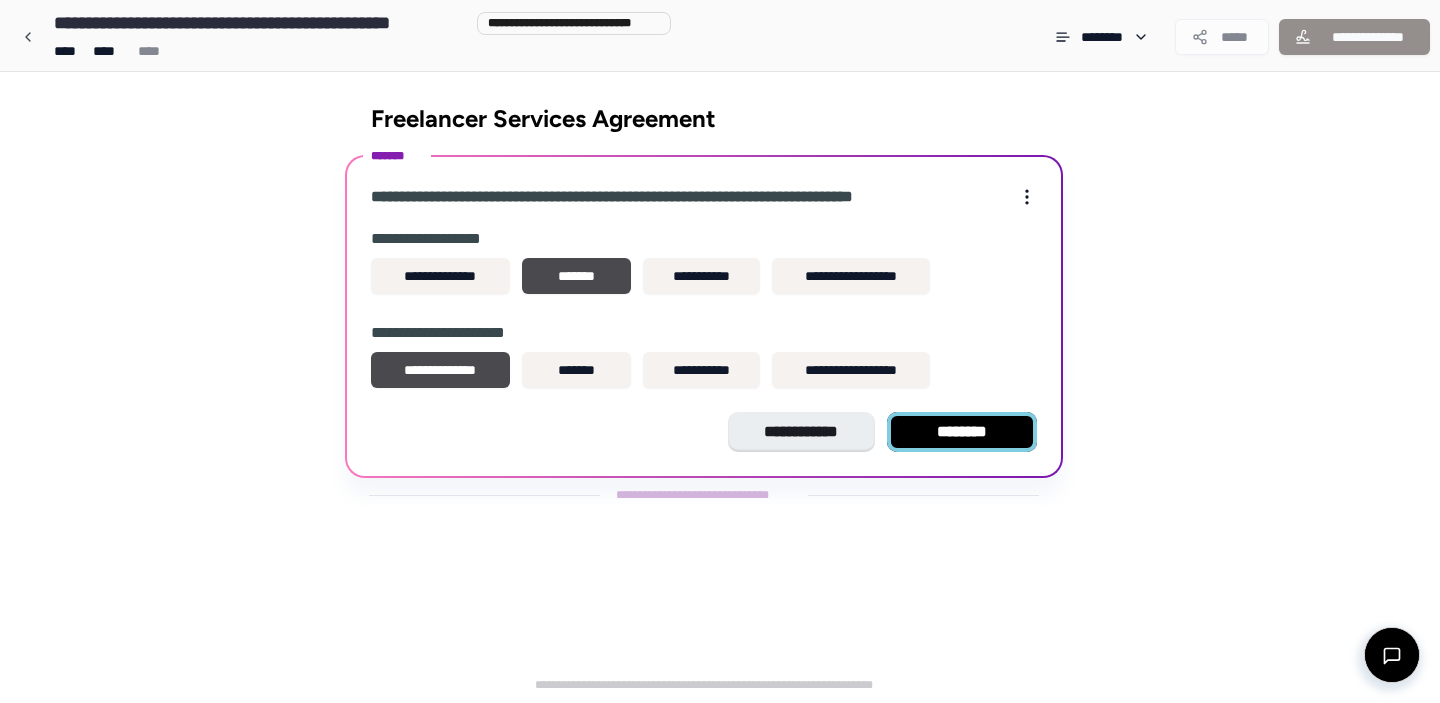 click on "********" at bounding box center [962, 432] 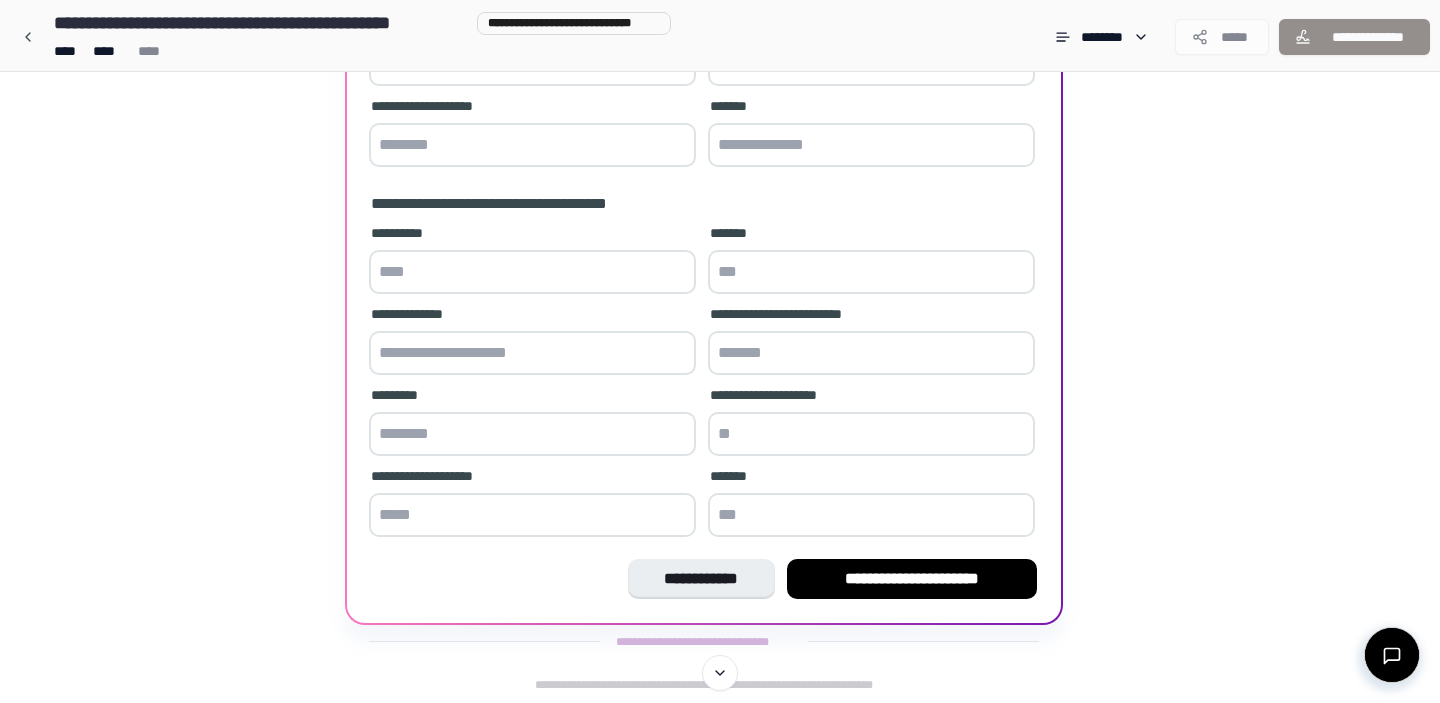 scroll, scrollTop: 0, scrollLeft: 0, axis: both 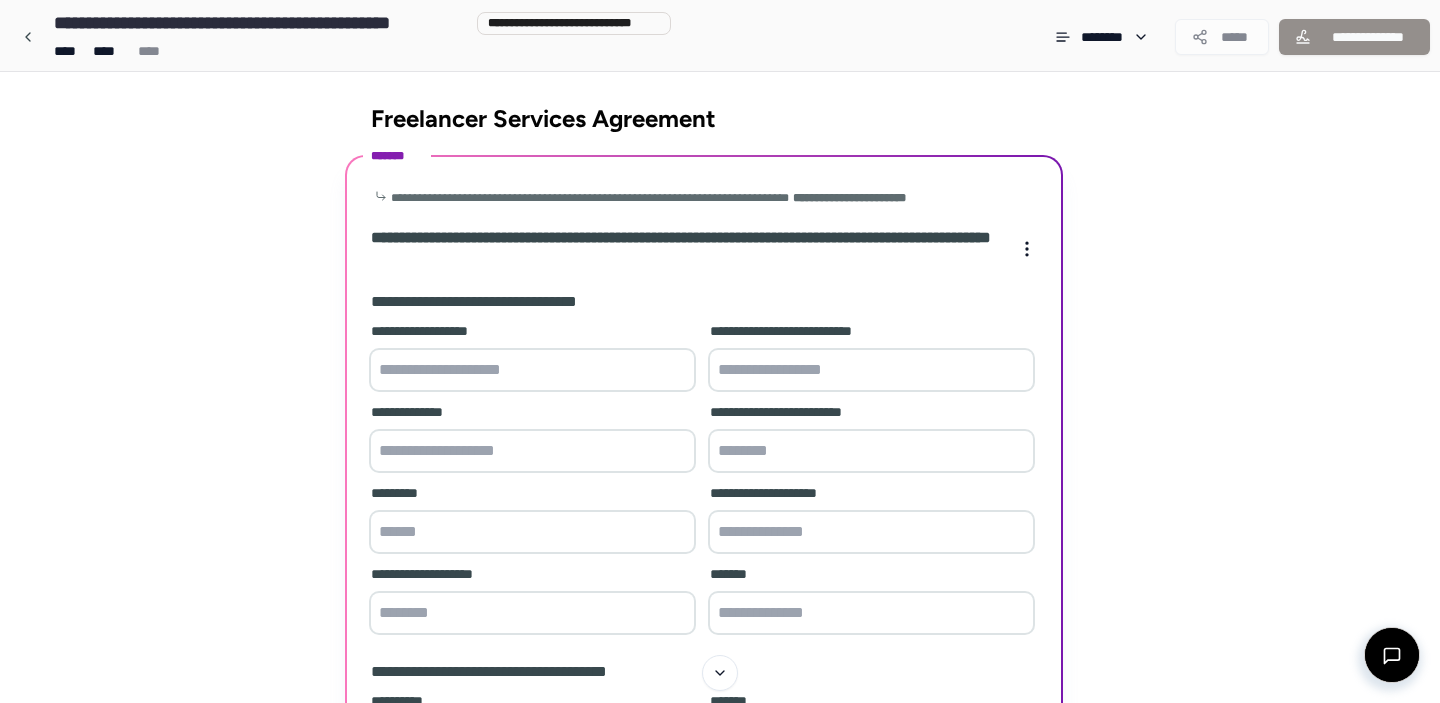 click at bounding box center [532, 370] 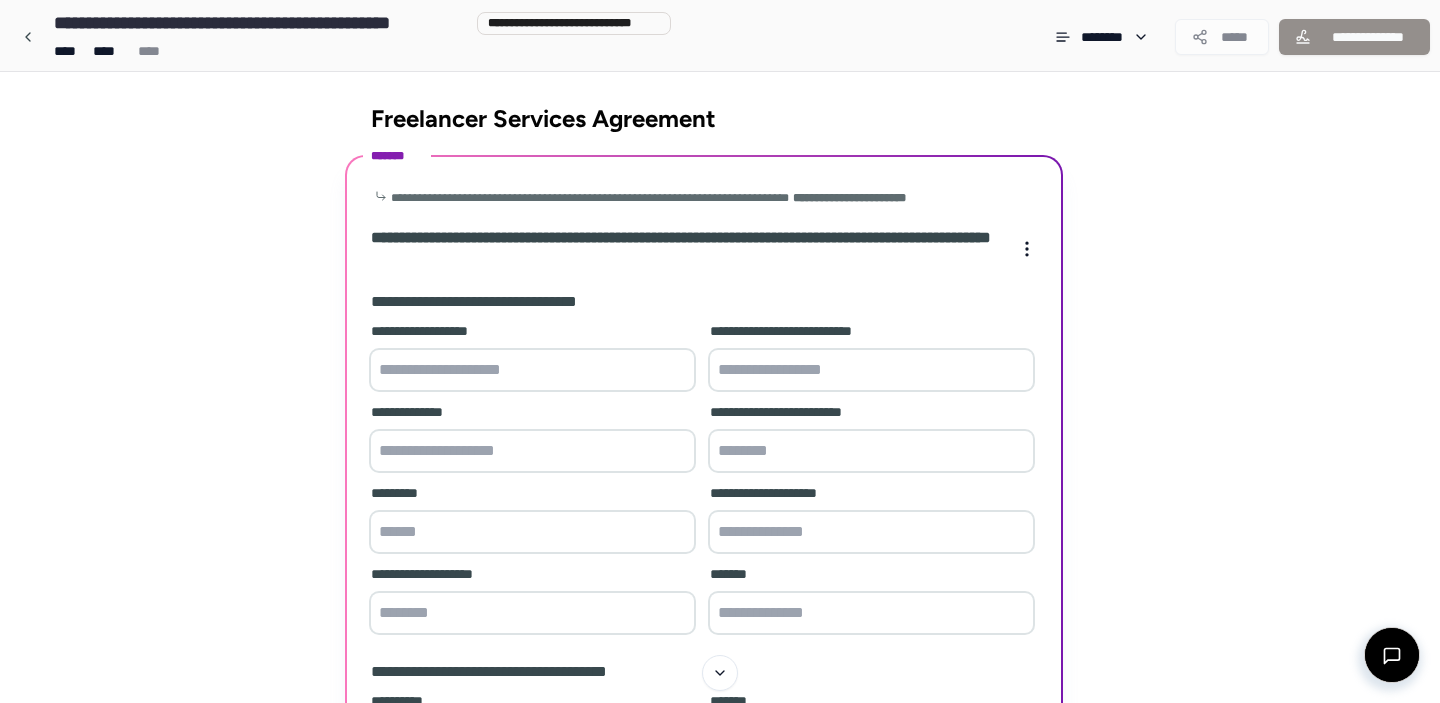 paste on "**********" 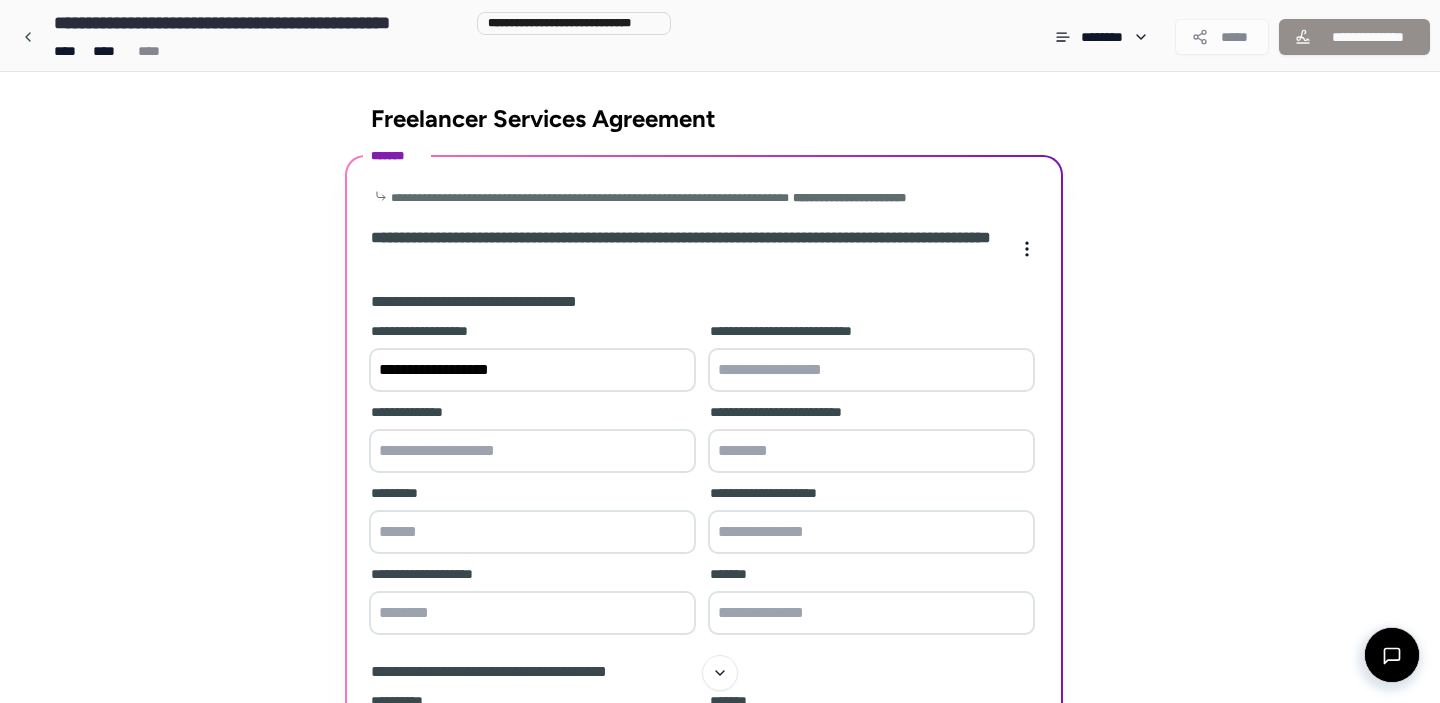type on "**********" 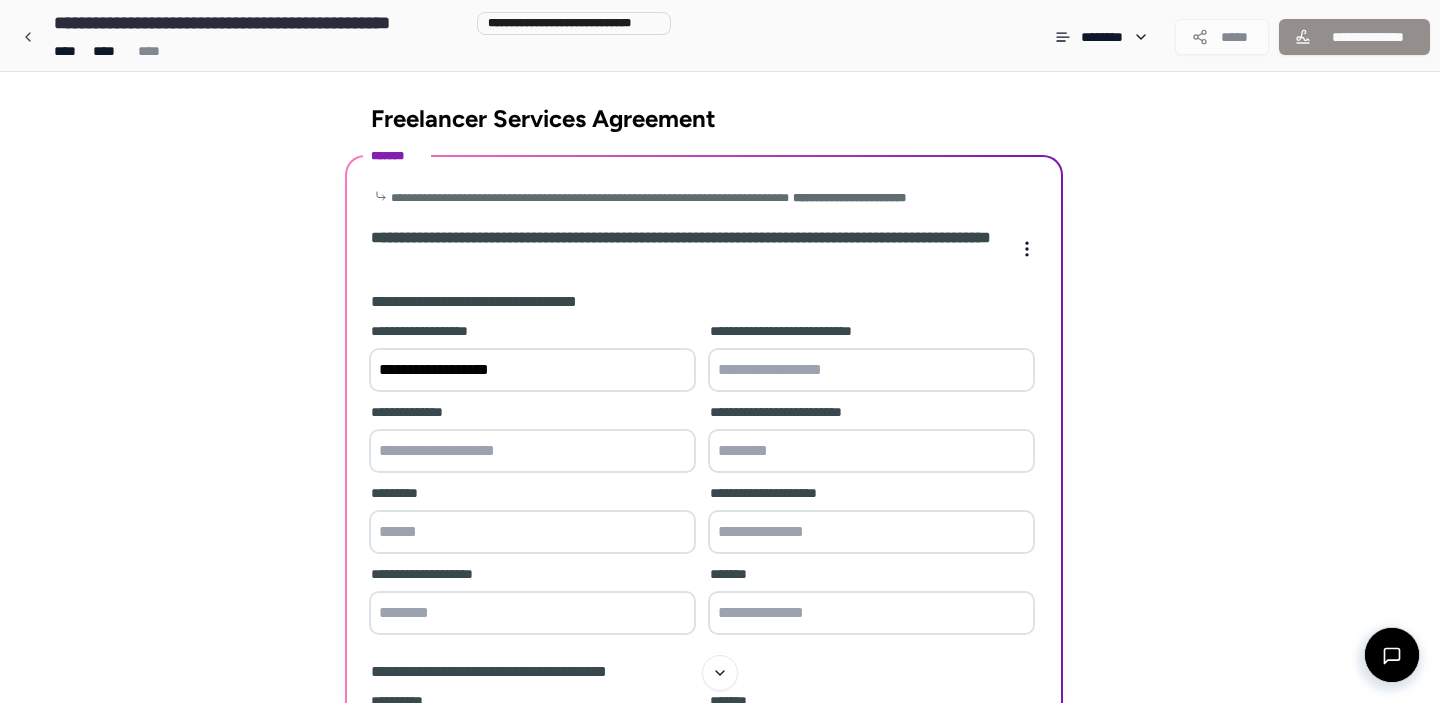 click at bounding box center (871, 370) 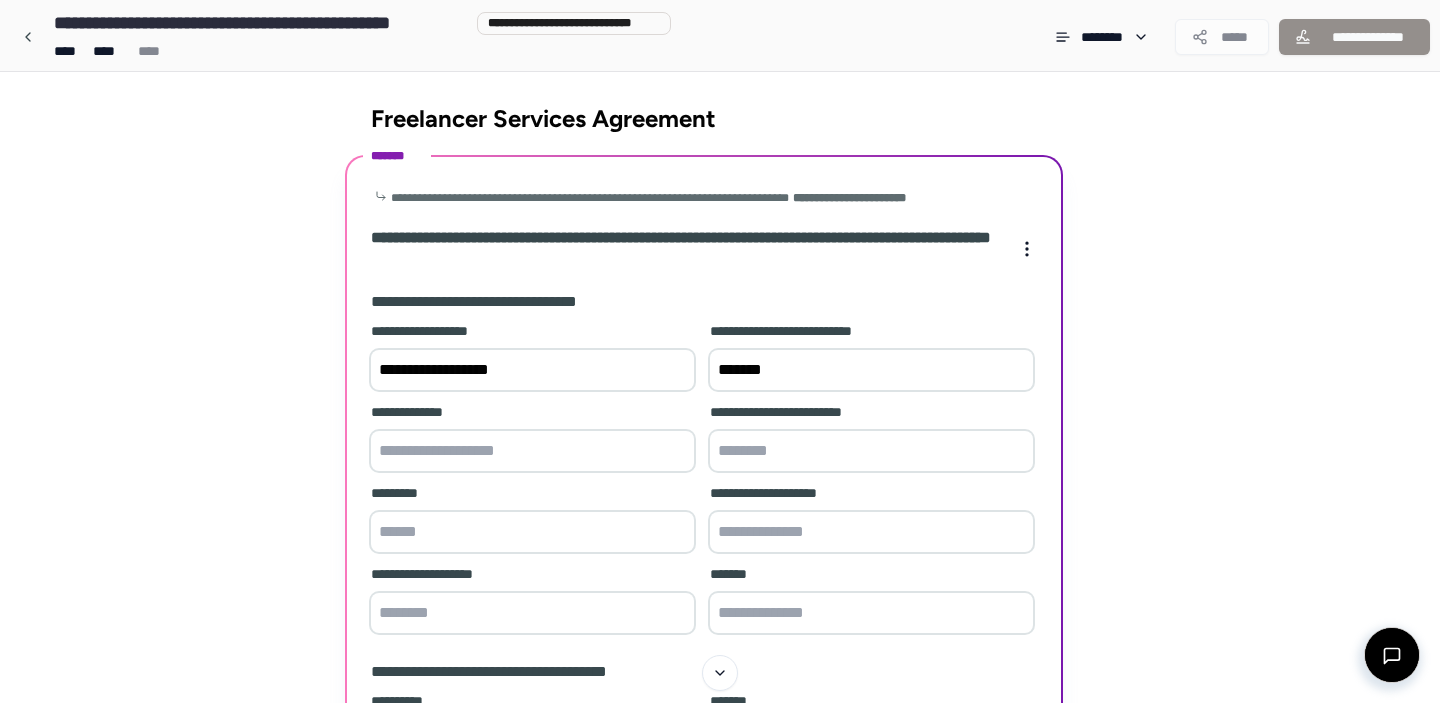 type on "*******" 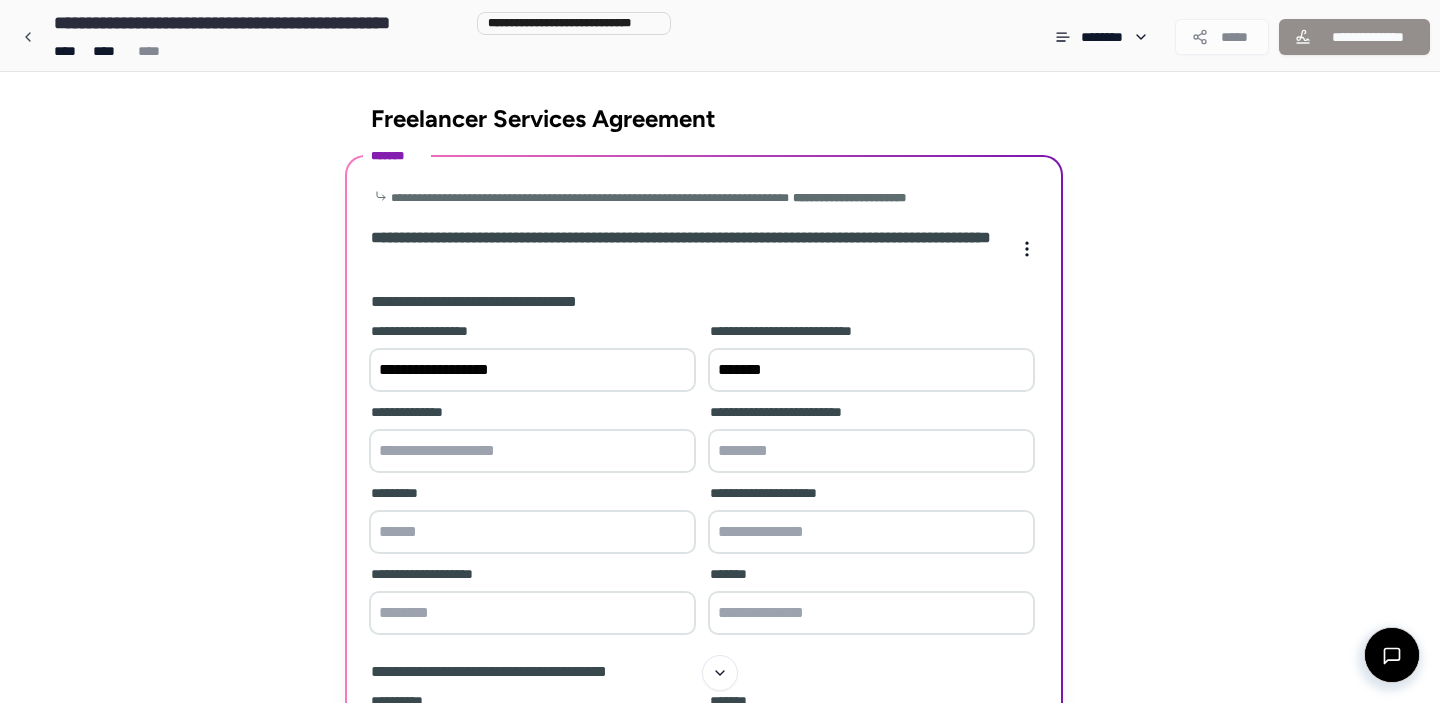 paste on "**********" 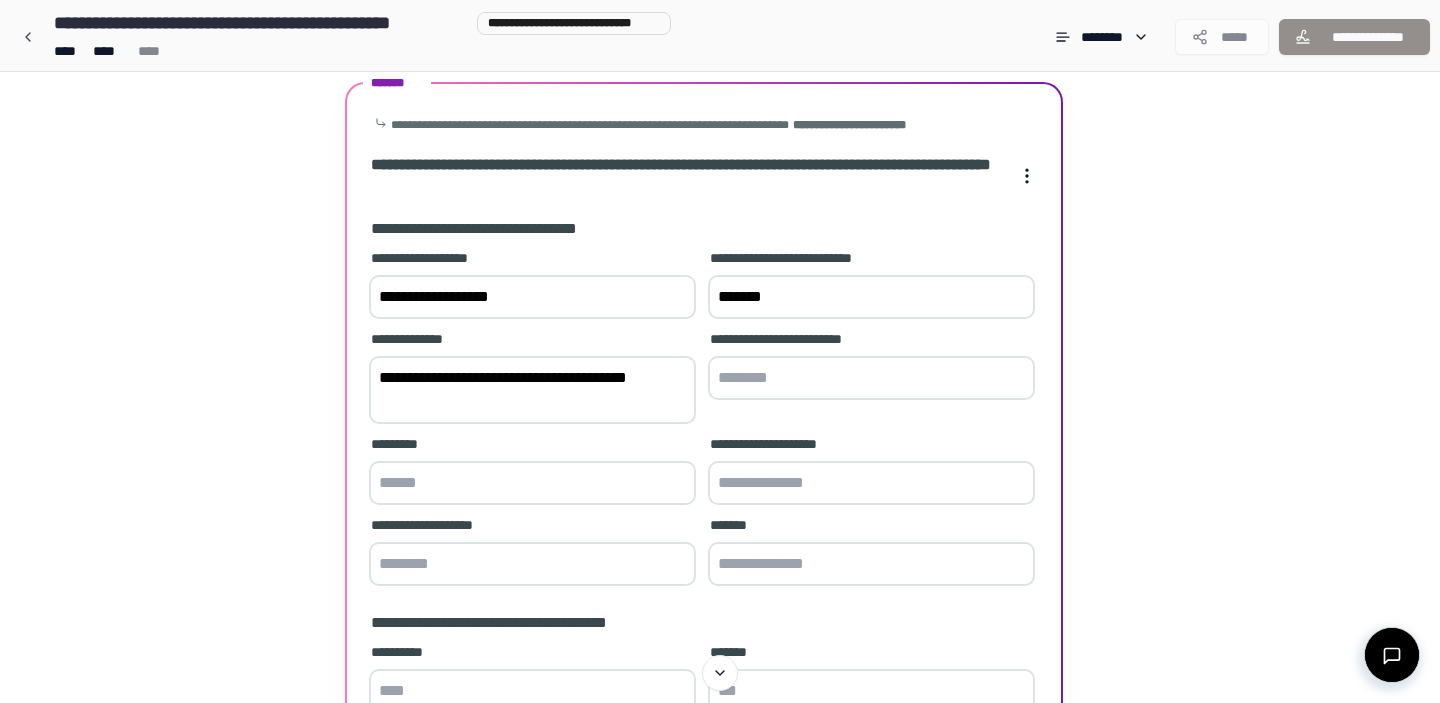 scroll, scrollTop: 161, scrollLeft: 0, axis: vertical 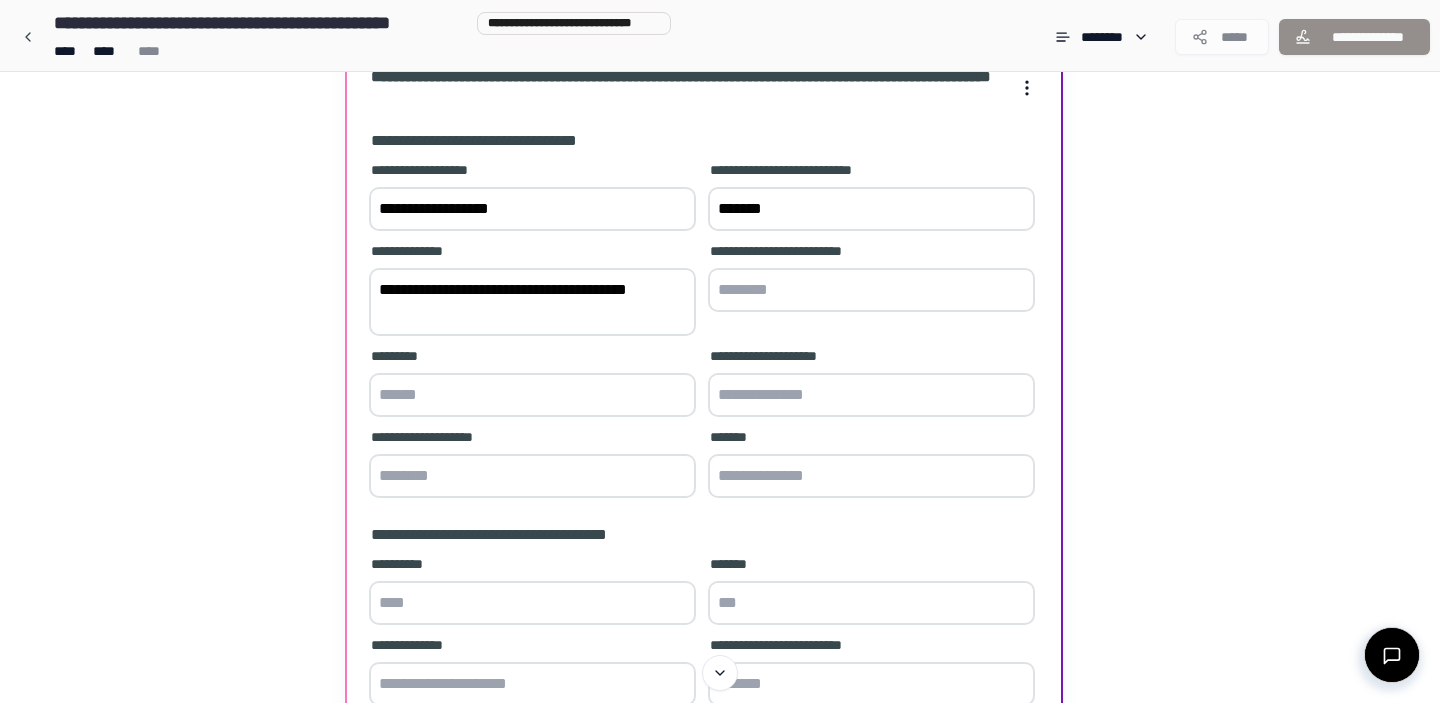 type on "**********" 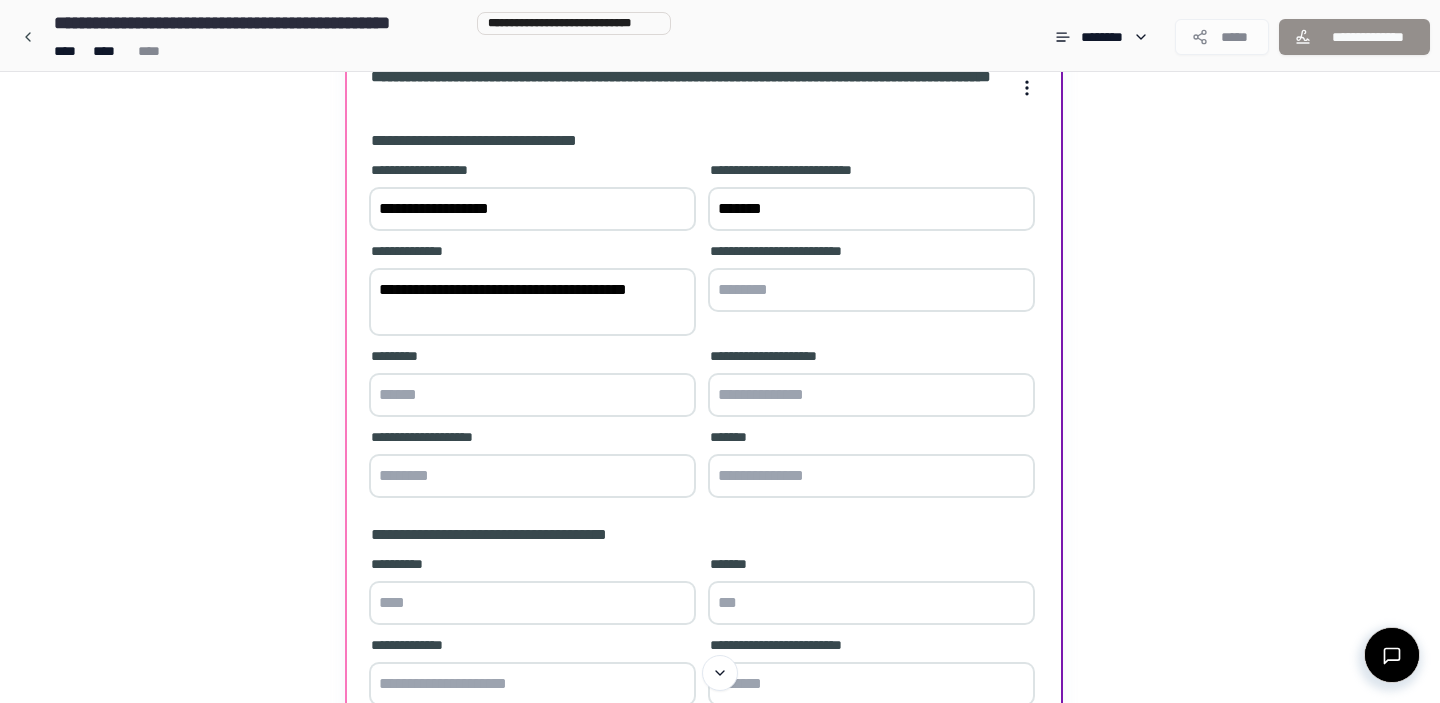 click at bounding box center [532, 395] 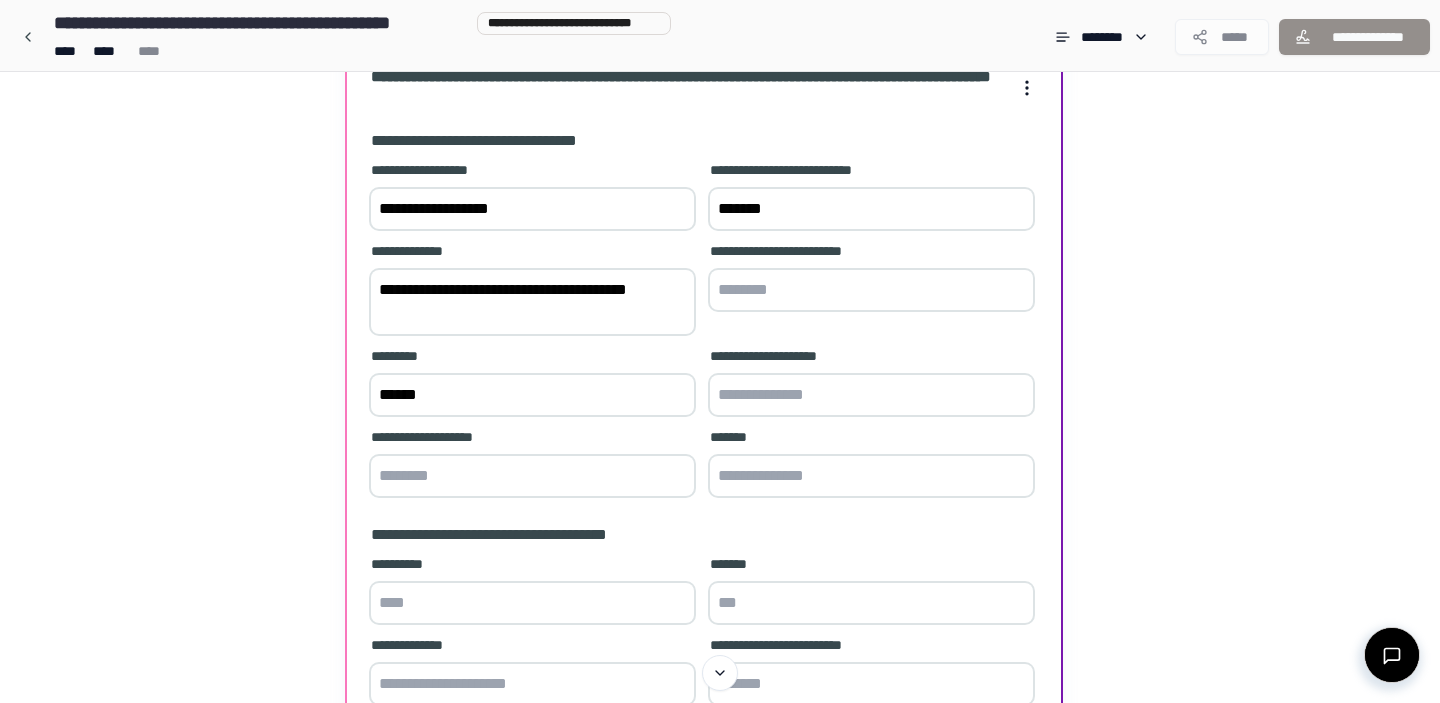 type on "******" 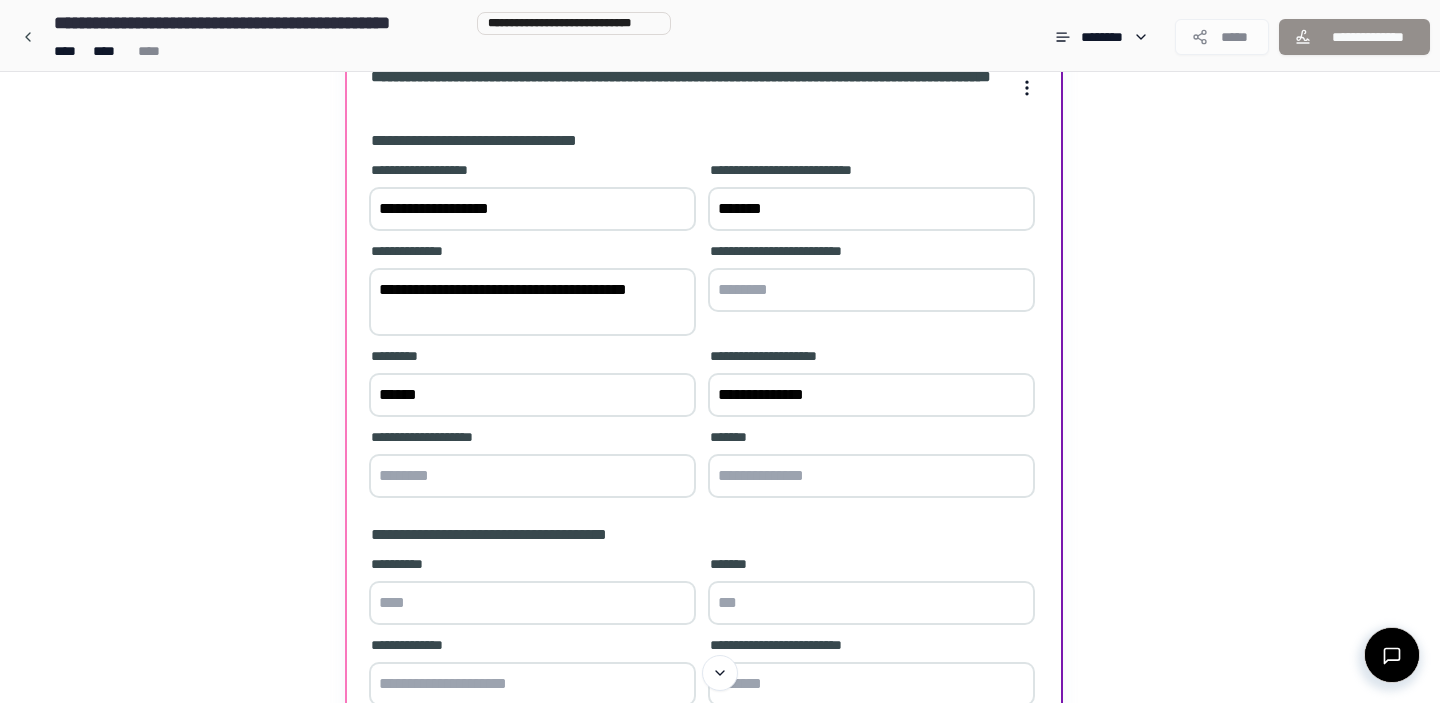 type on "**********" 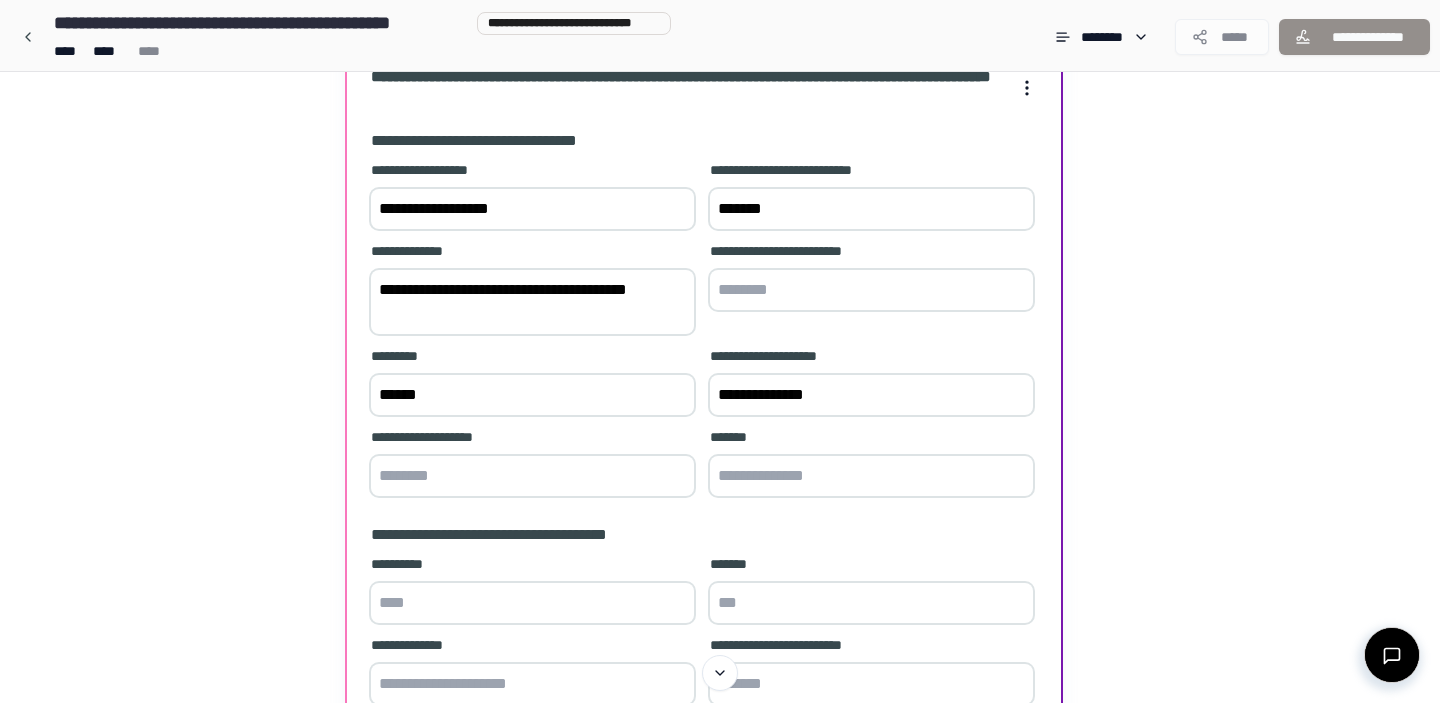 click at bounding box center (532, 476) 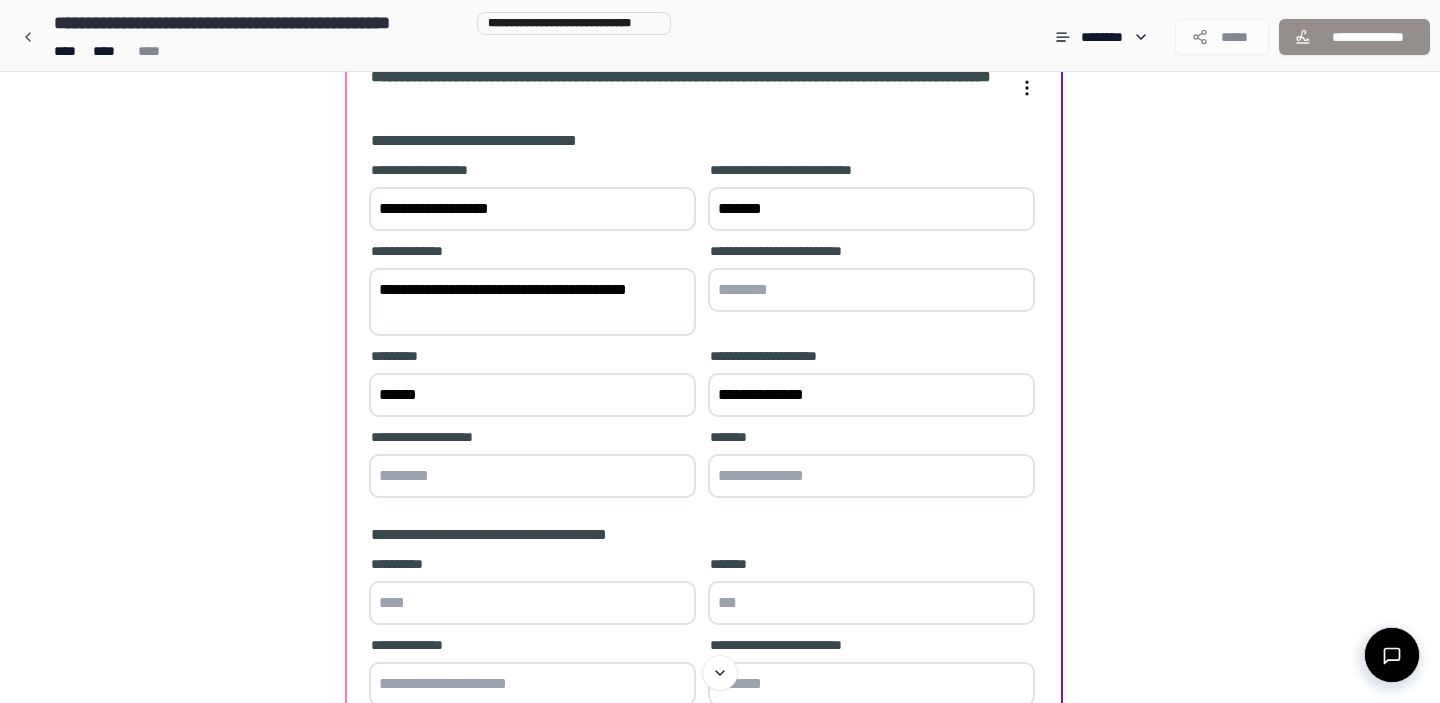 paste on "*******" 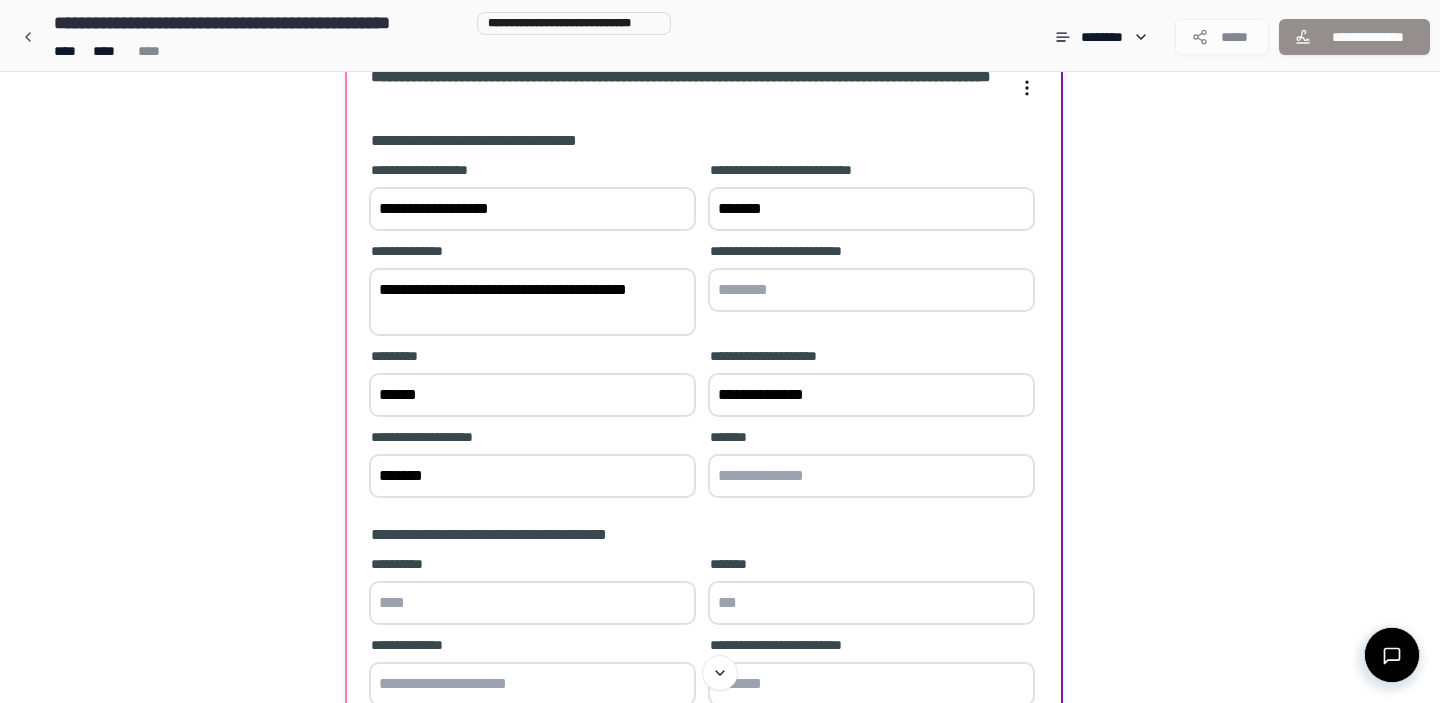 type on "*******" 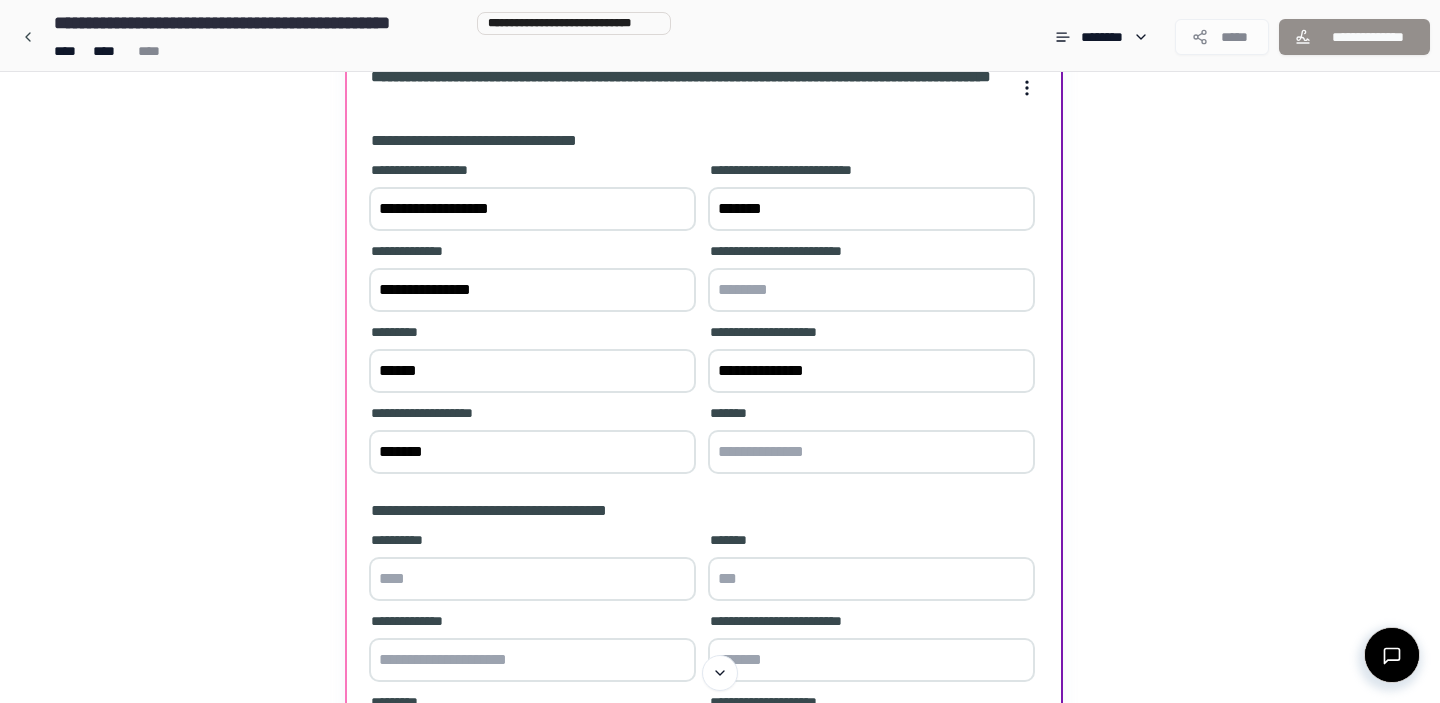 type on "**********" 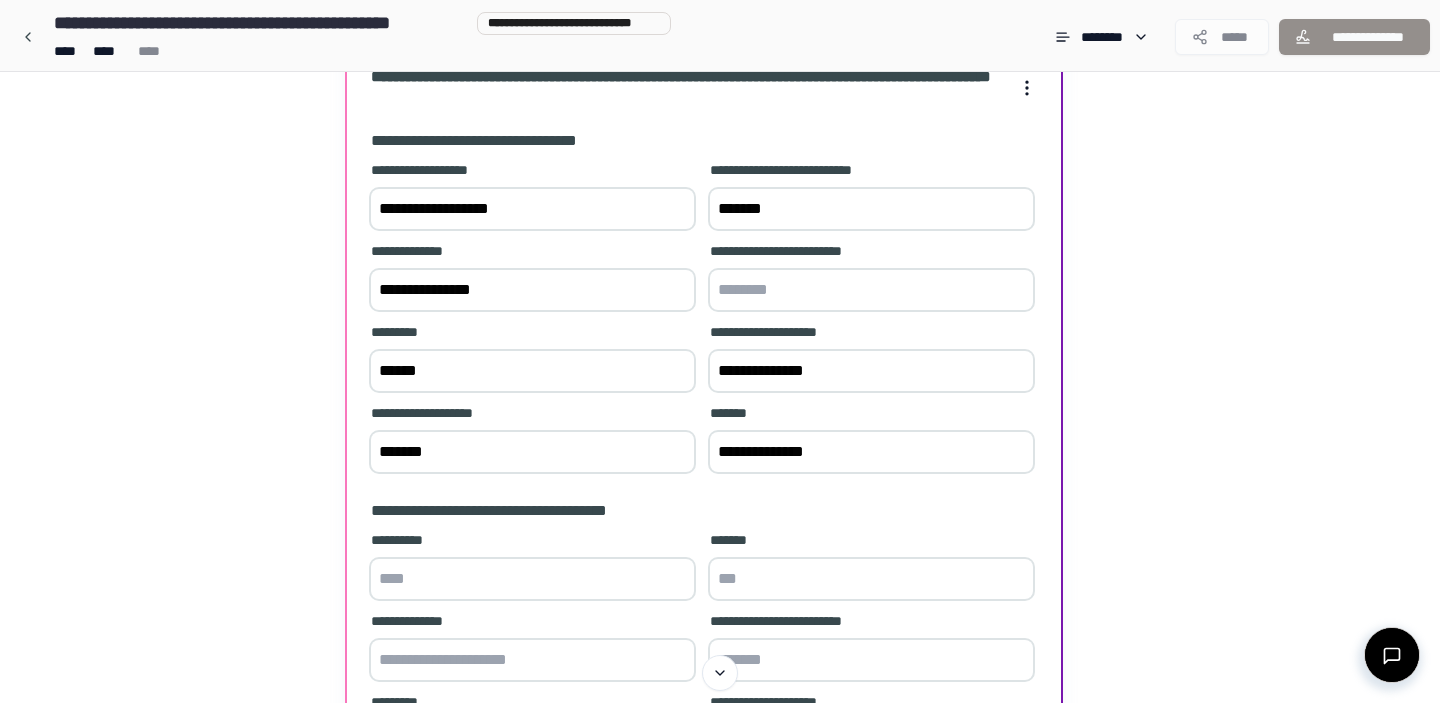 type on "**********" 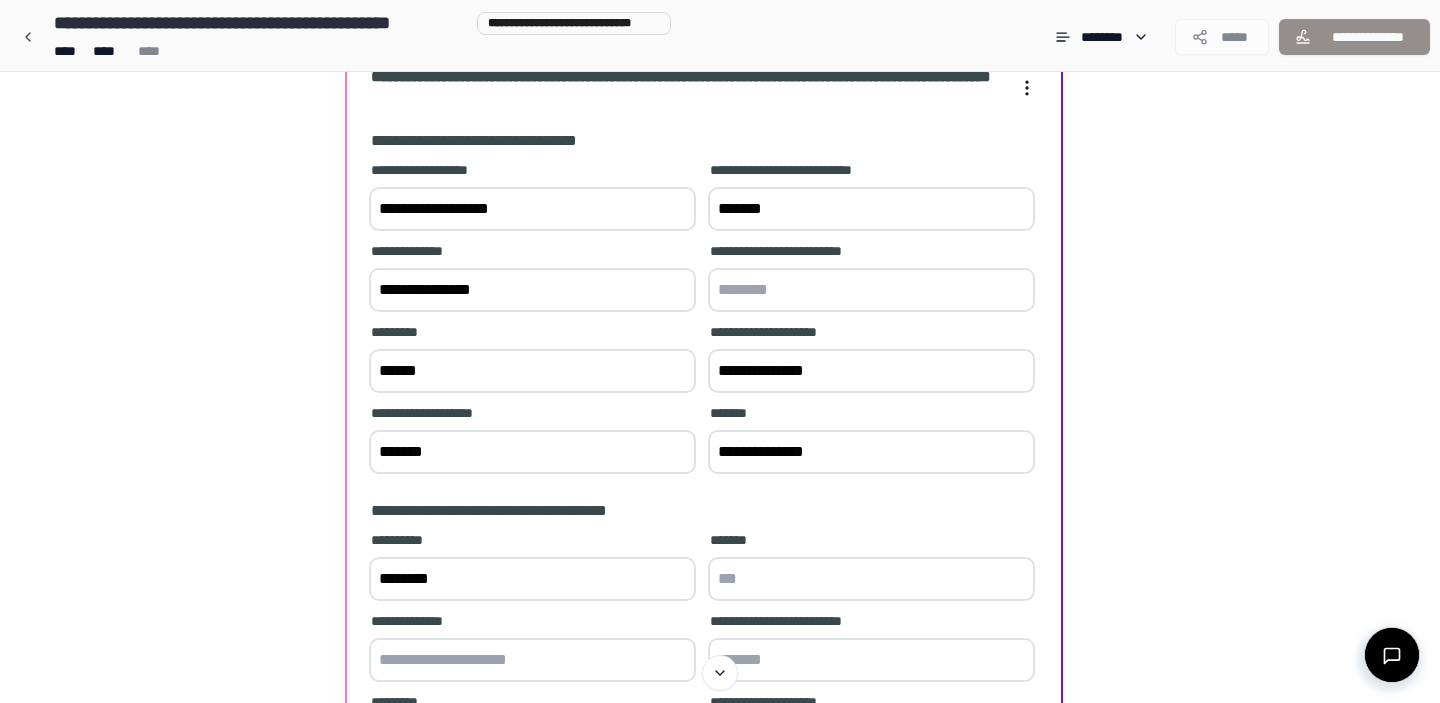 type on "********" 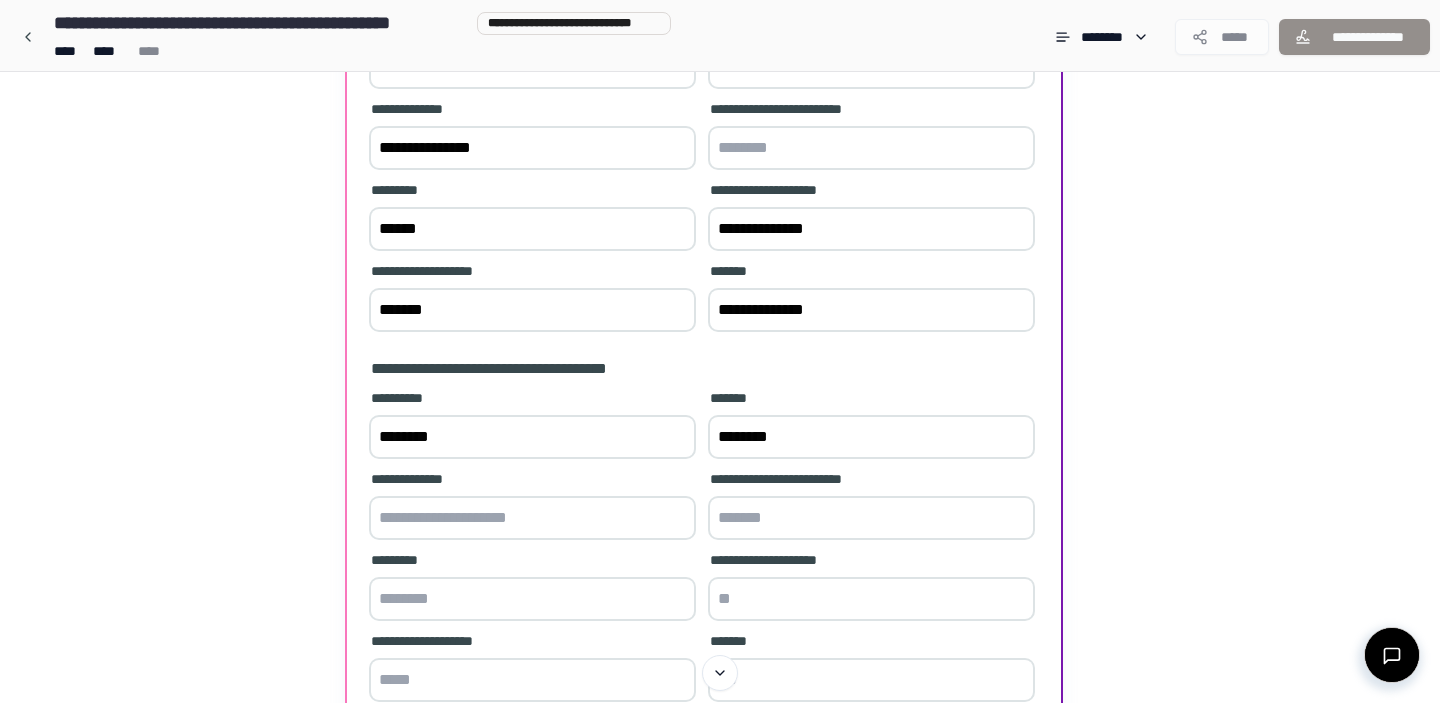 scroll, scrollTop: 320, scrollLeft: 0, axis: vertical 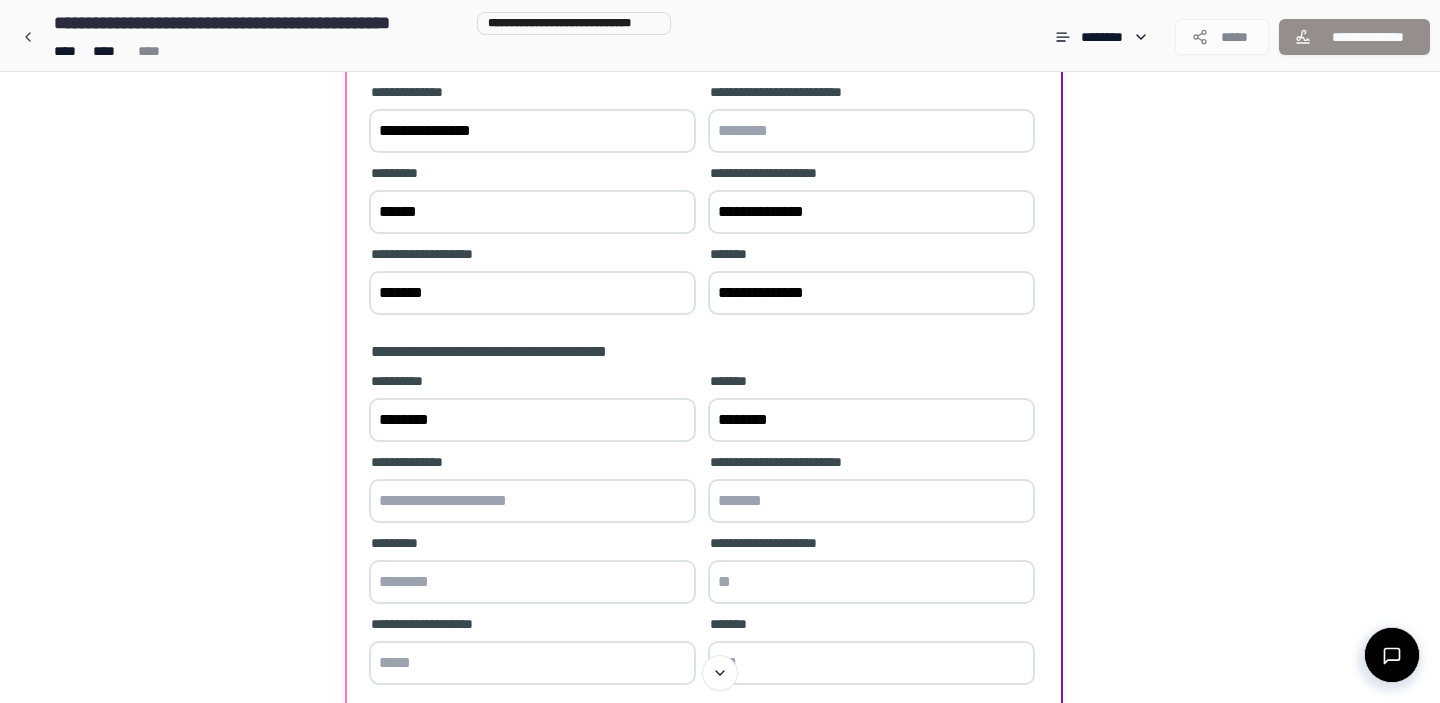 type on "********" 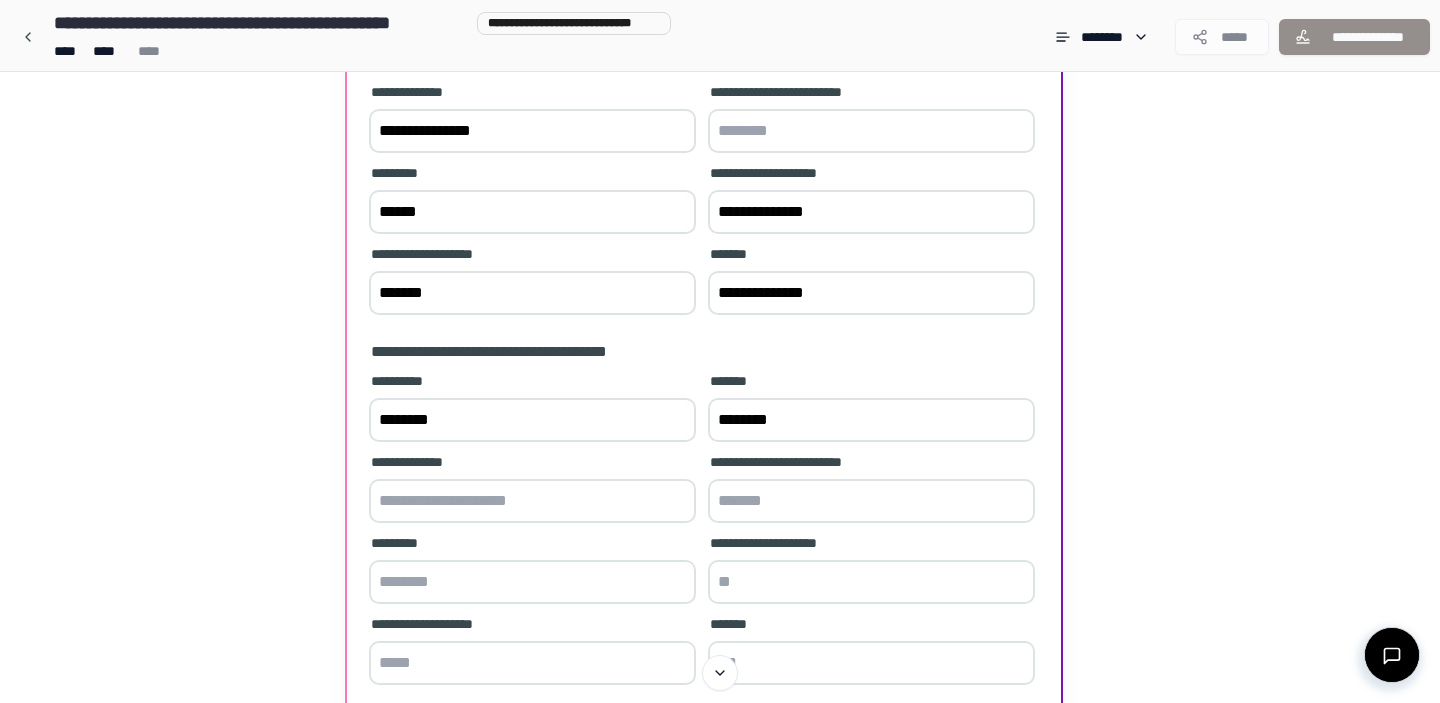 click on "**********" at bounding box center [532, 490] 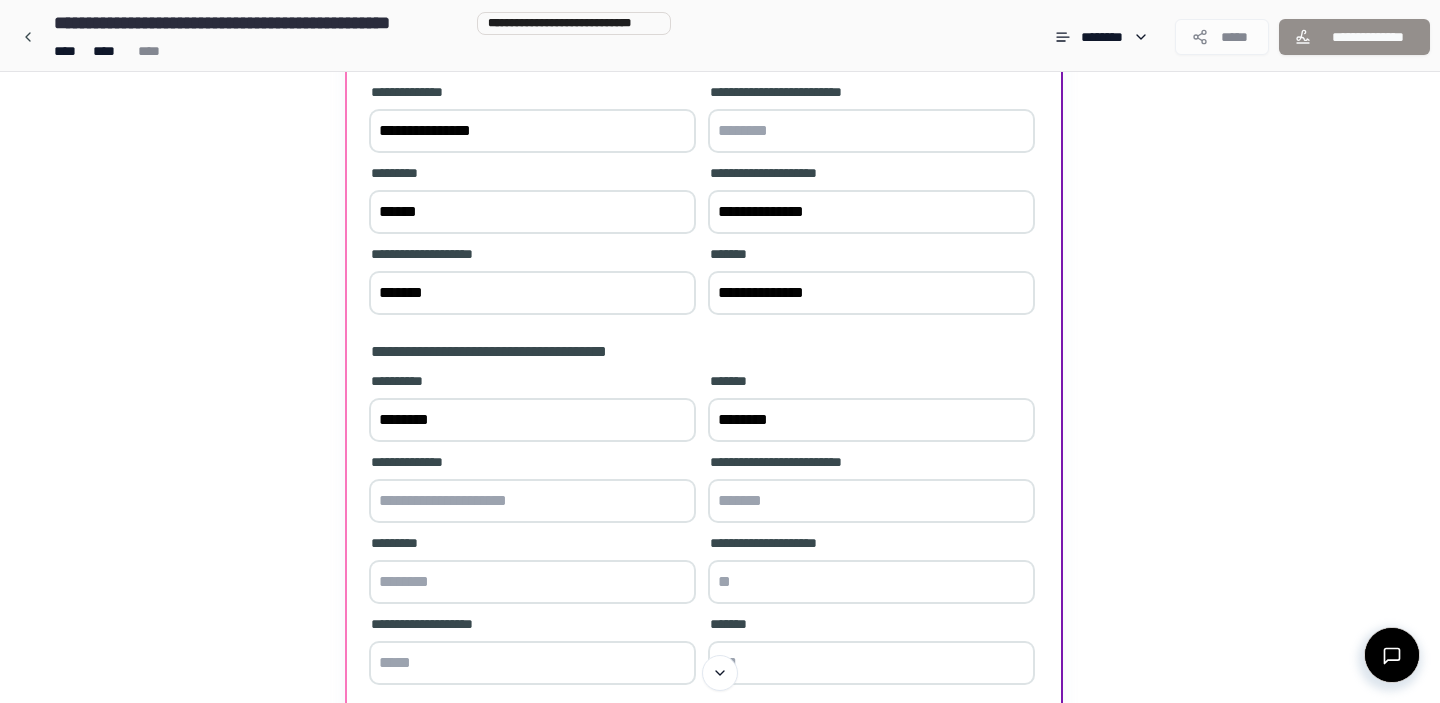 click at bounding box center [532, 501] 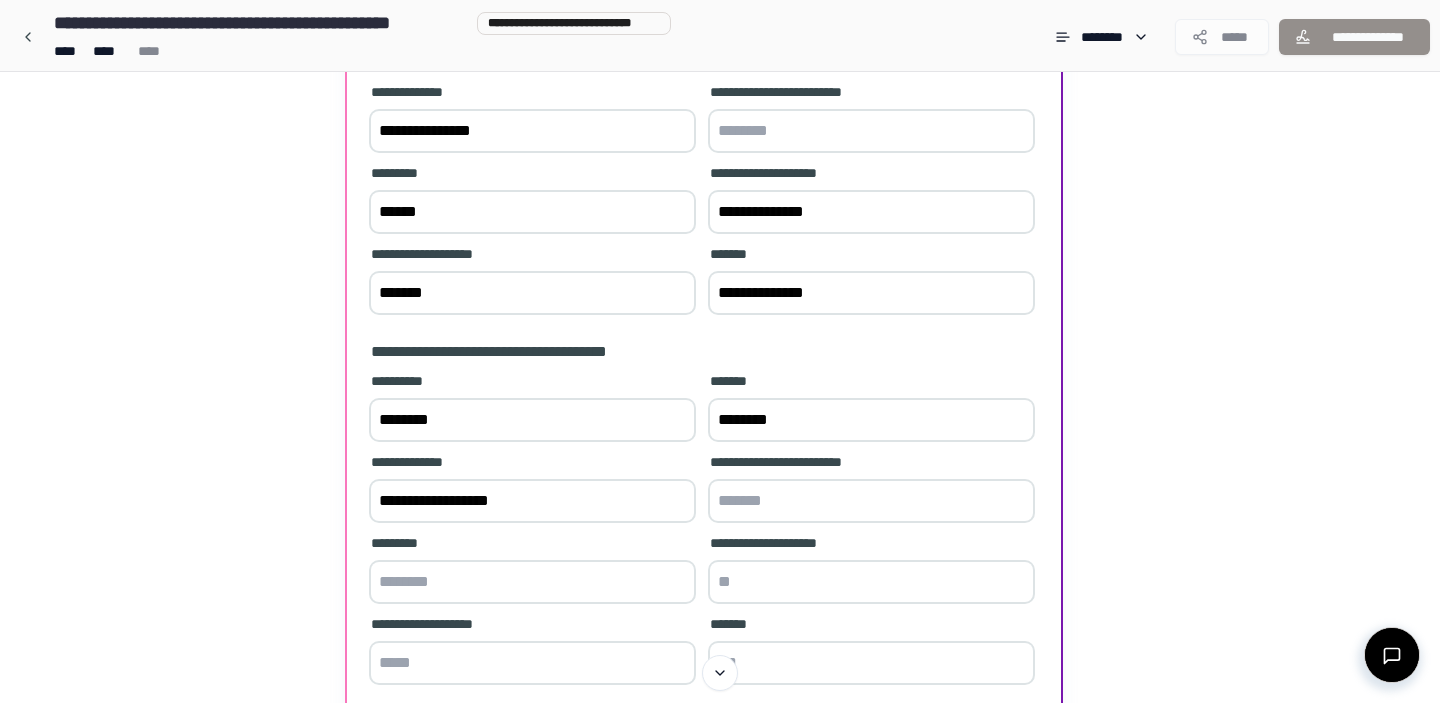 type on "**********" 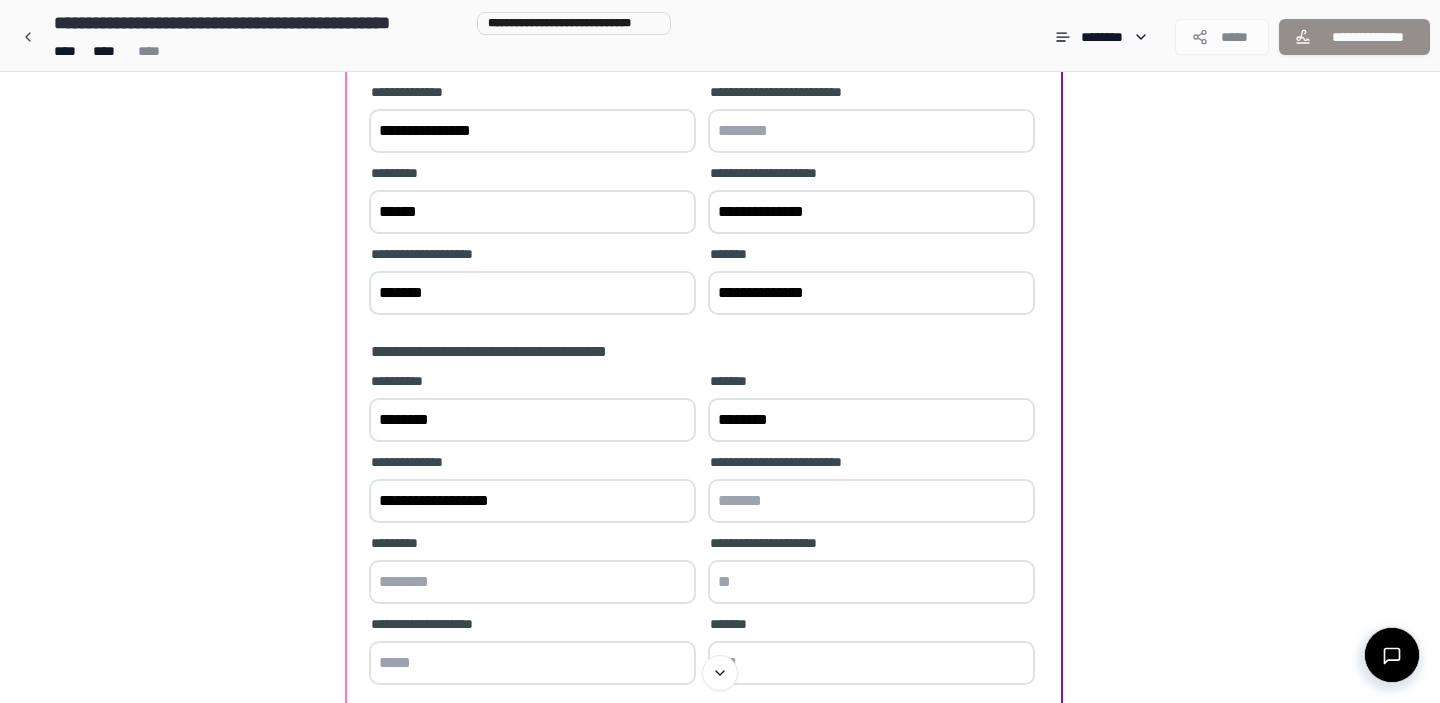click at bounding box center (532, 582) 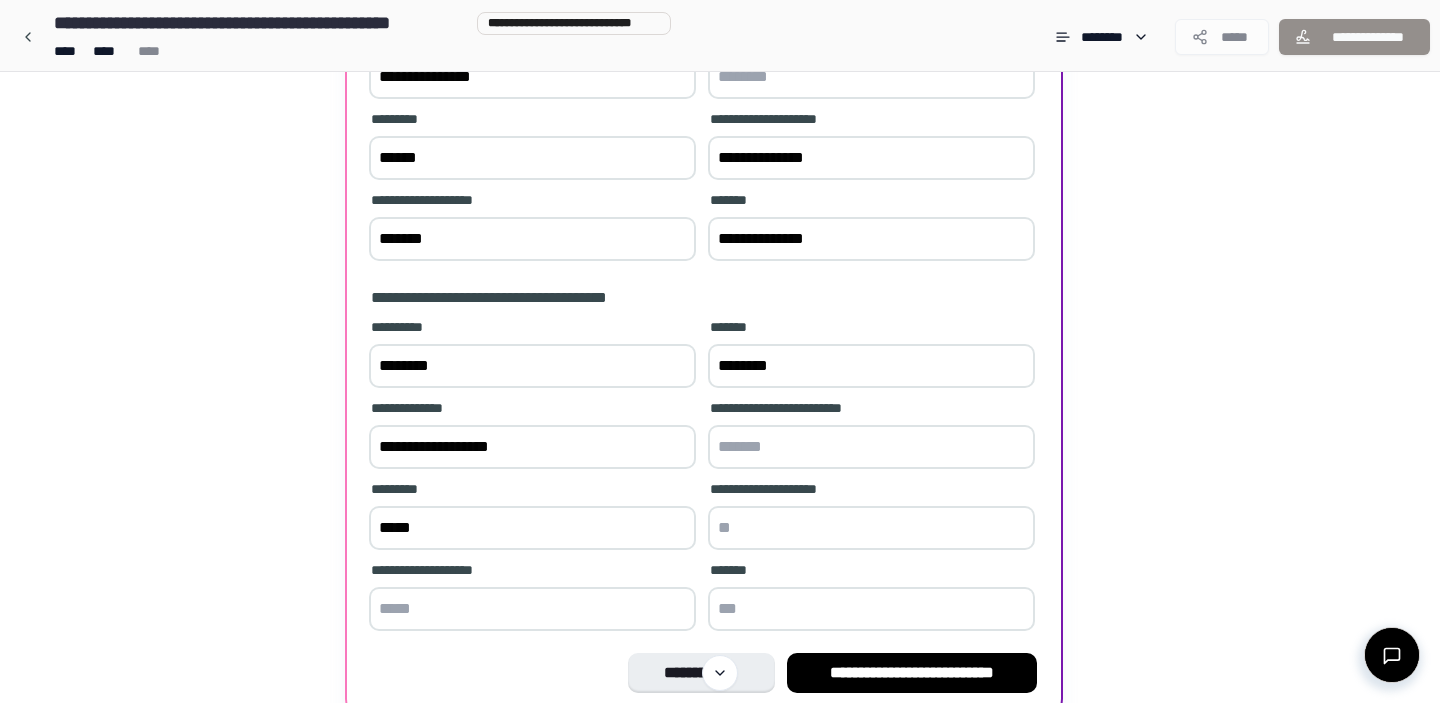 scroll, scrollTop: 376, scrollLeft: 0, axis: vertical 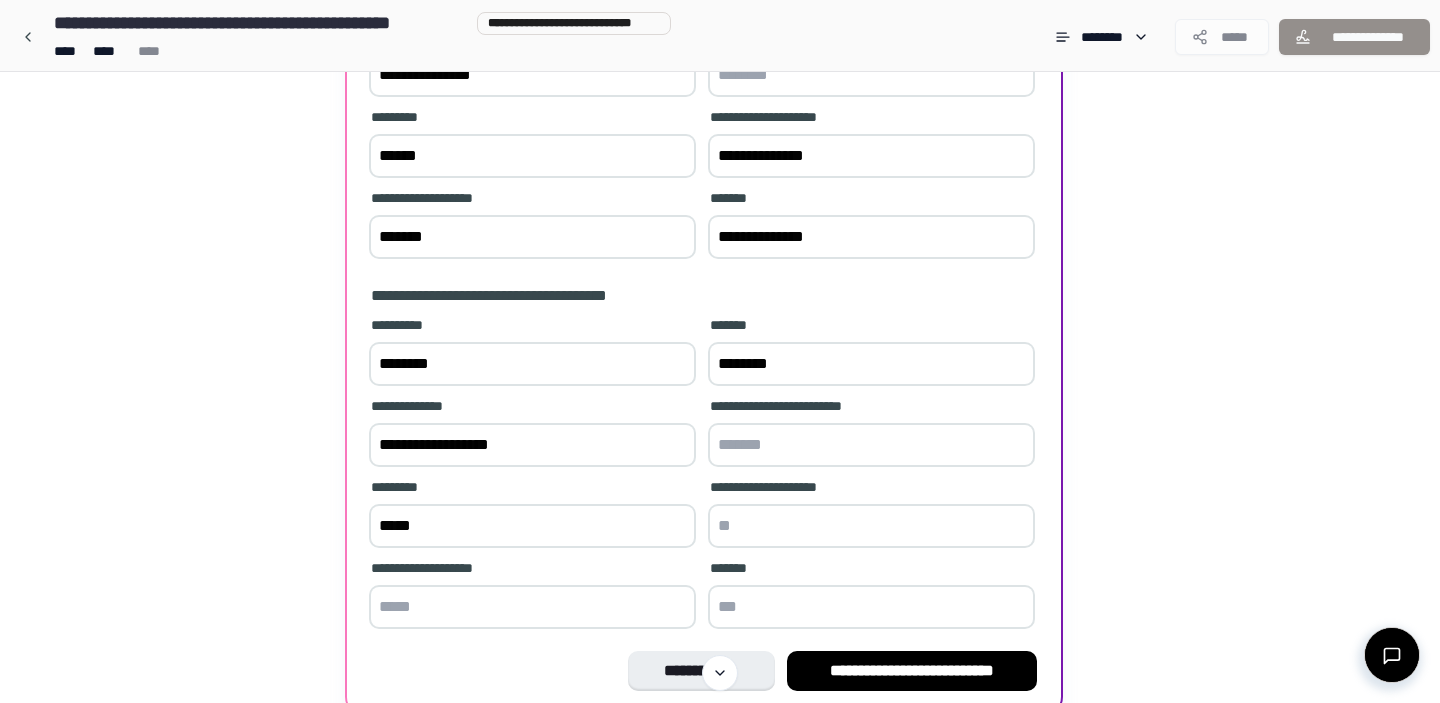 click on "*****" at bounding box center (532, 526) 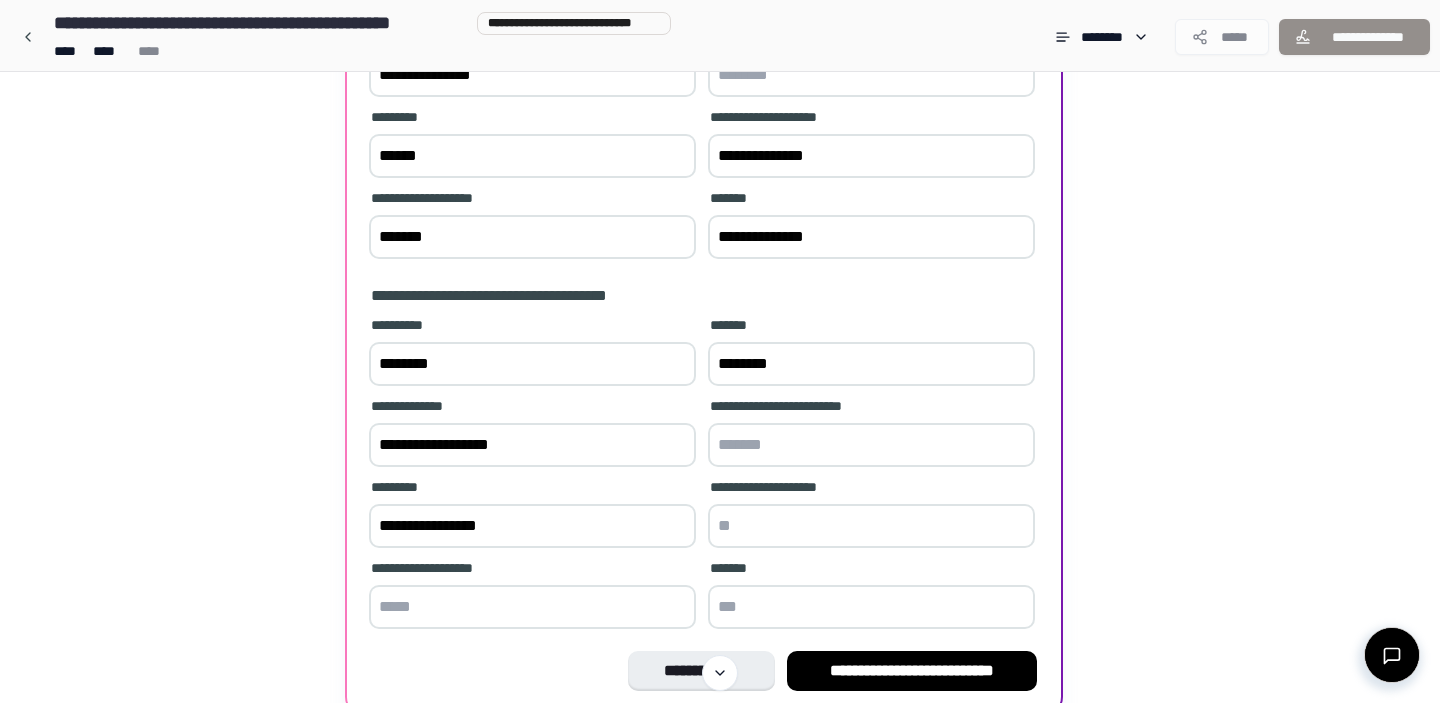 type on "**********" 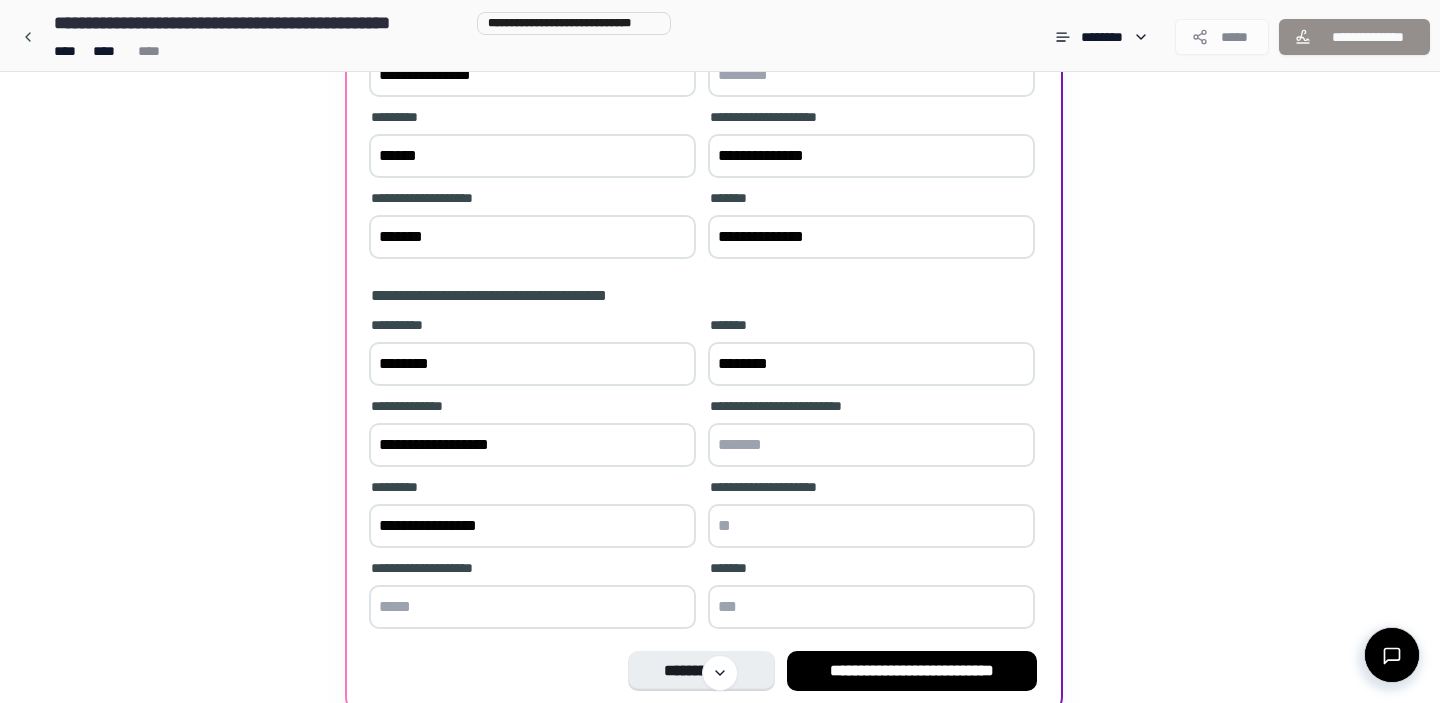 type on "*" 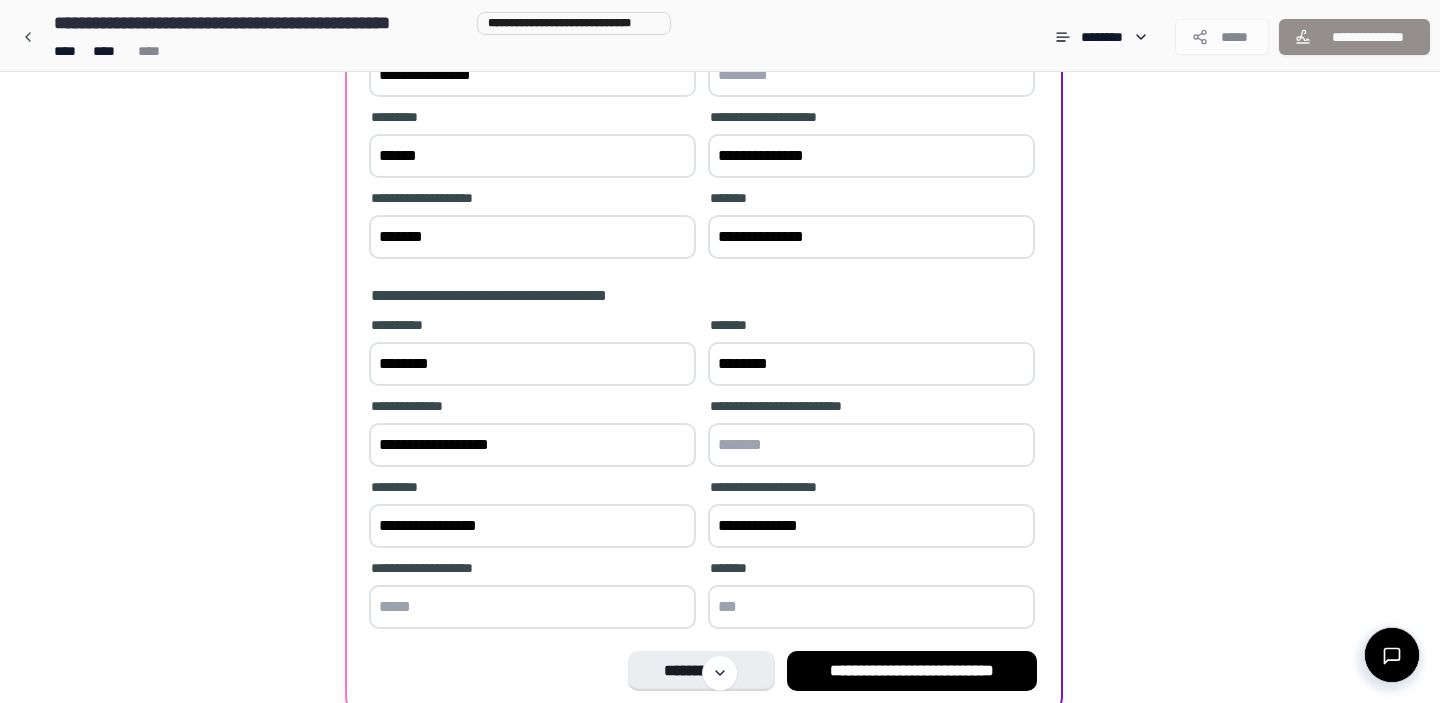 type on "**********" 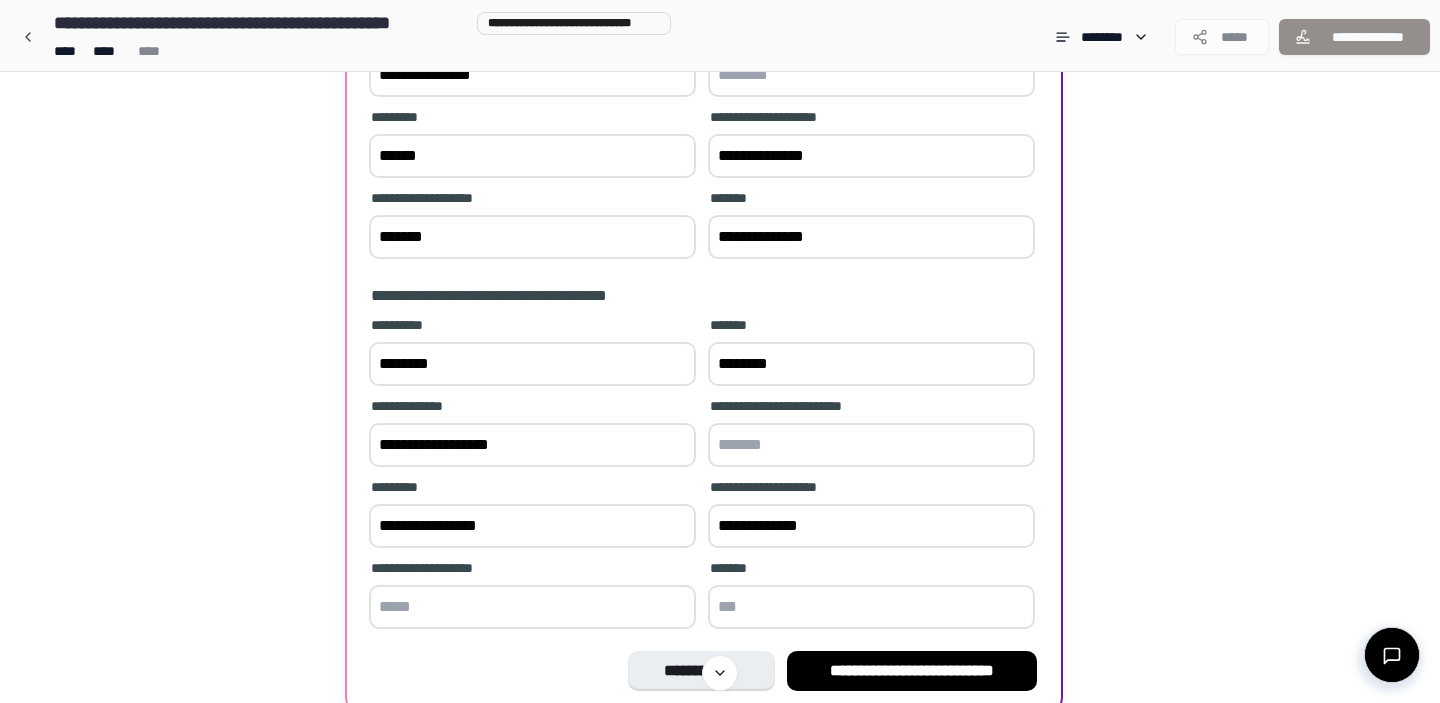 click at bounding box center (871, 445) 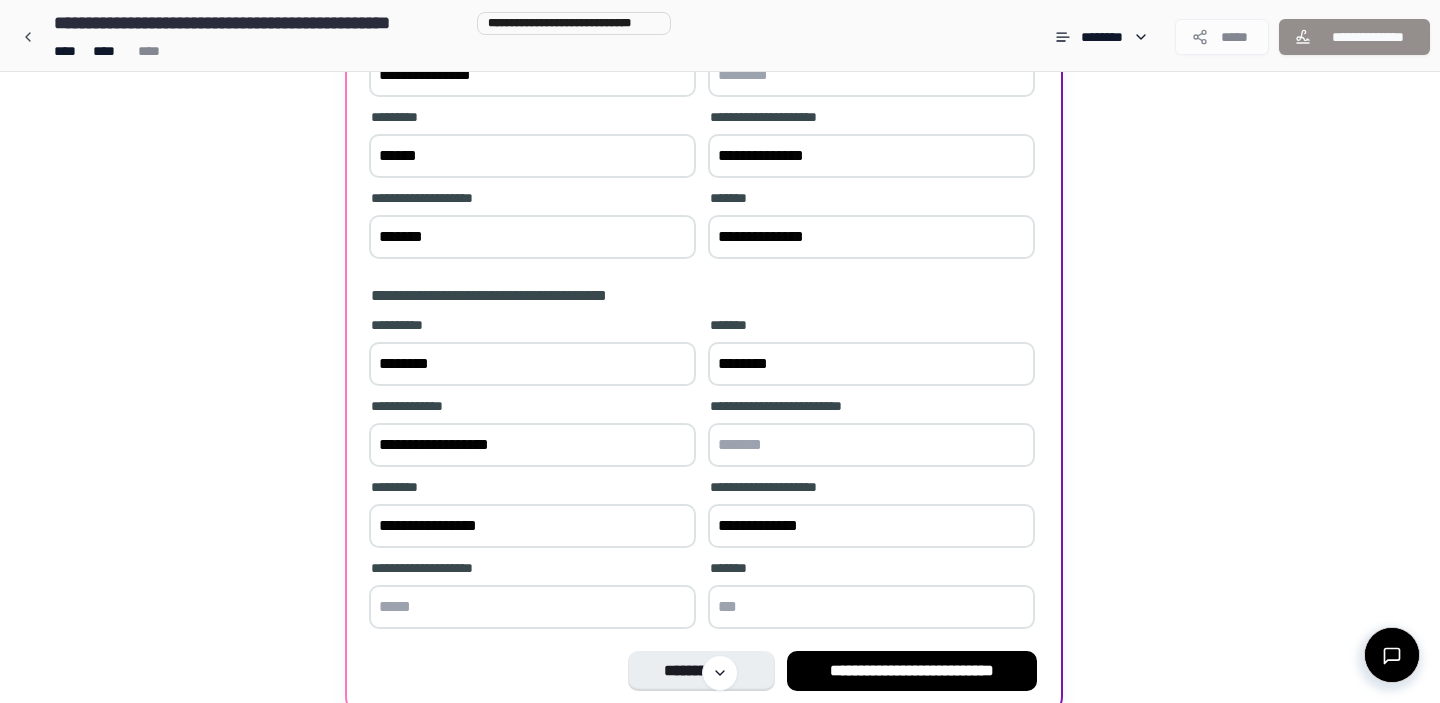 scroll, scrollTop: 380, scrollLeft: 0, axis: vertical 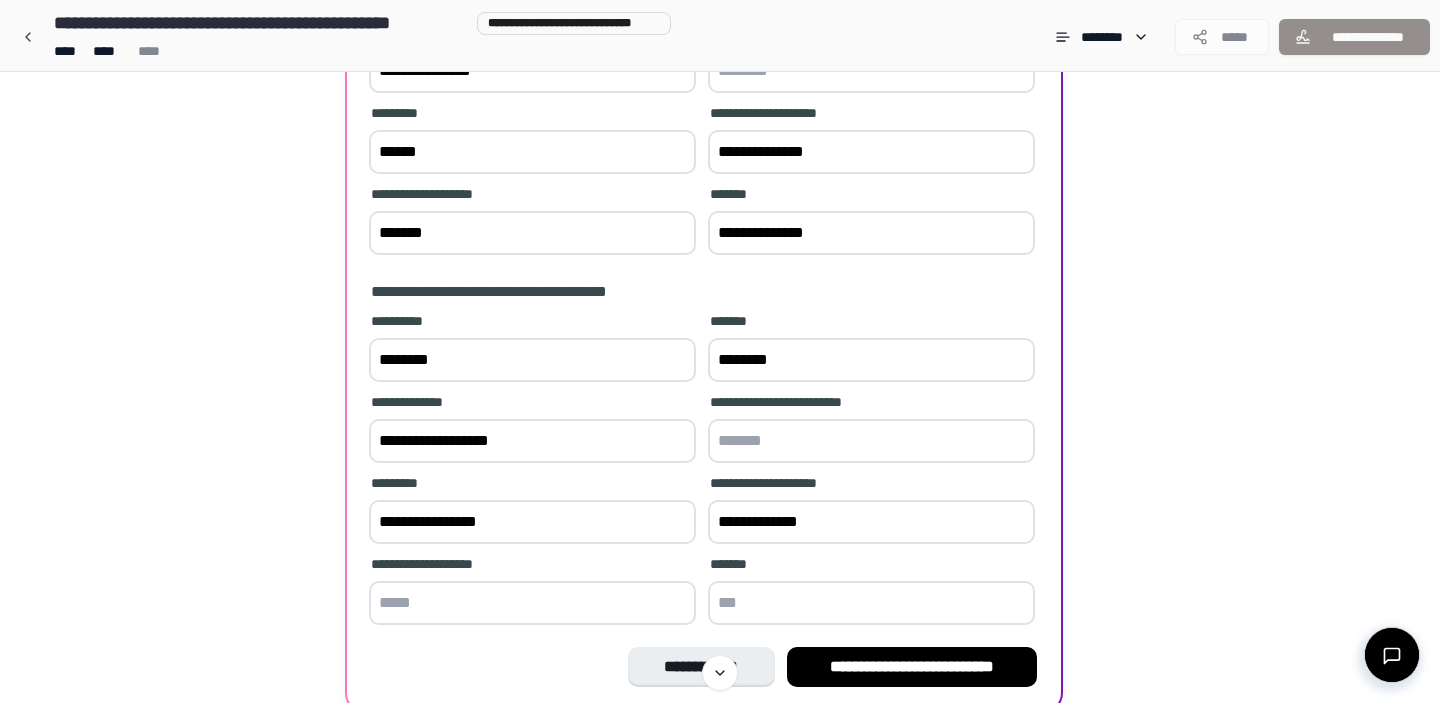 click at bounding box center [532, 603] 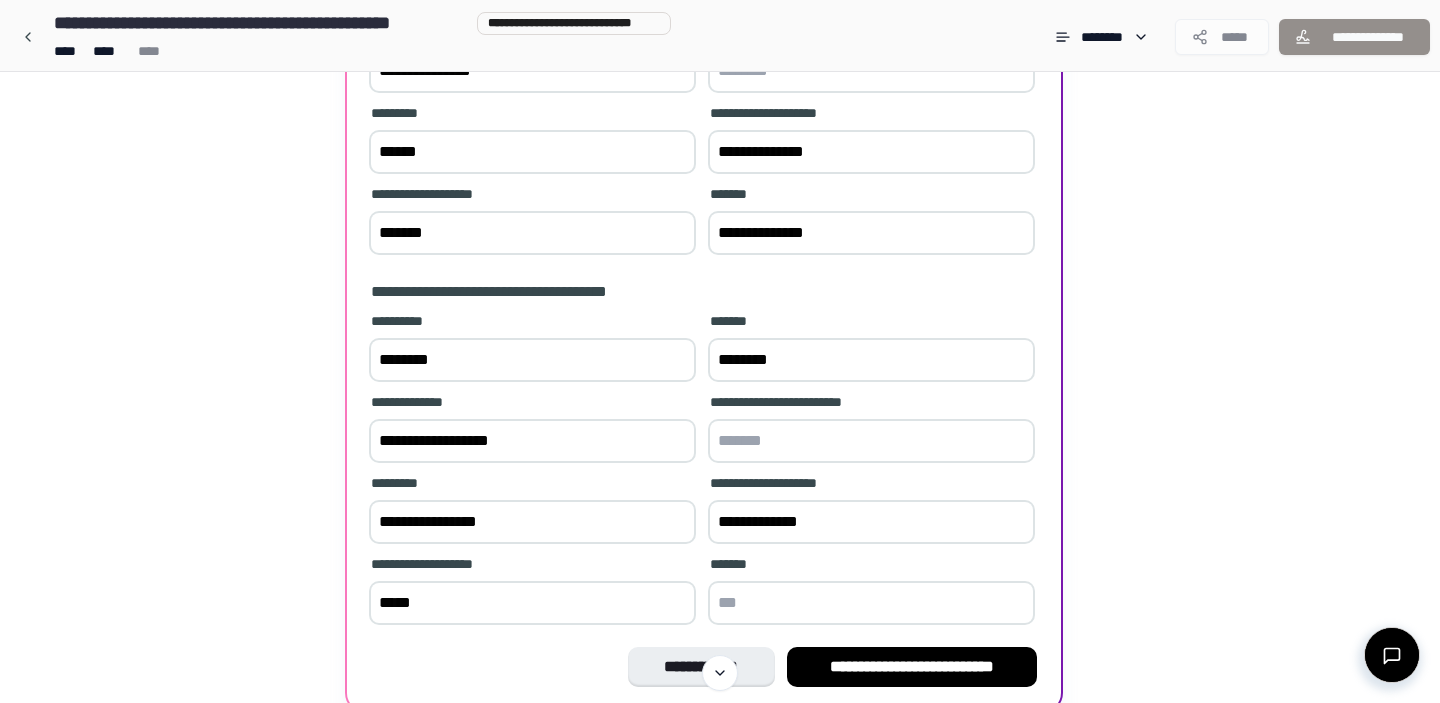 type on "*****" 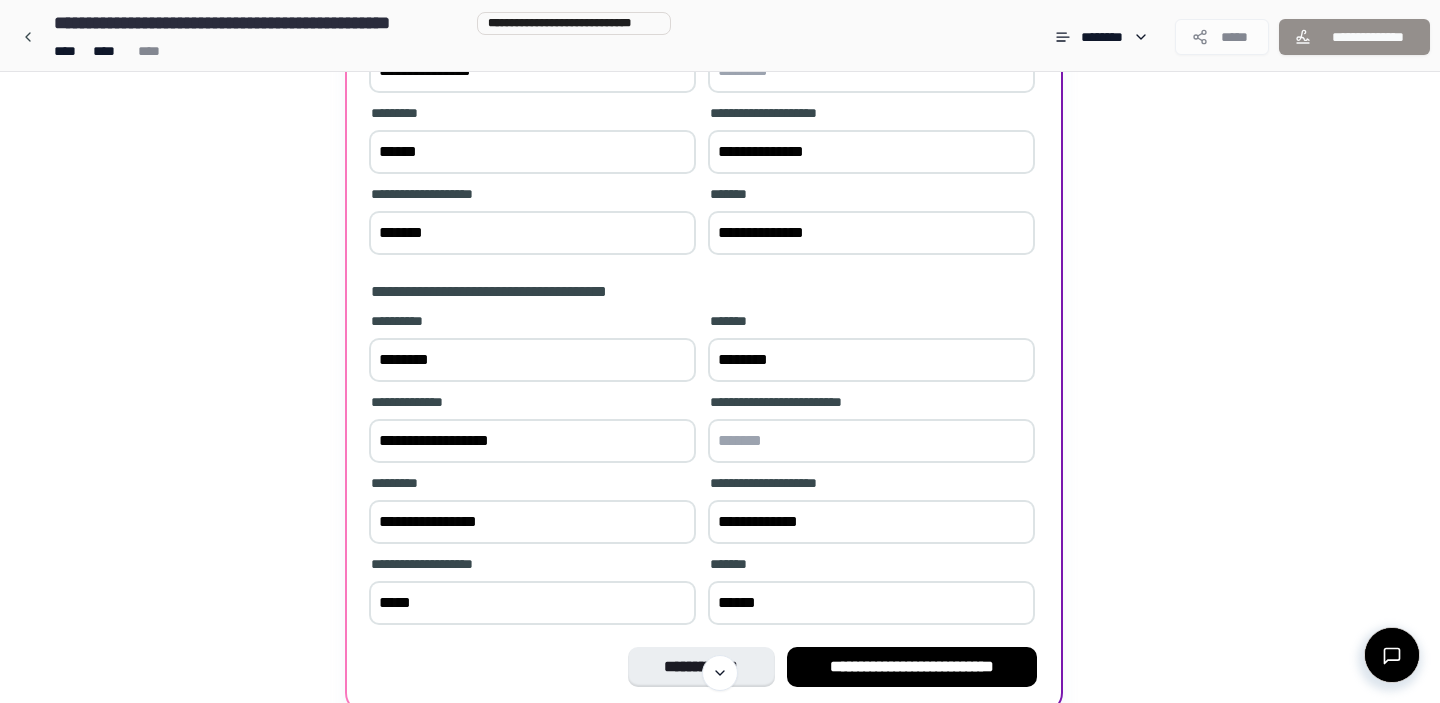 type on "******" 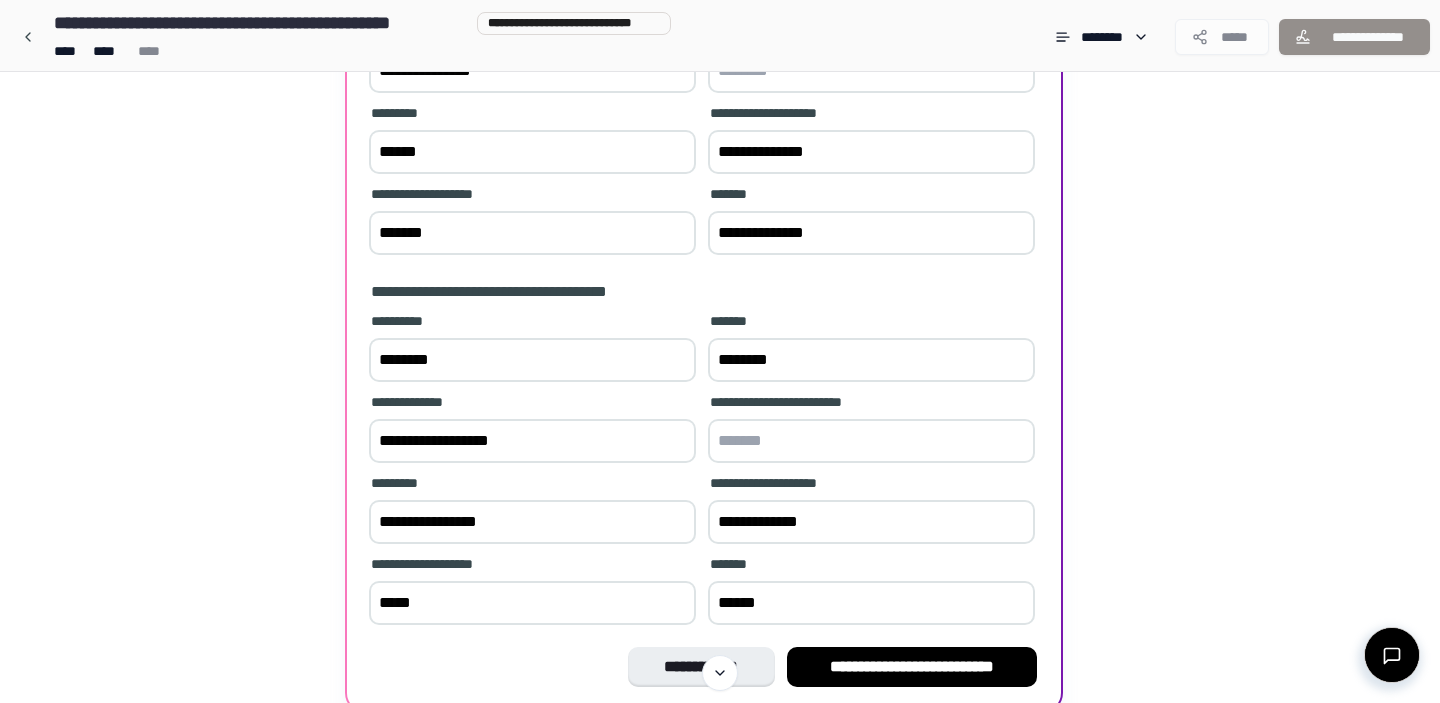 click on "*****" at bounding box center (532, 603) 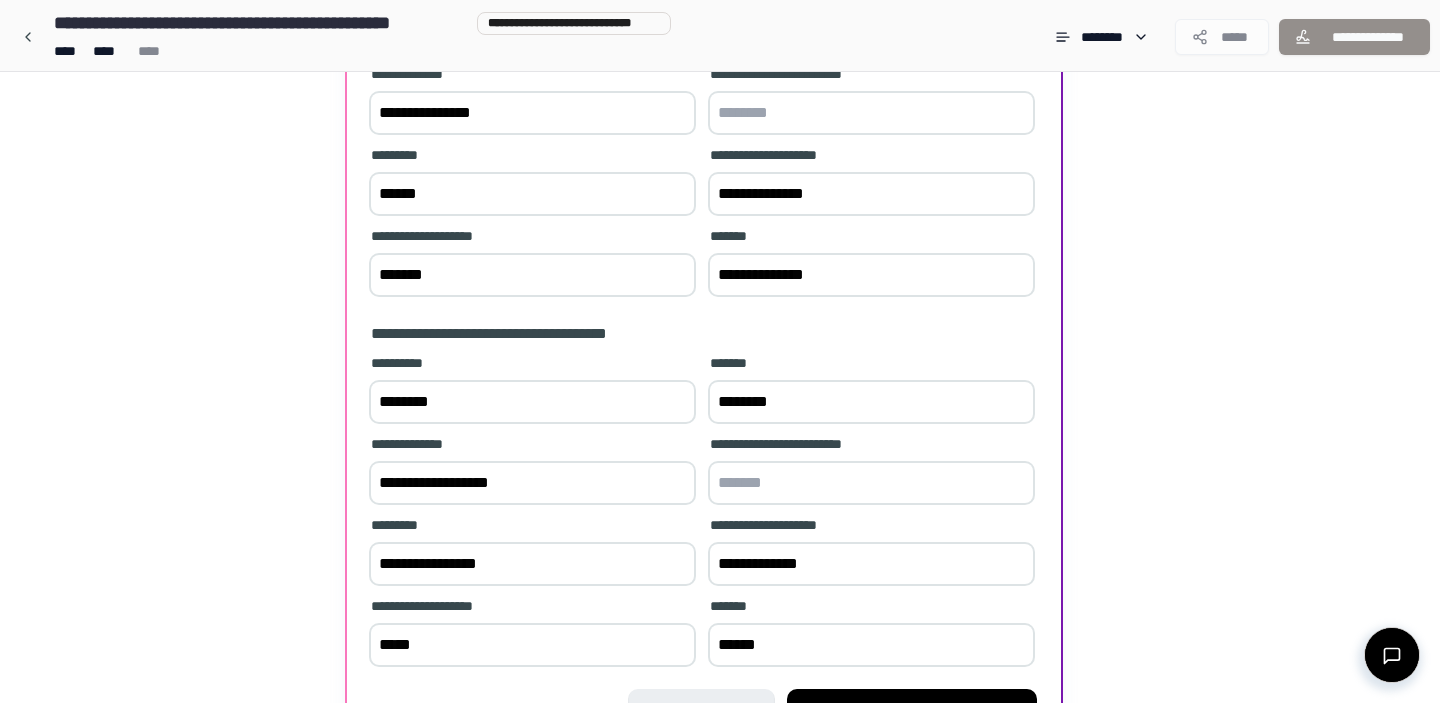 scroll, scrollTop: 468, scrollLeft: 0, axis: vertical 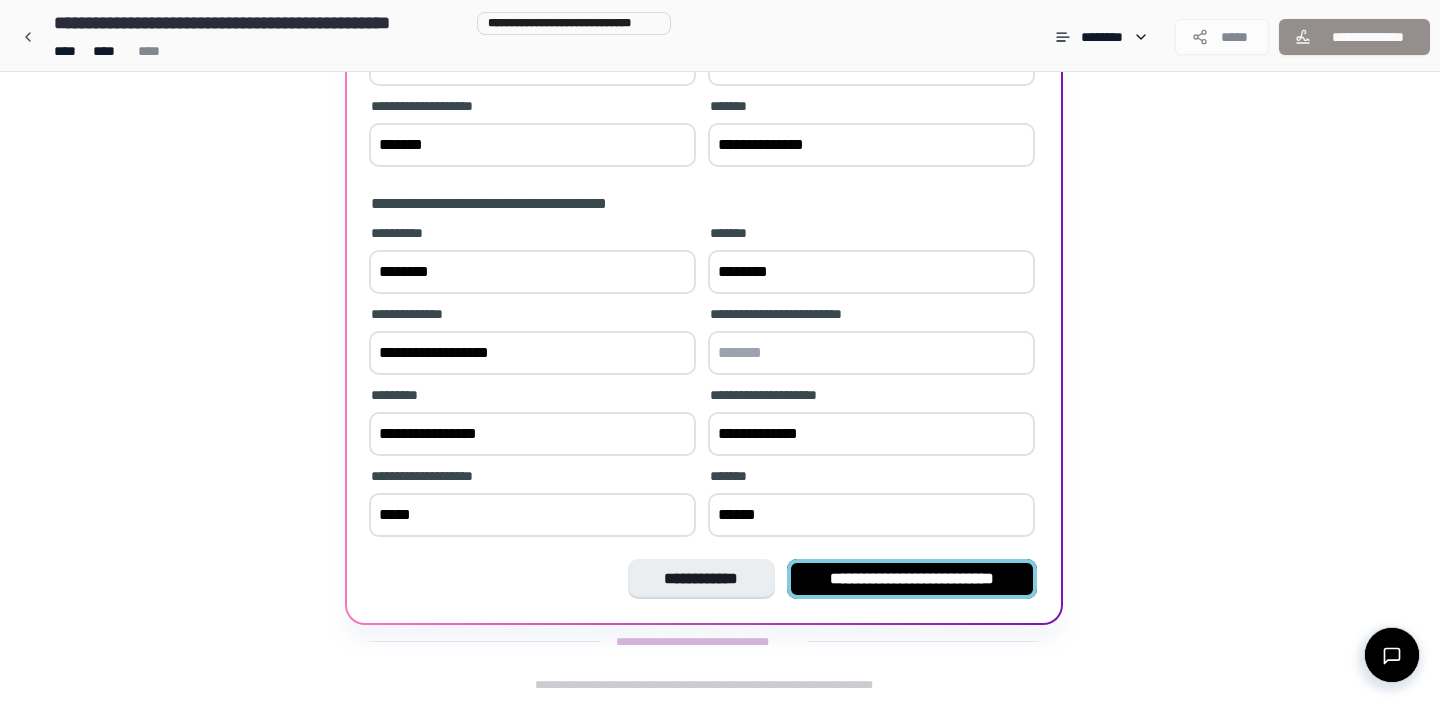 click on "**********" at bounding box center [912, 579] 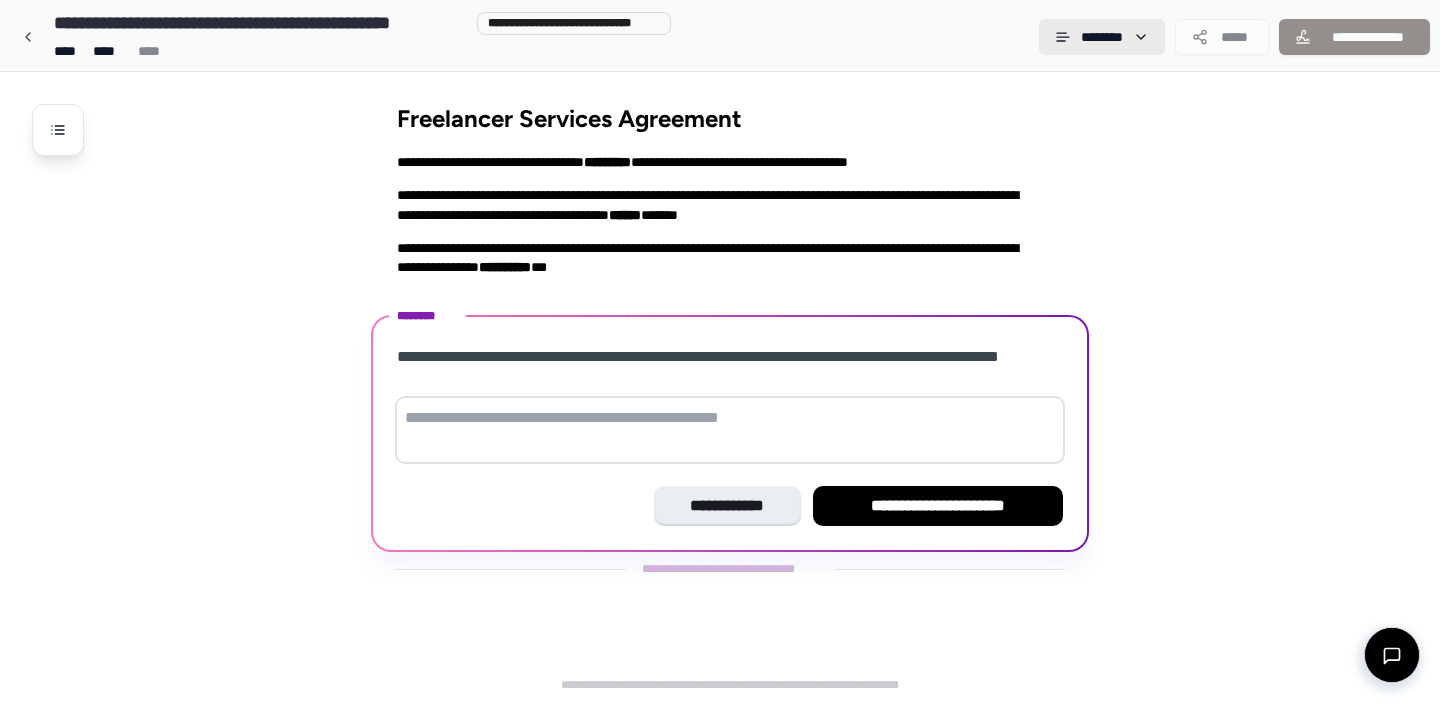 click on "**********" at bounding box center [720, 351] 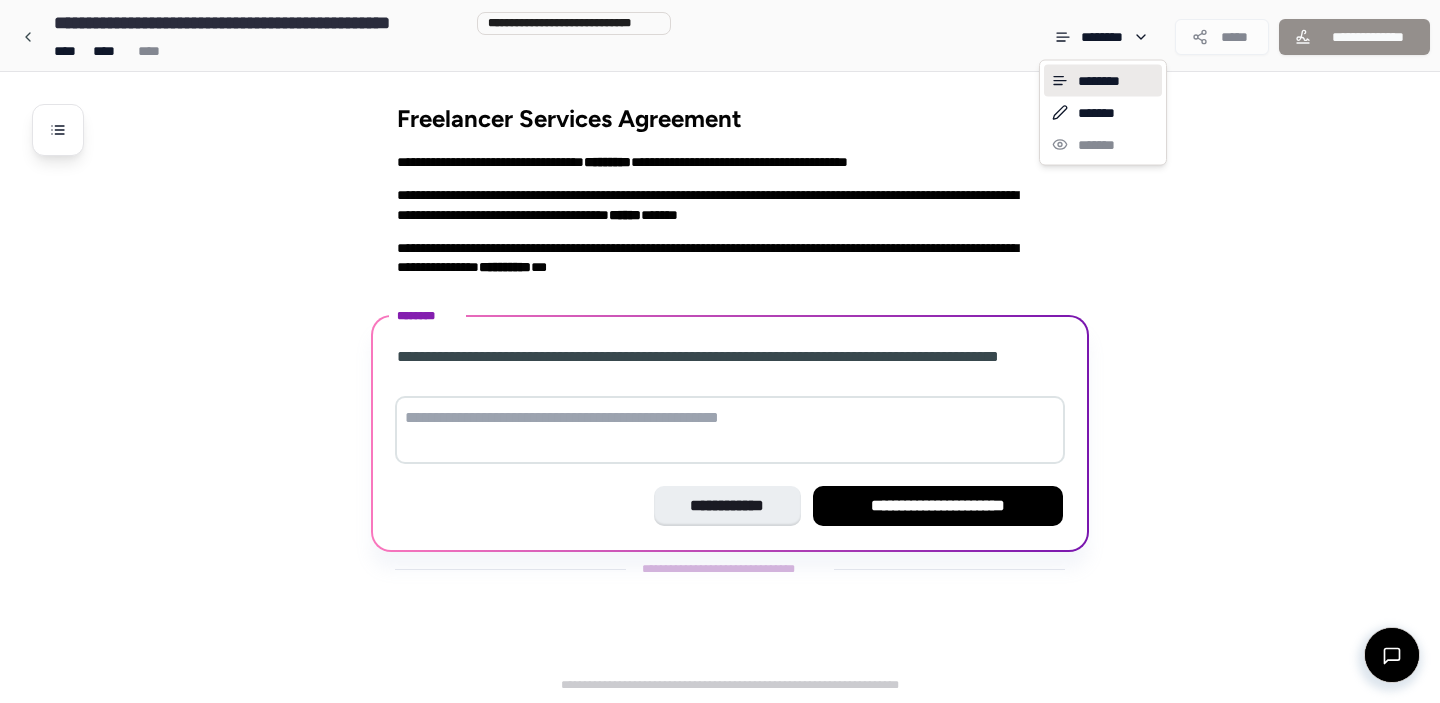 click on "**********" at bounding box center [720, 351] 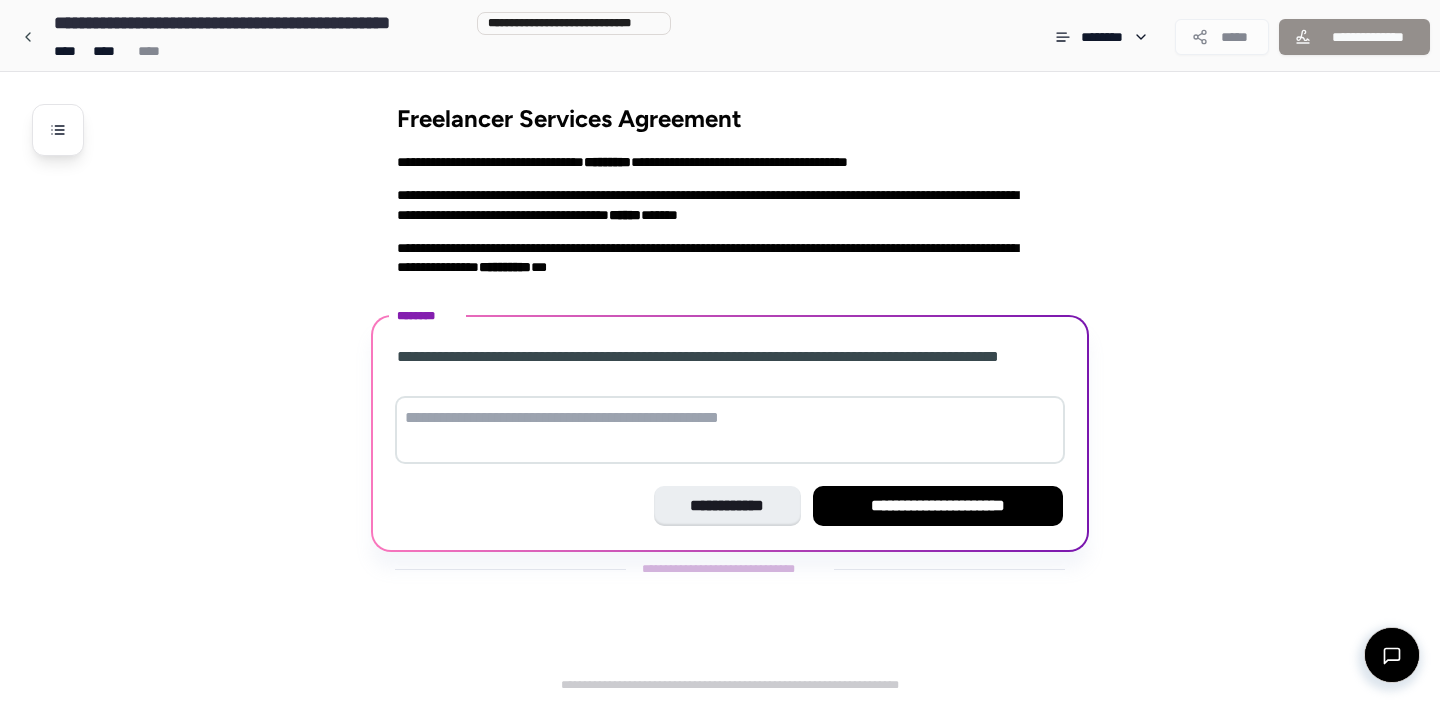 click at bounding box center [730, 430] 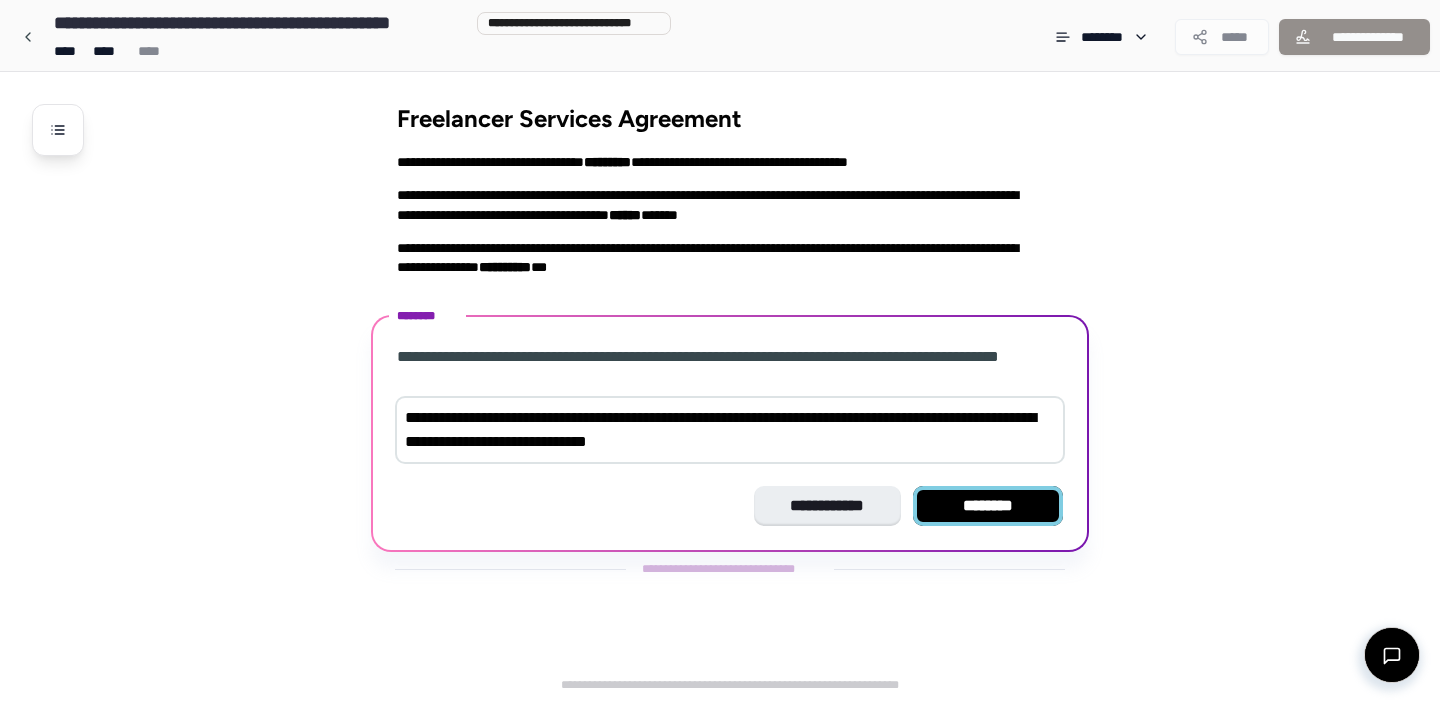 type on "**********" 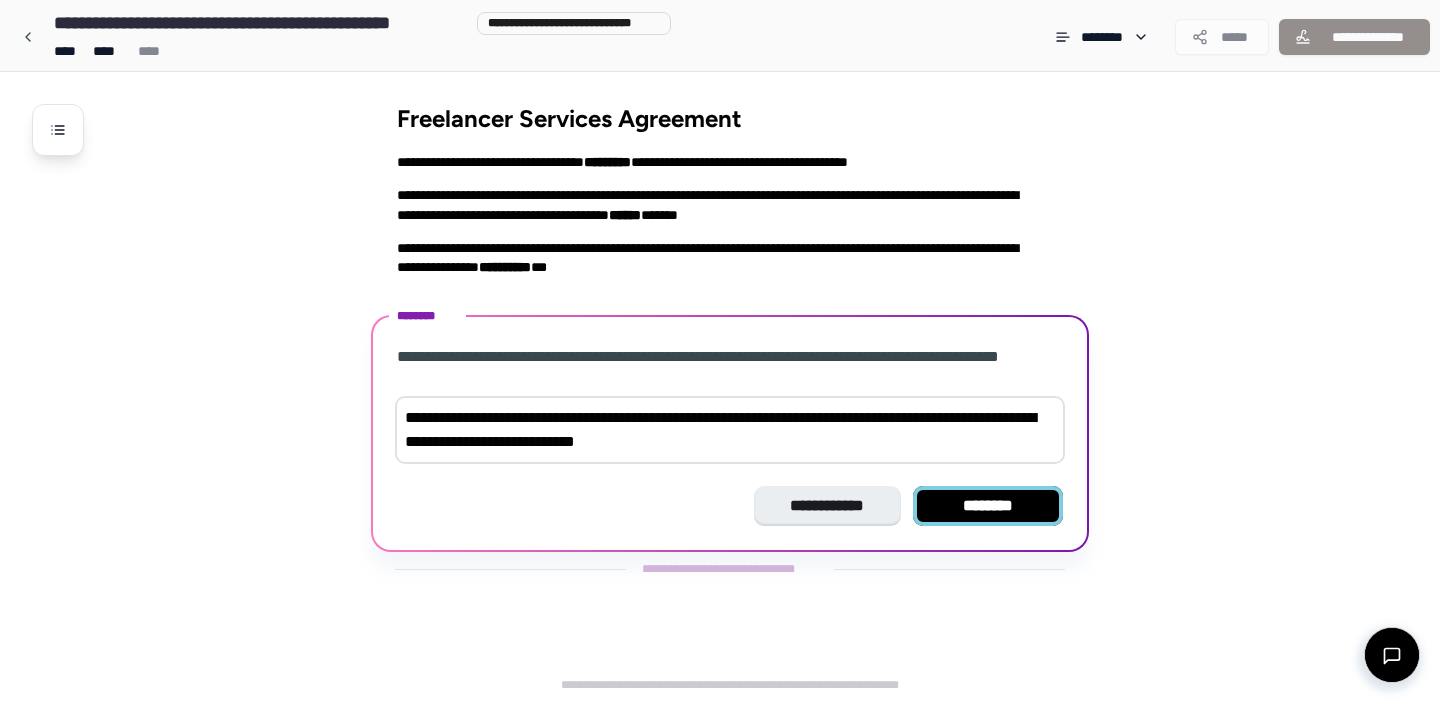 click on "********" at bounding box center [988, 506] 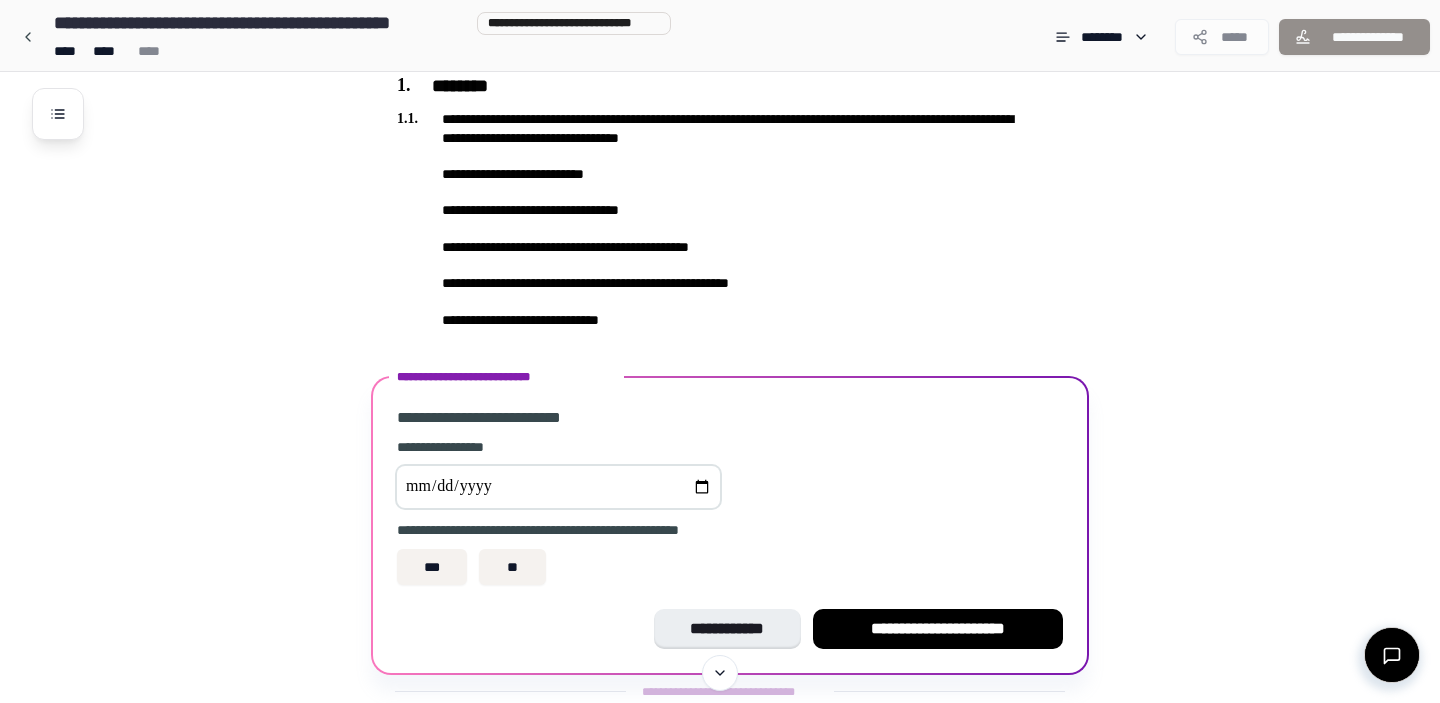 scroll, scrollTop: 199, scrollLeft: 0, axis: vertical 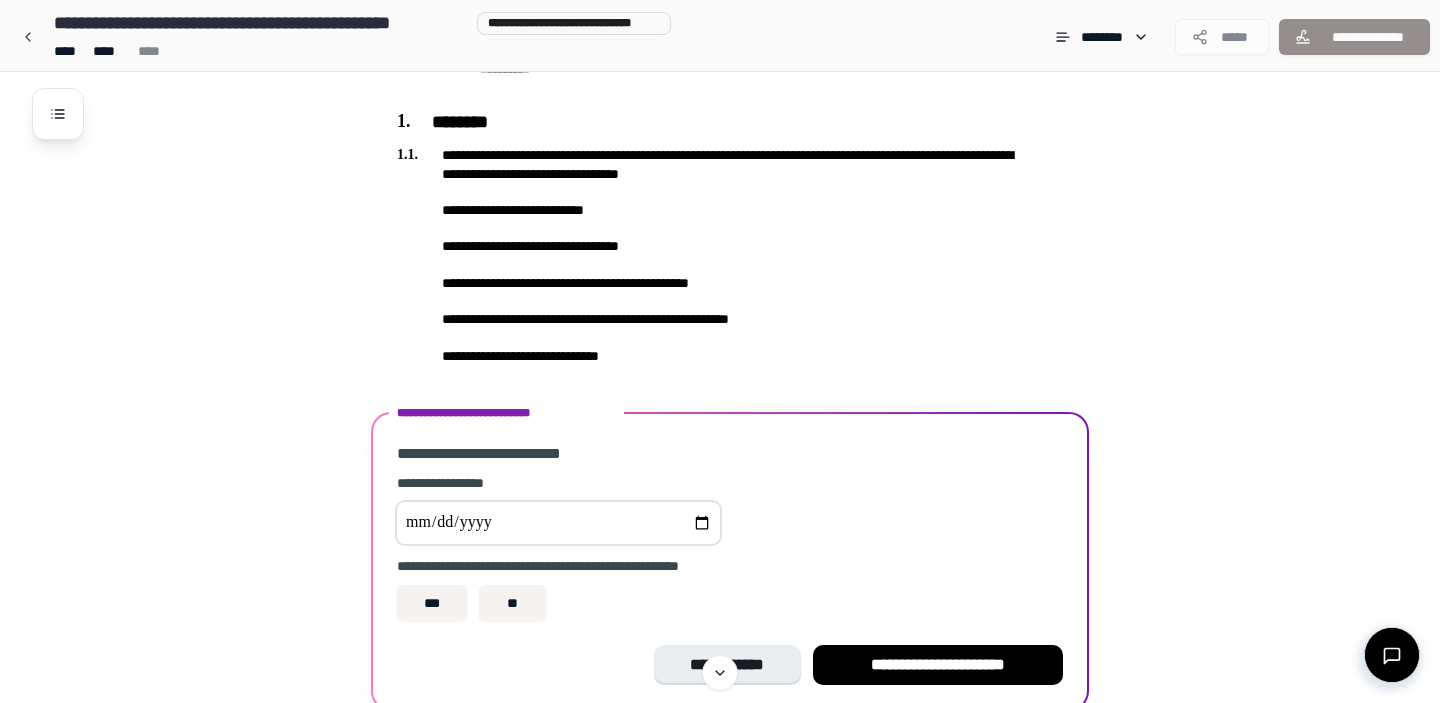 click at bounding box center [558, 523] 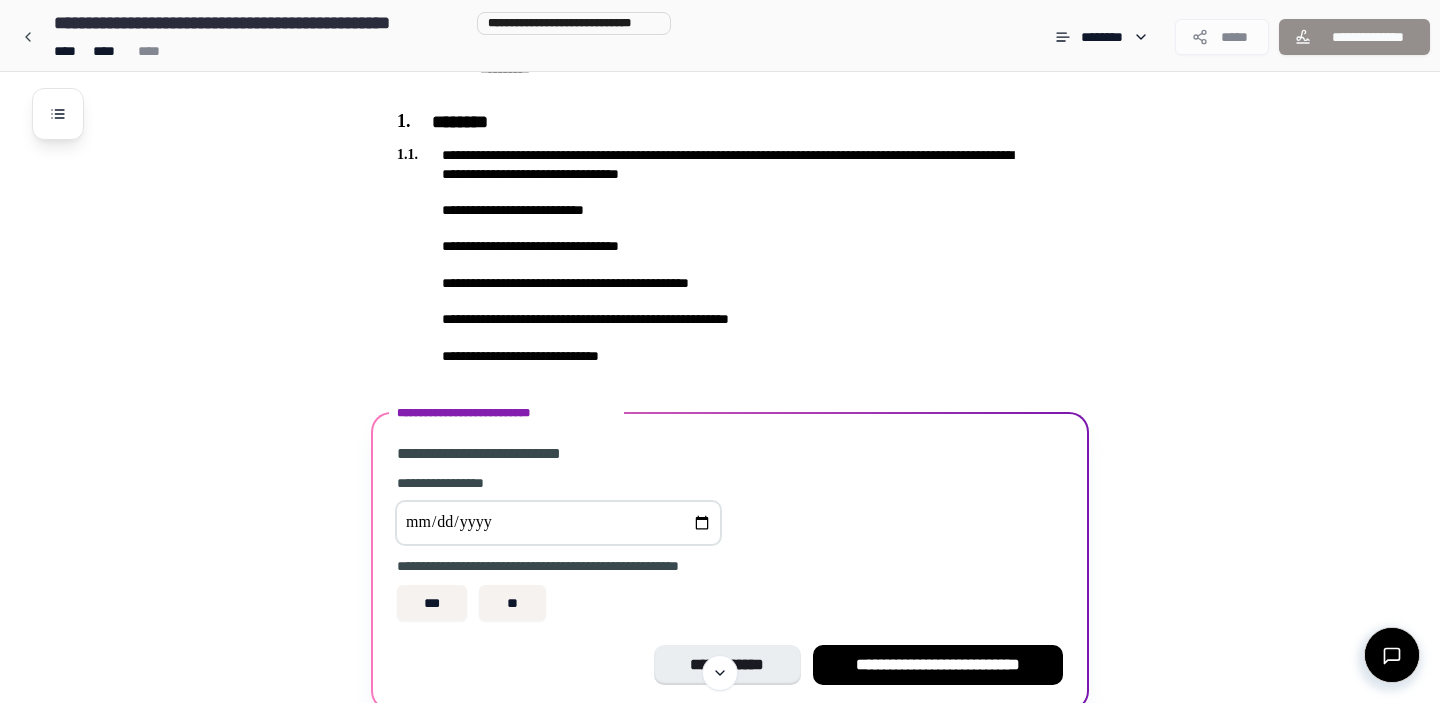 type on "**********" 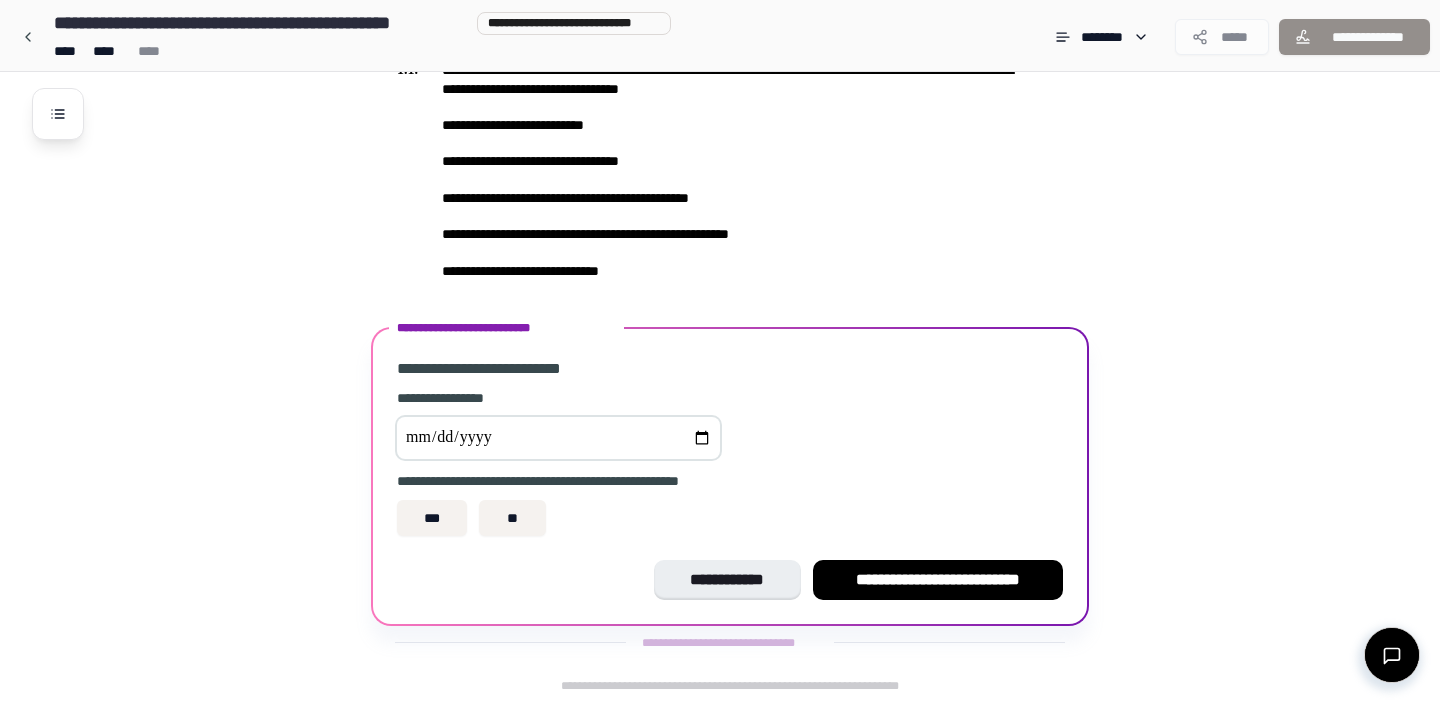 scroll, scrollTop: 285, scrollLeft: 0, axis: vertical 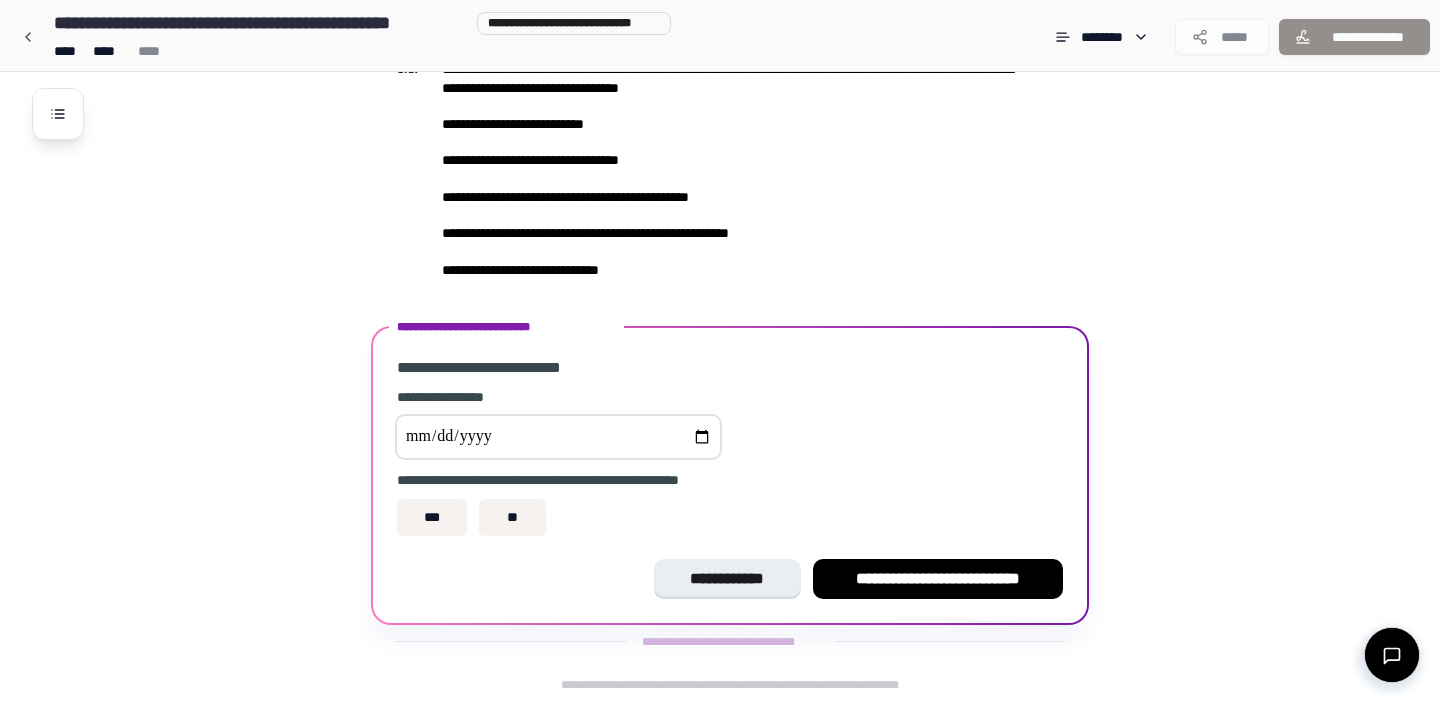click on "**********" at bounding box center (730, 506) 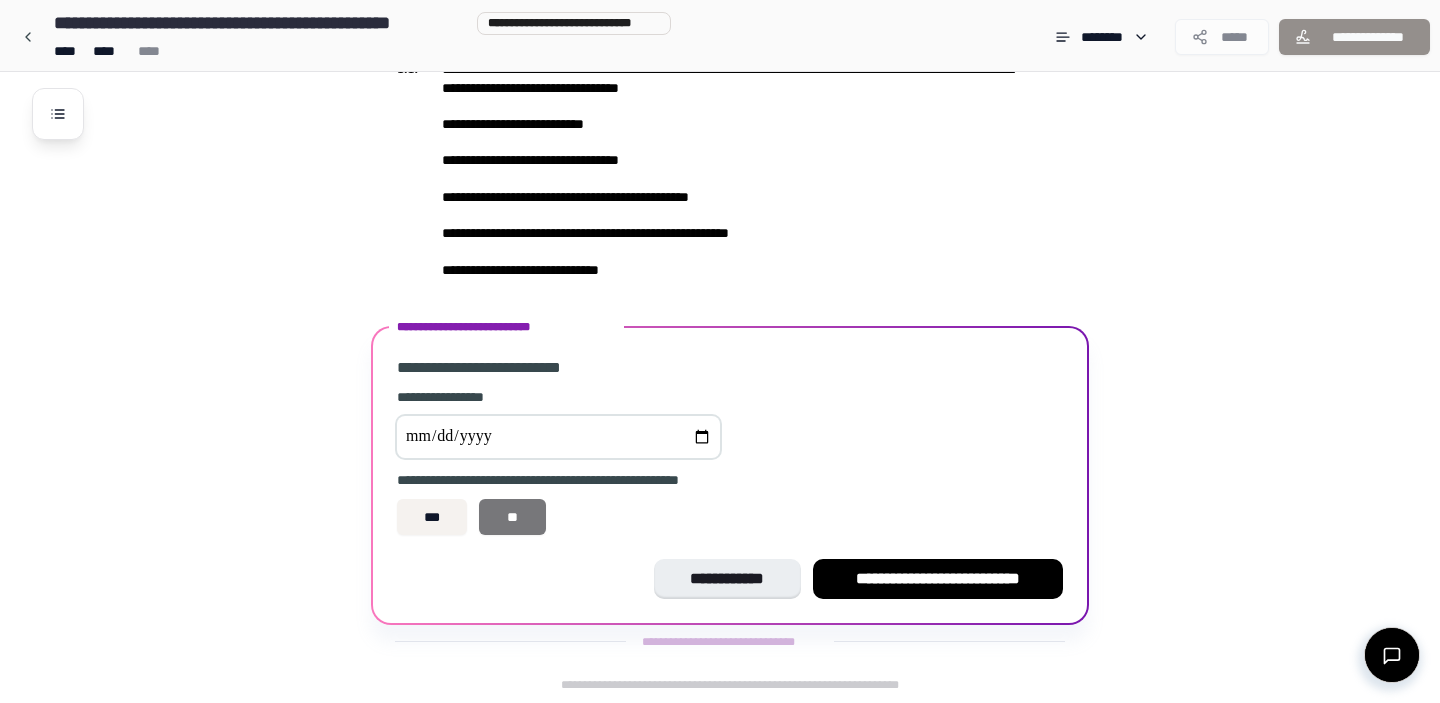 click on "**" at bounding box center [512, 517] 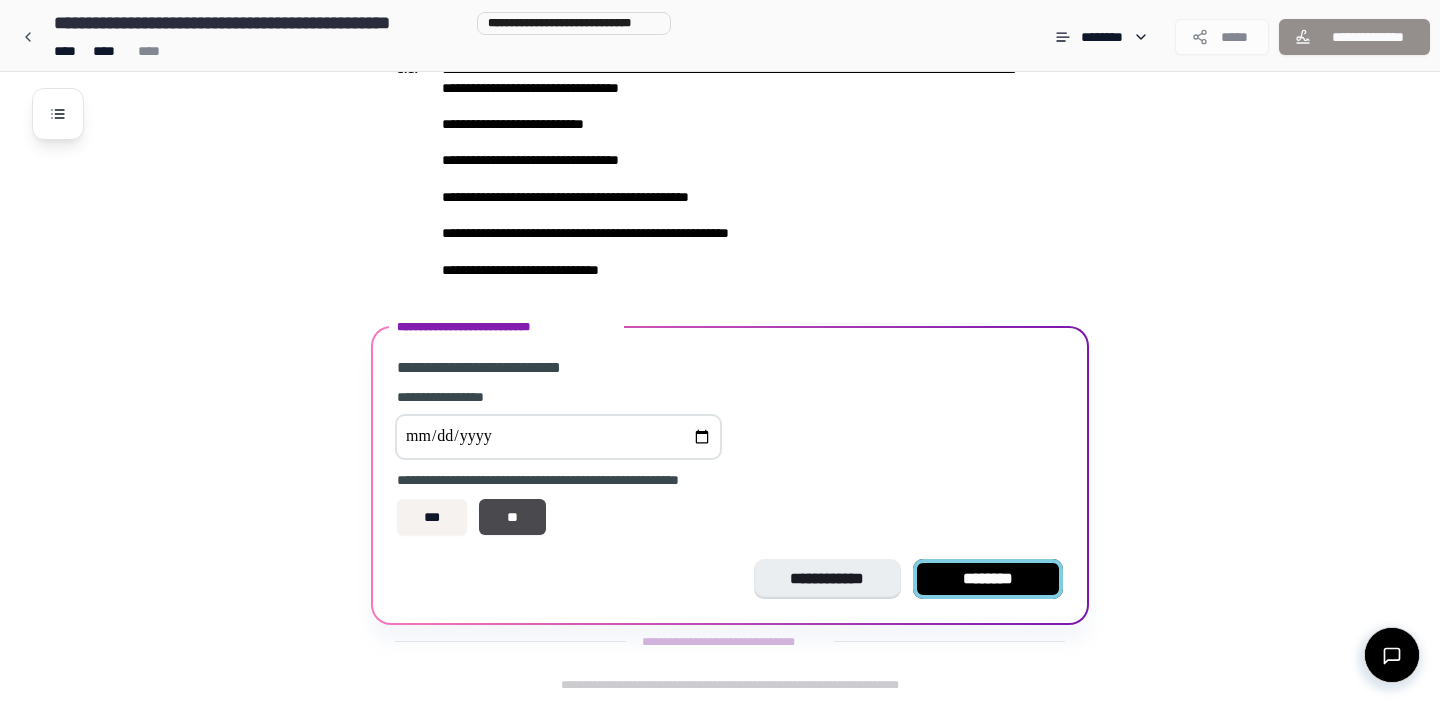 click on "********" at bounding box center (988, 579) 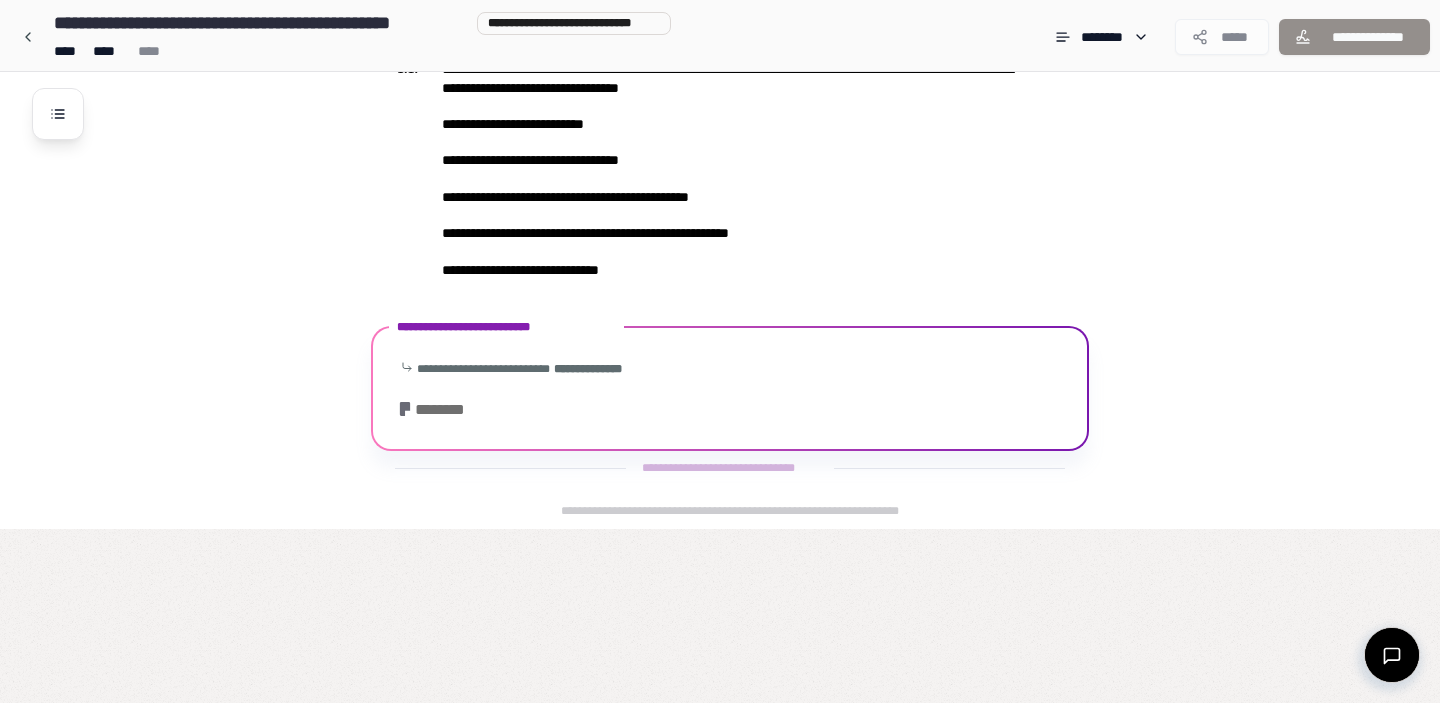 scroll, scrollTop: 110, scrollLeft: 0, axis: vertical 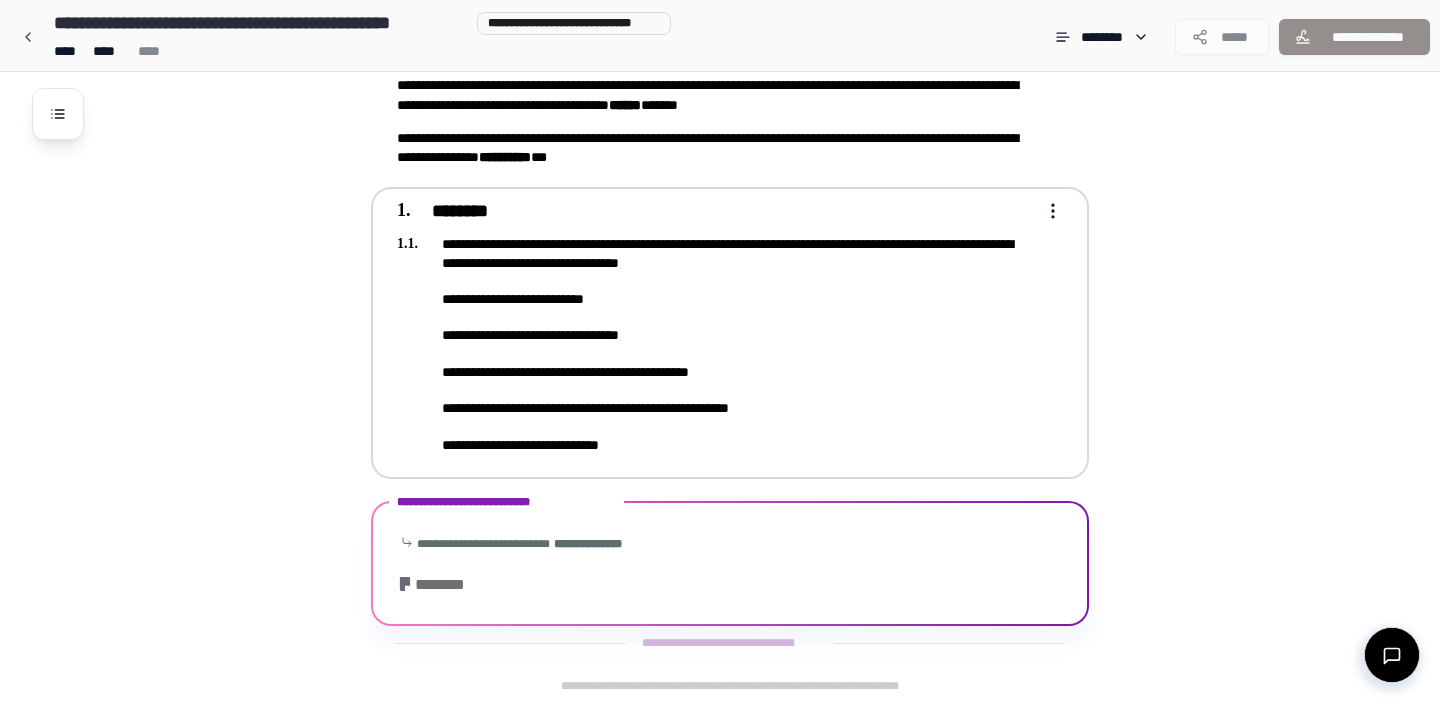 click on "**********" at bounding box center [716, 344] 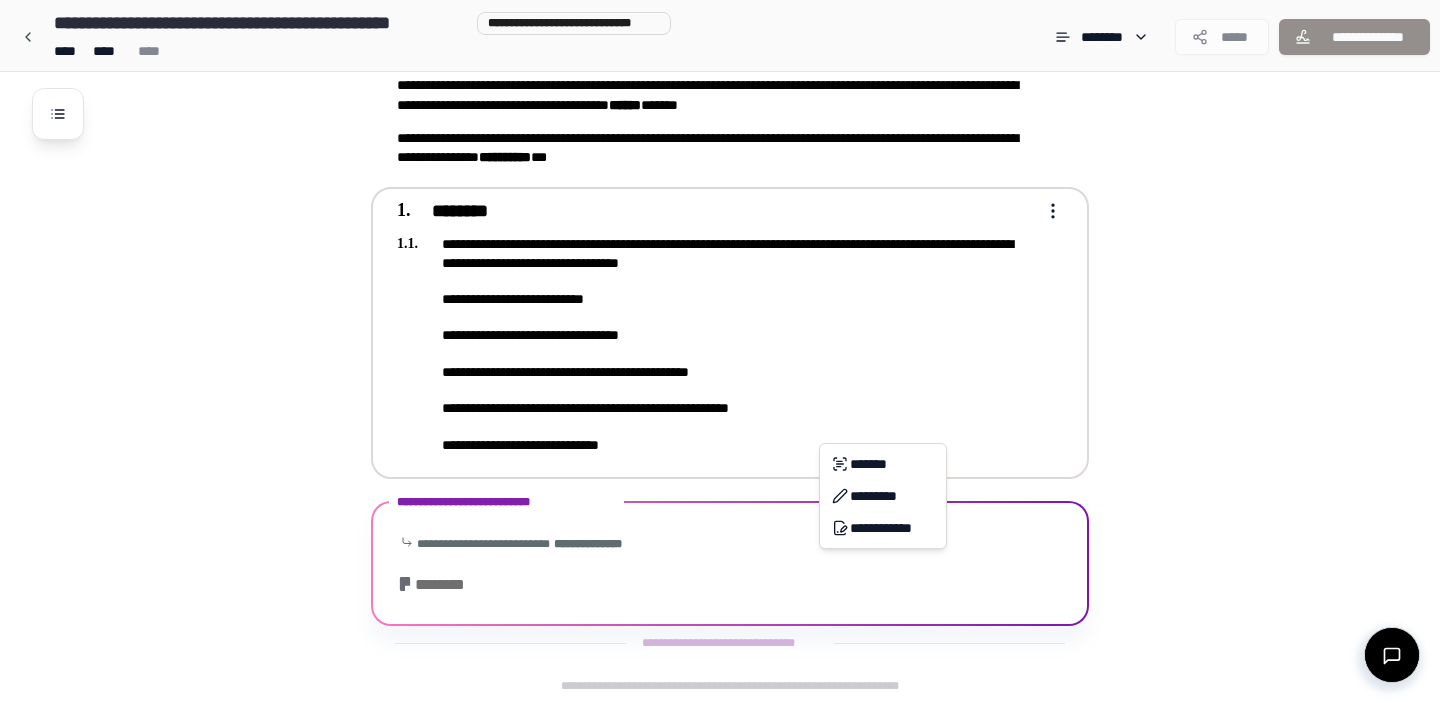 click on "**********" at bounding box center [720, 296] 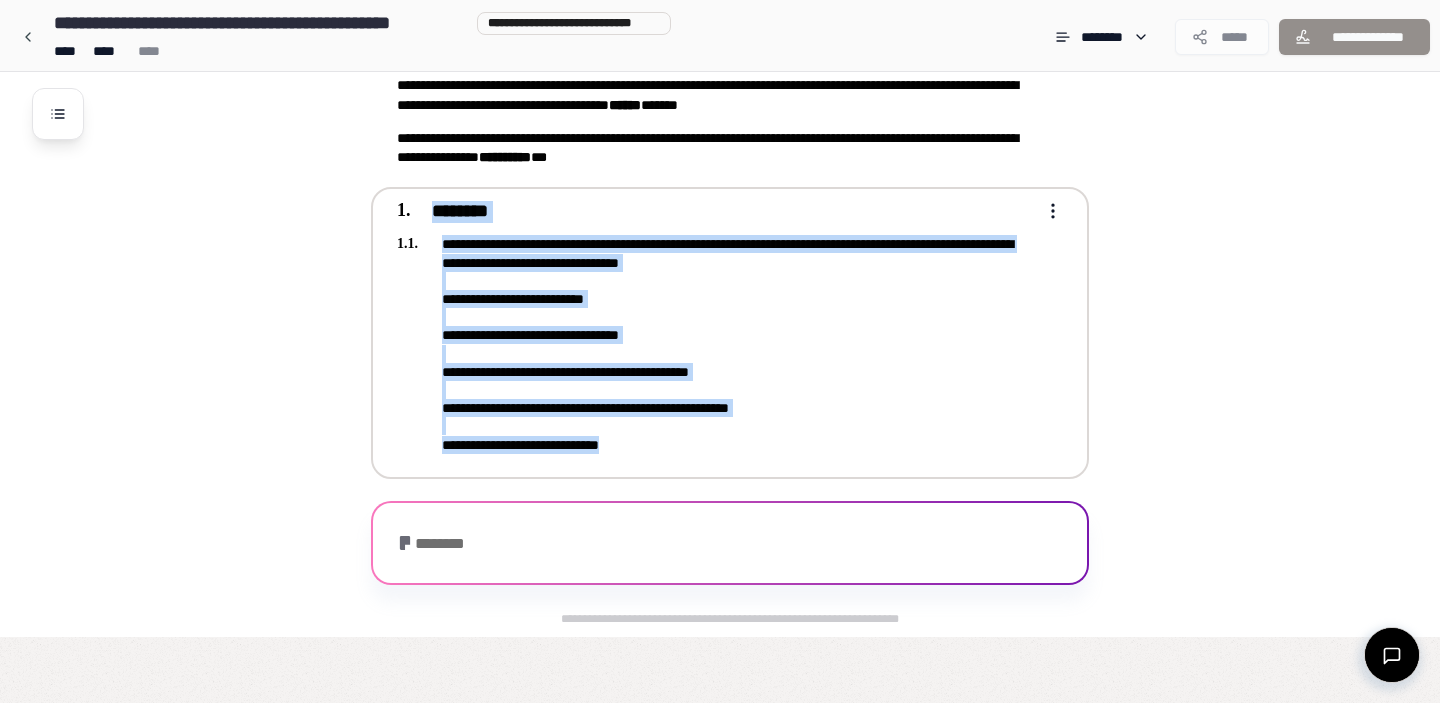 scroll, scrollTop: 43, scrollLeft: 0, axis: vertical 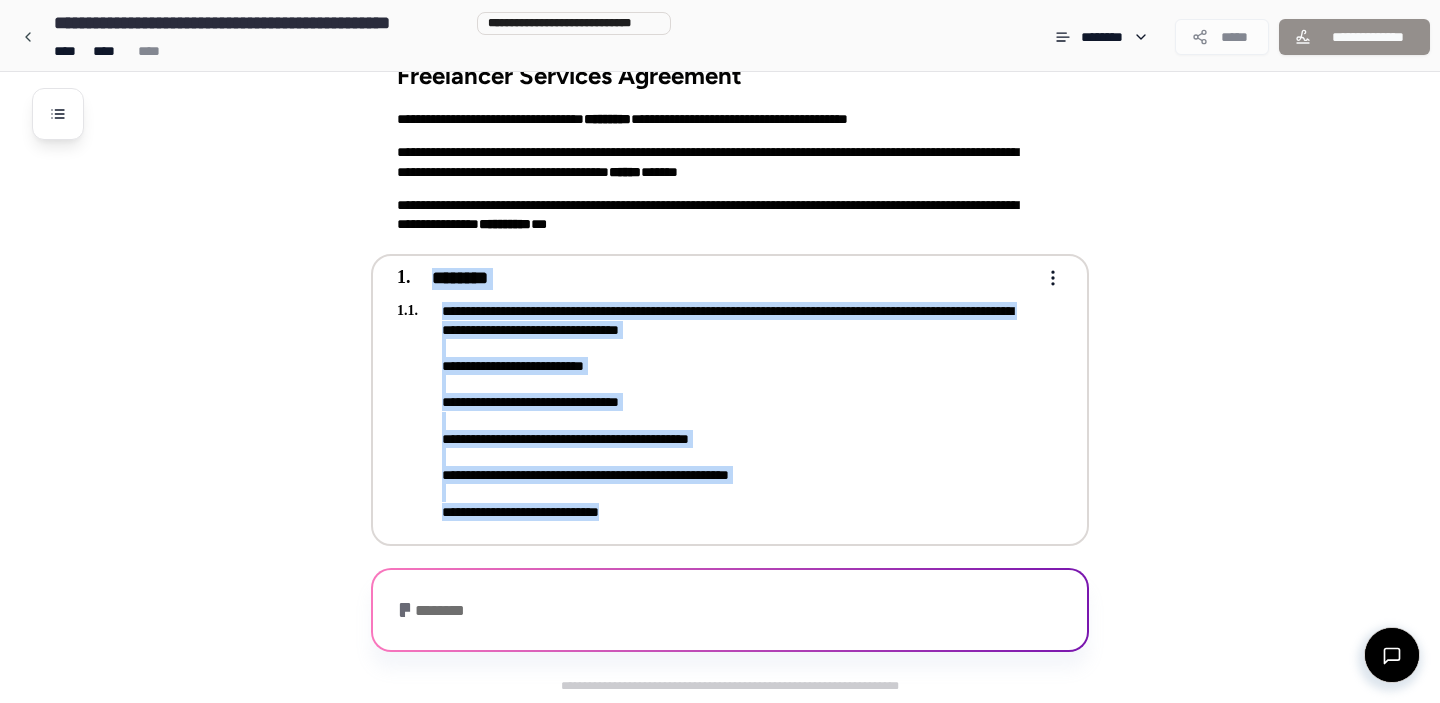 click on "**********" at bounding box center (716, 411) 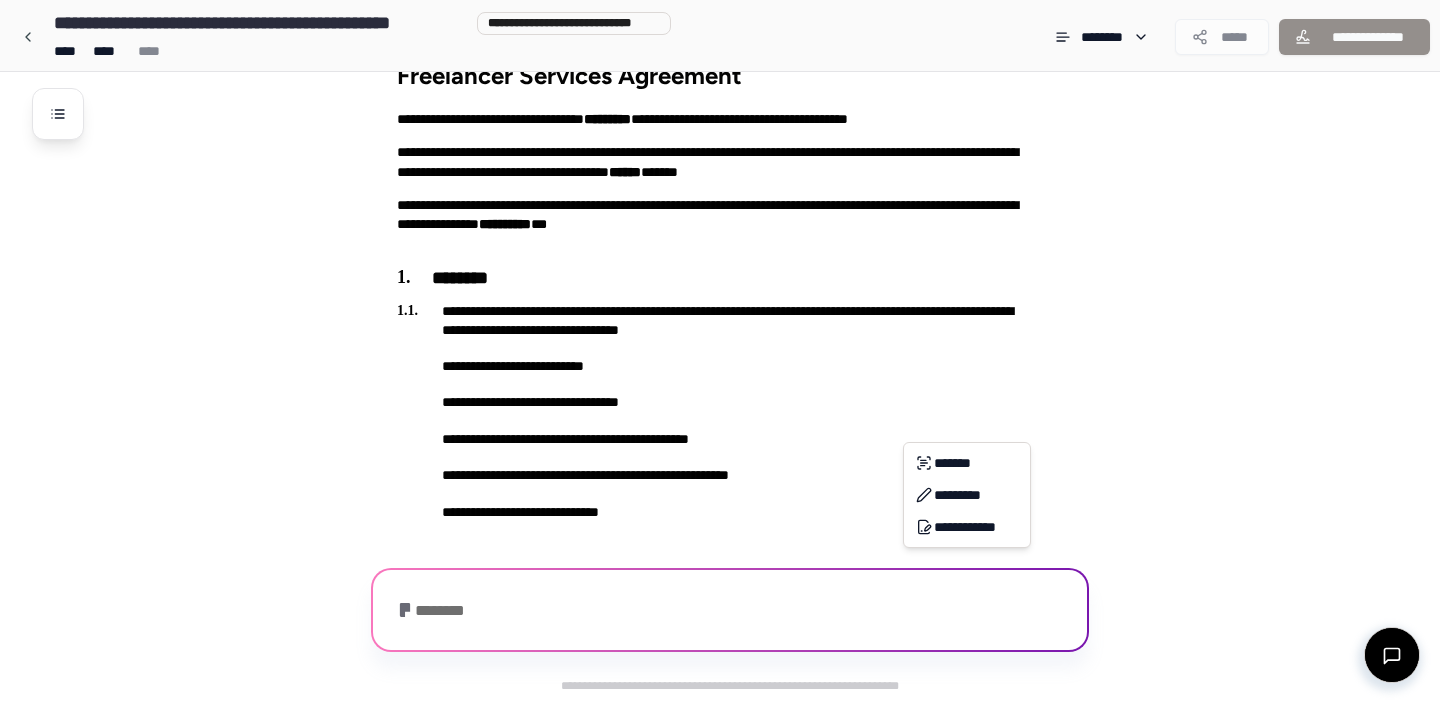 click on "**********" at bounding box center [720, 330] 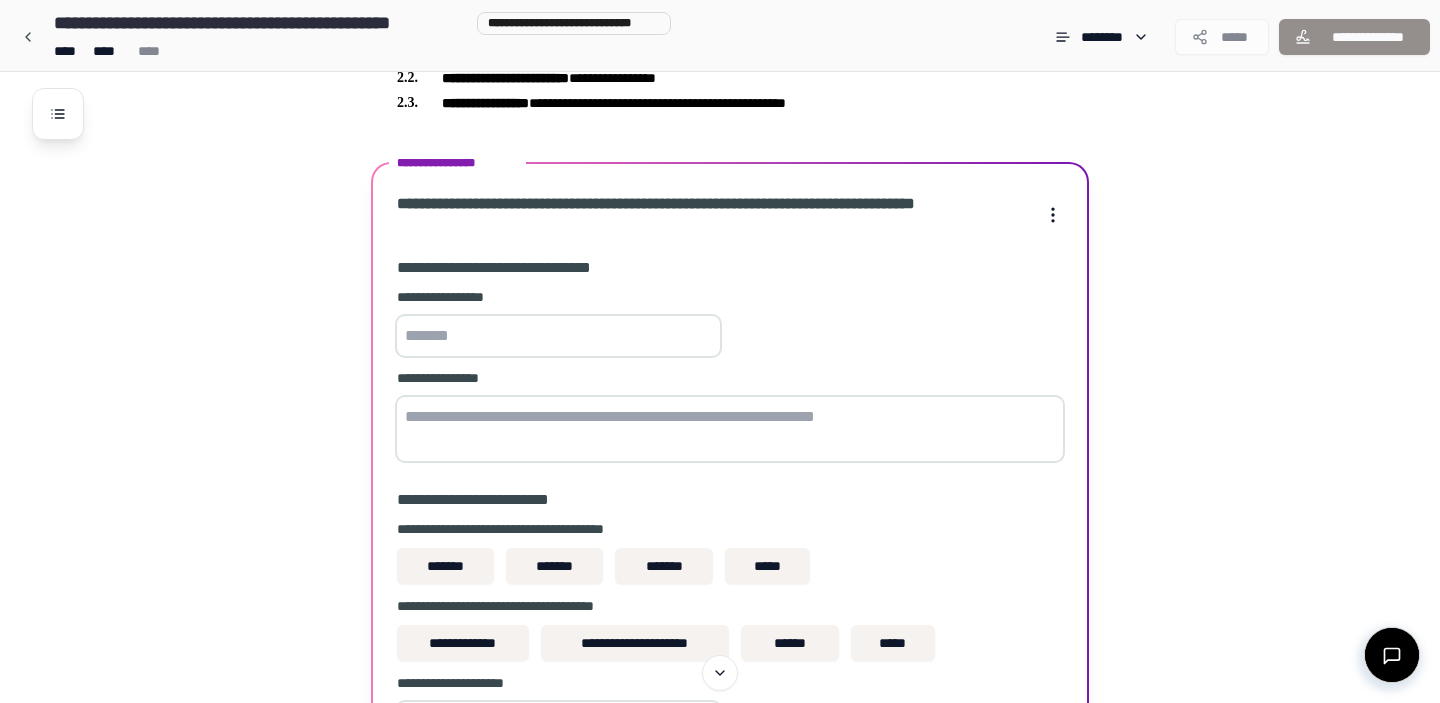 scroll, scrollTop: 628, scrollLeft: 0, axis: vertical 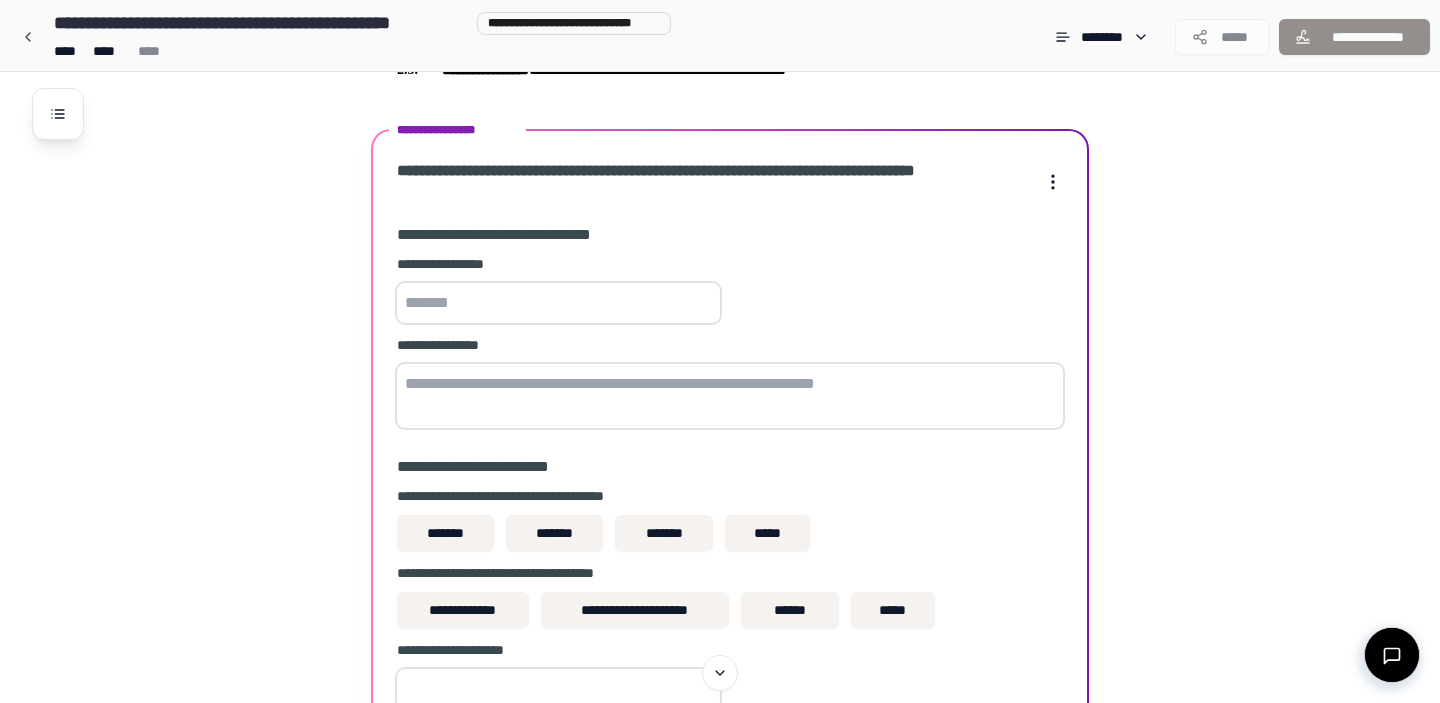 click at bounding box center [558, 303] 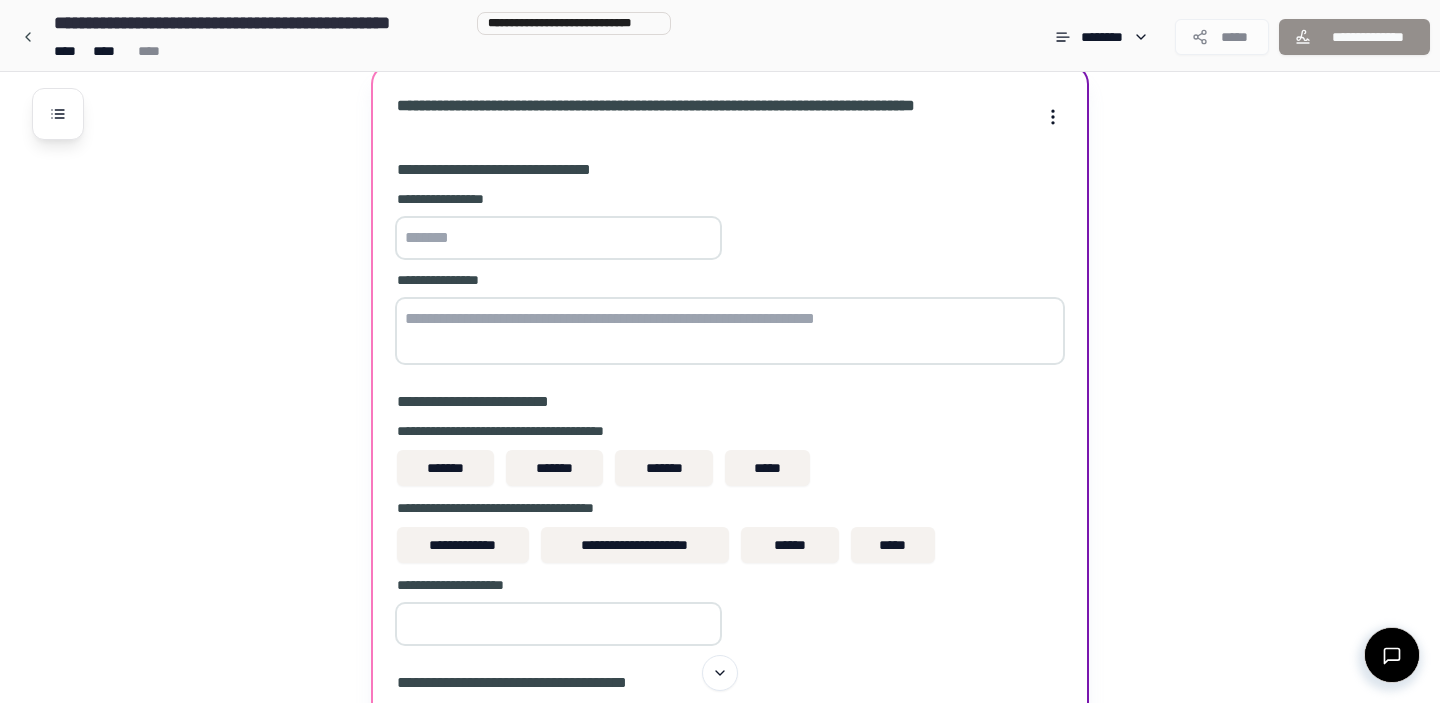 scroll, scrollTop: 701, scrollLeft: 0, axis: vertical 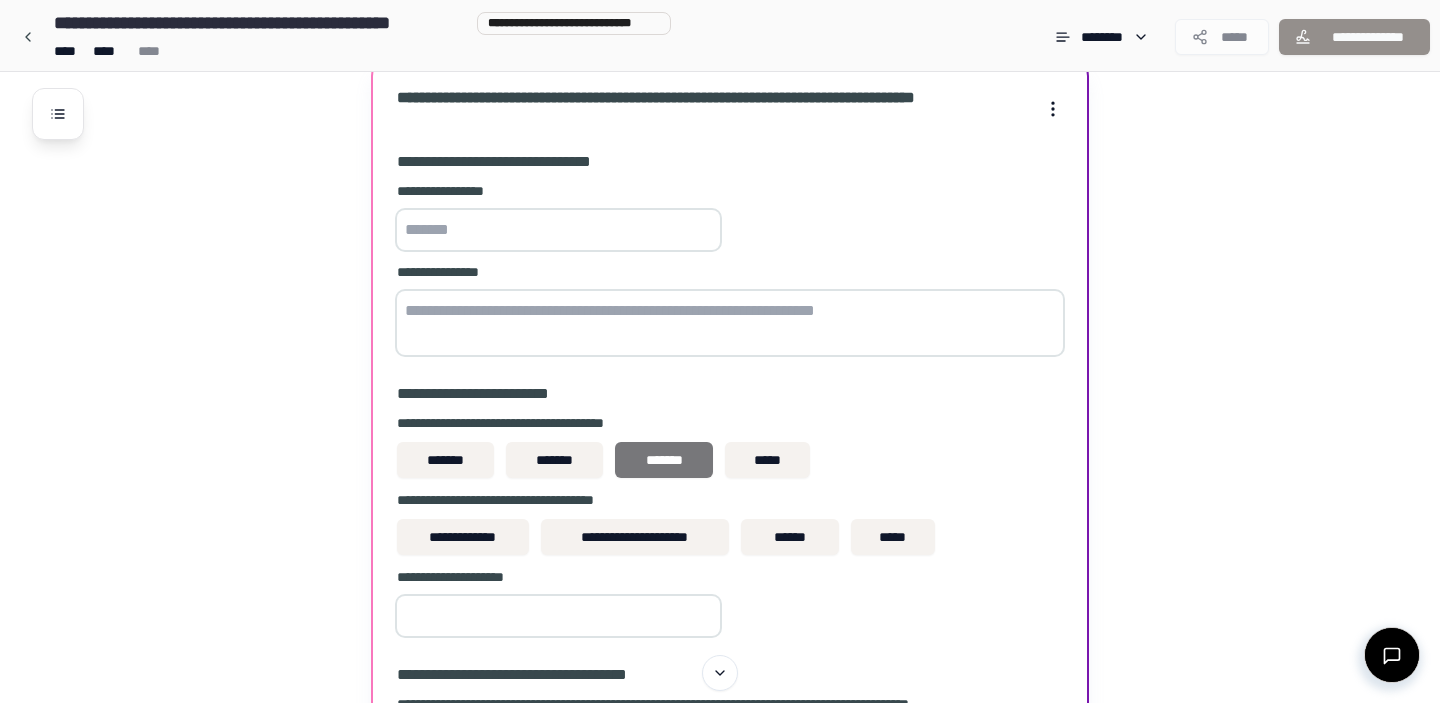 click on "*******" at bounding box center (664, 460) 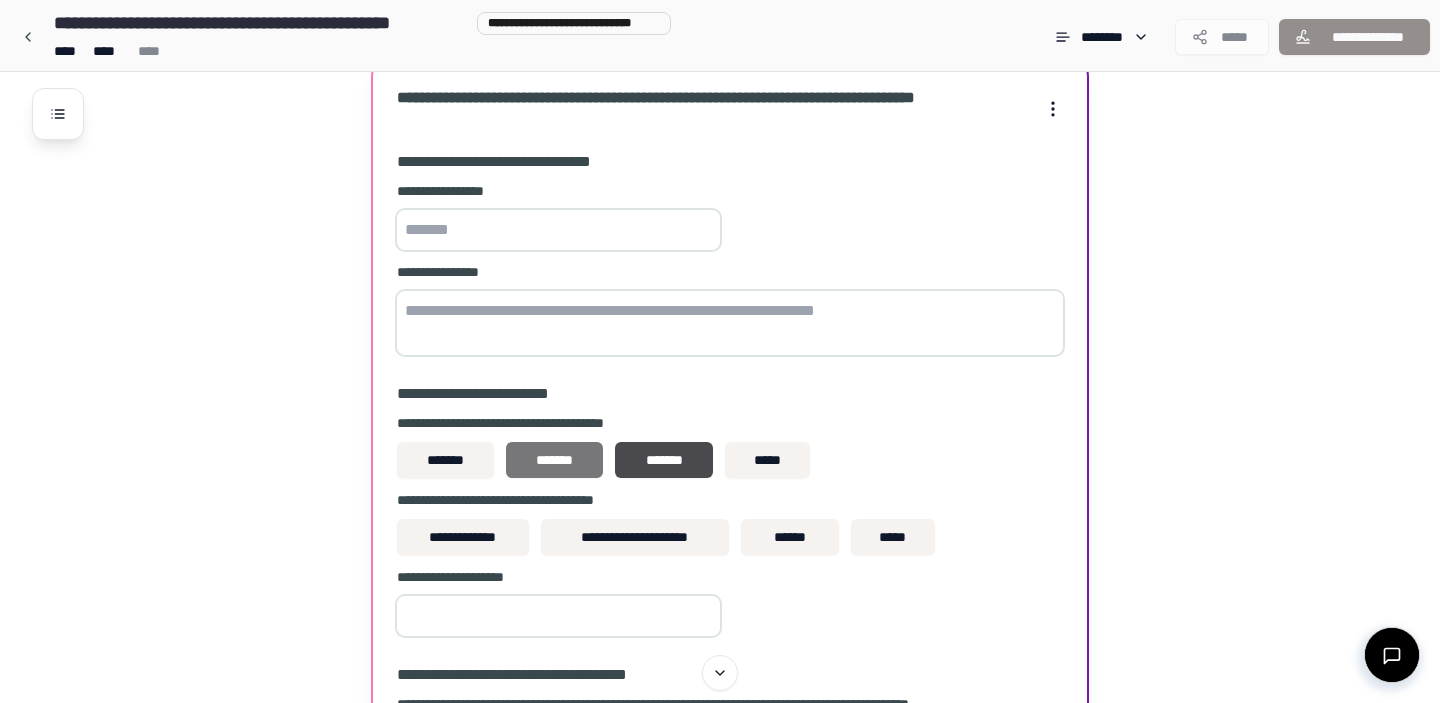 click on "*******" at bounding box center [554, 460] 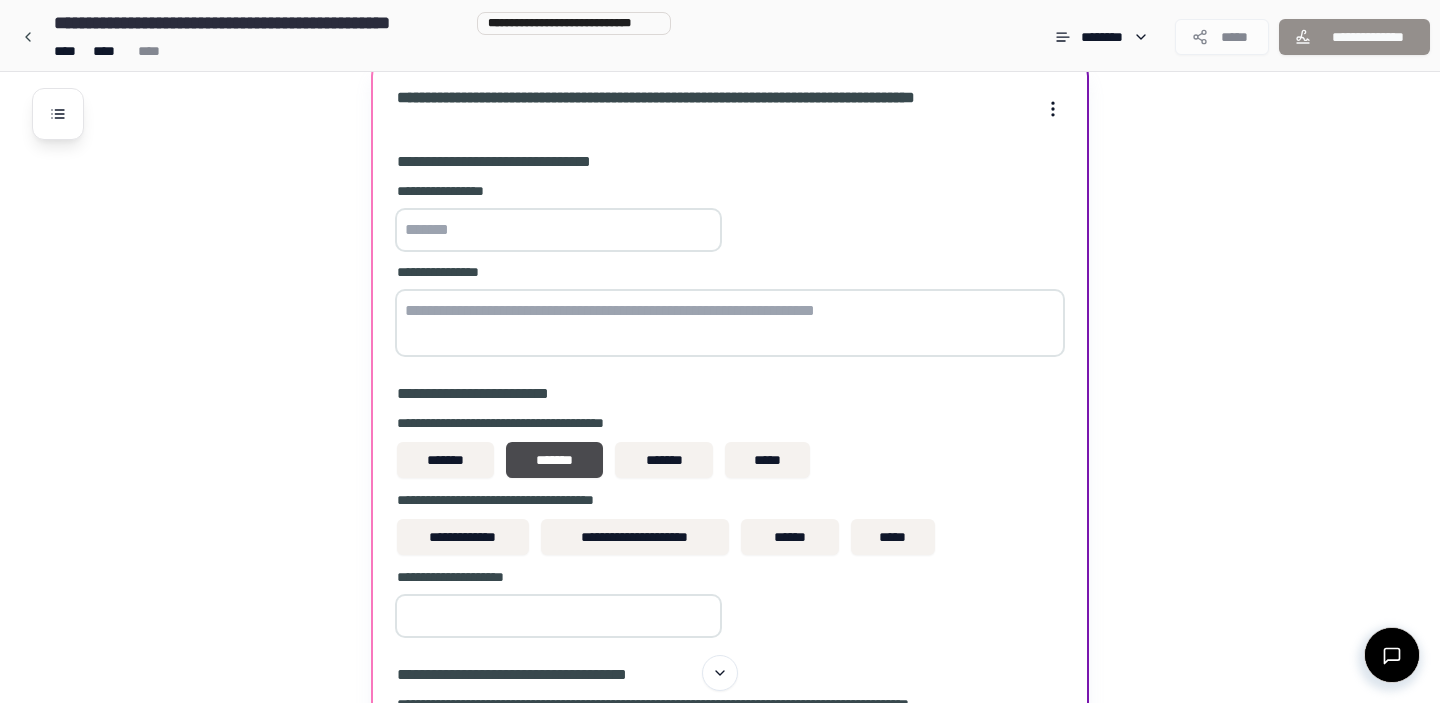 click at bounding box center (730, 323) 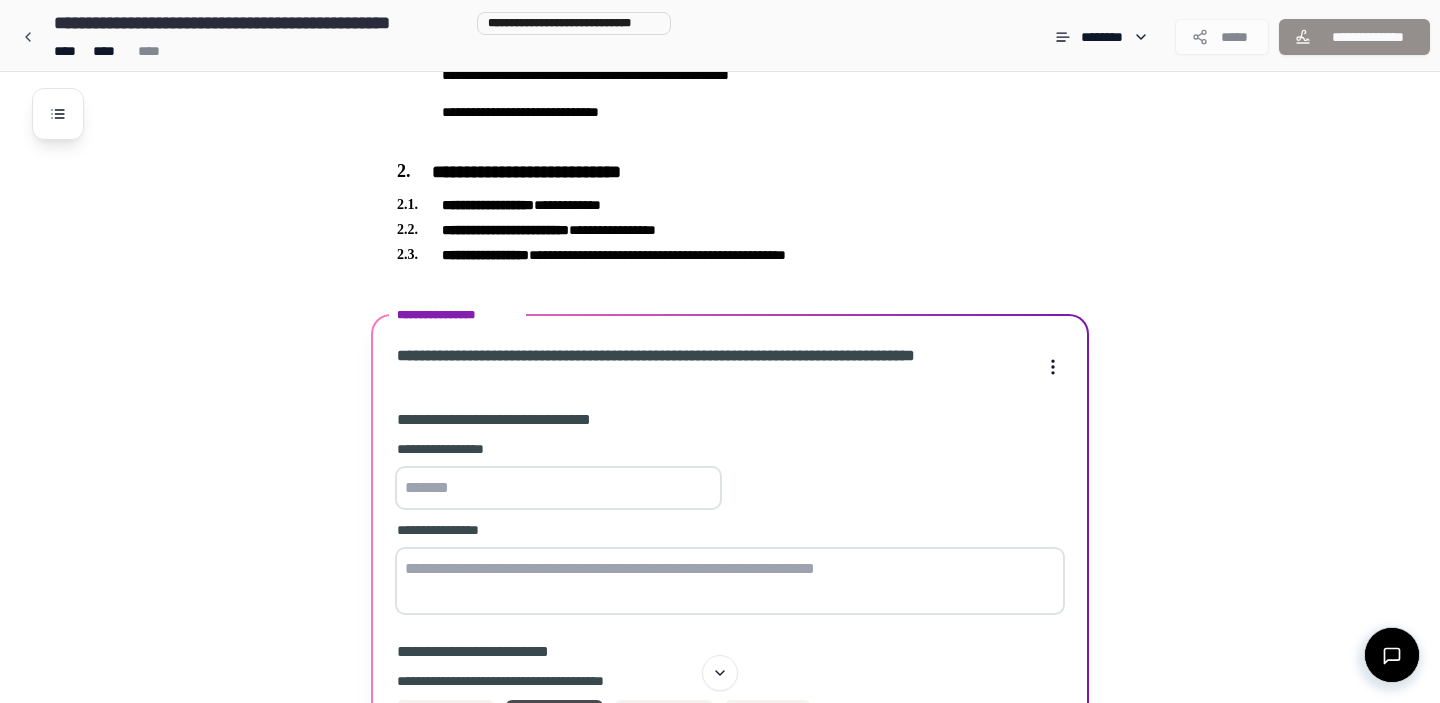 scroll, scrollTop: 570, scrollLeft: 0, axis: vertical 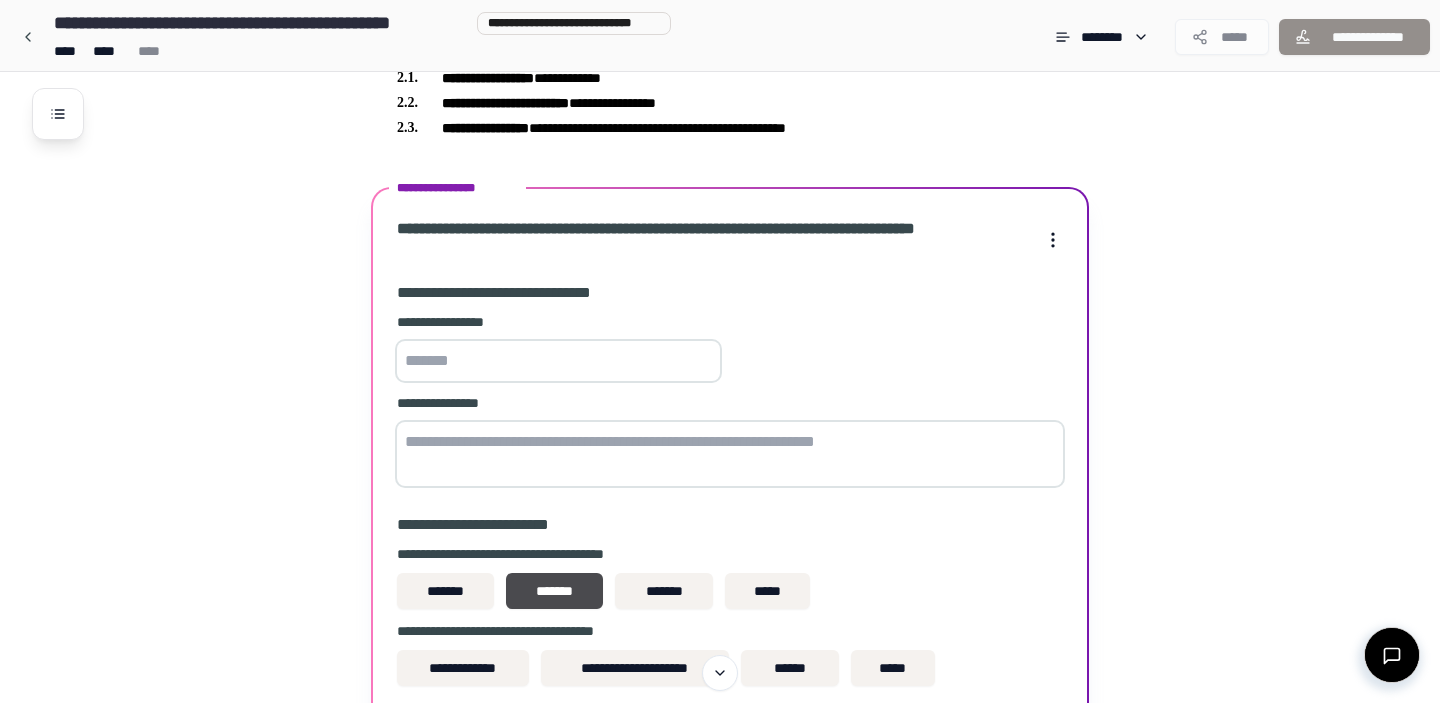 click at bounding box center [558, 361] 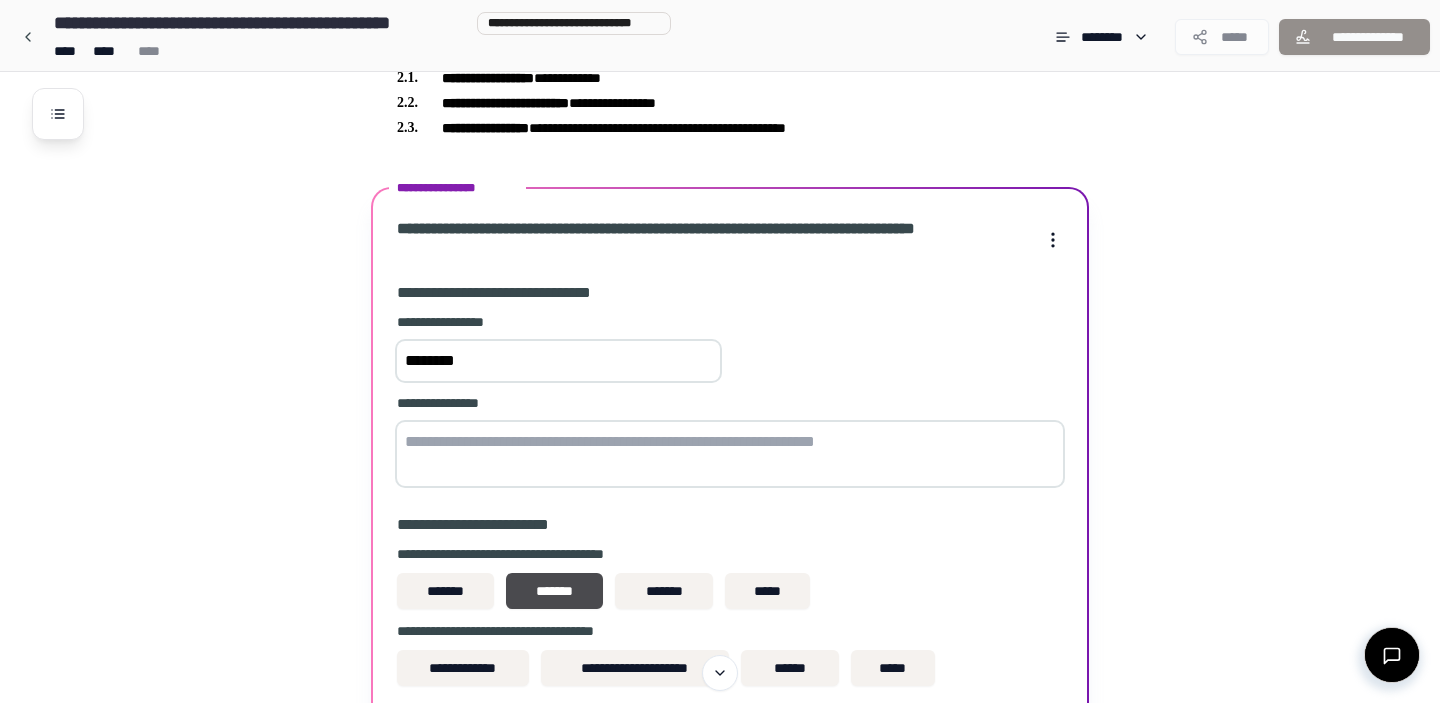 click at bounding box center (730, 454) 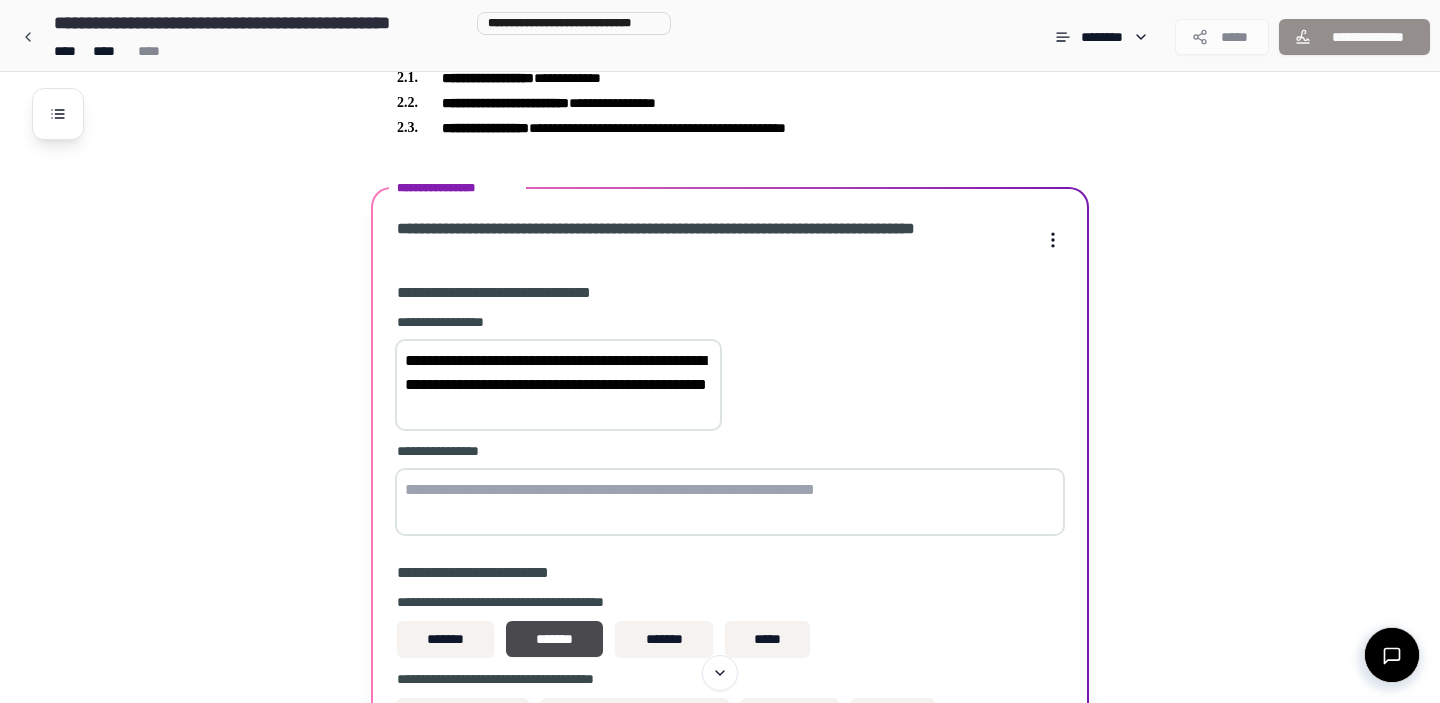 type on "**********" 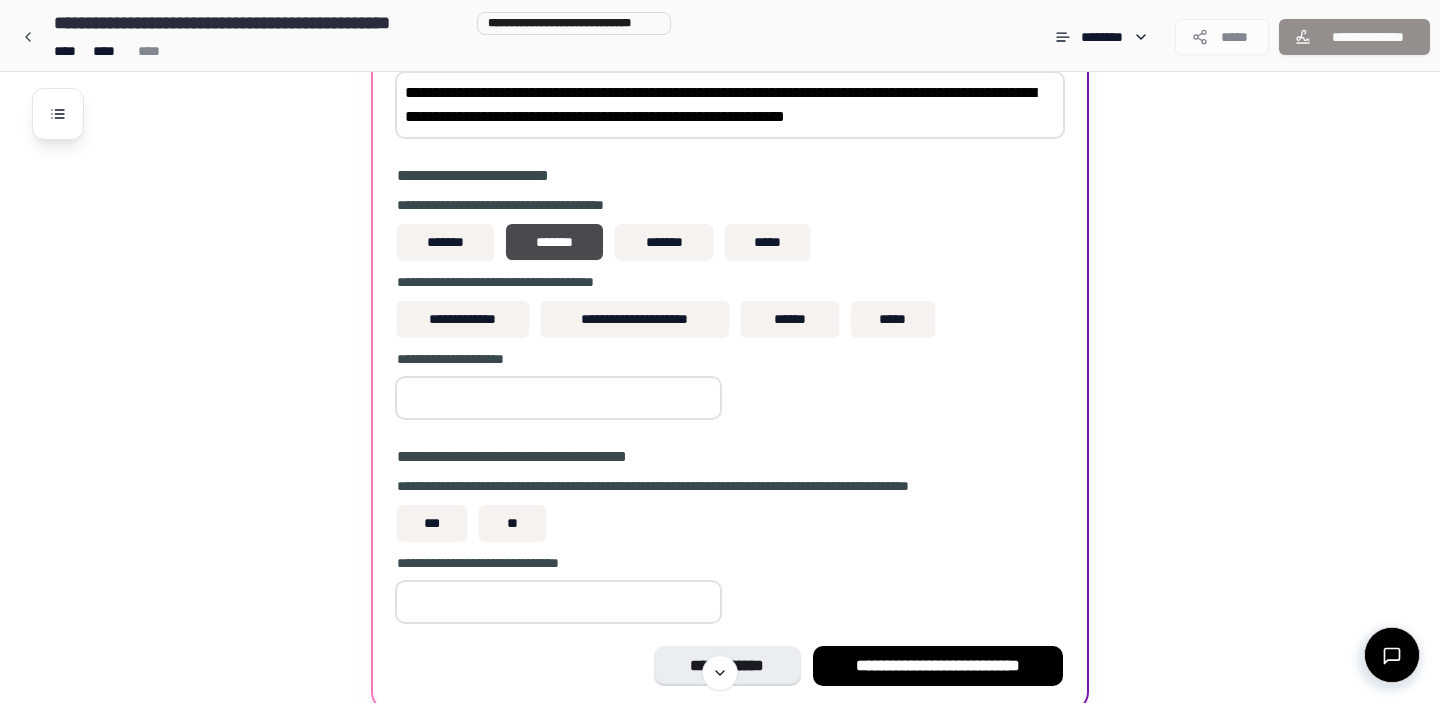 scroll, scrollTop: 954, scrollLeft: 0, axis: vertical 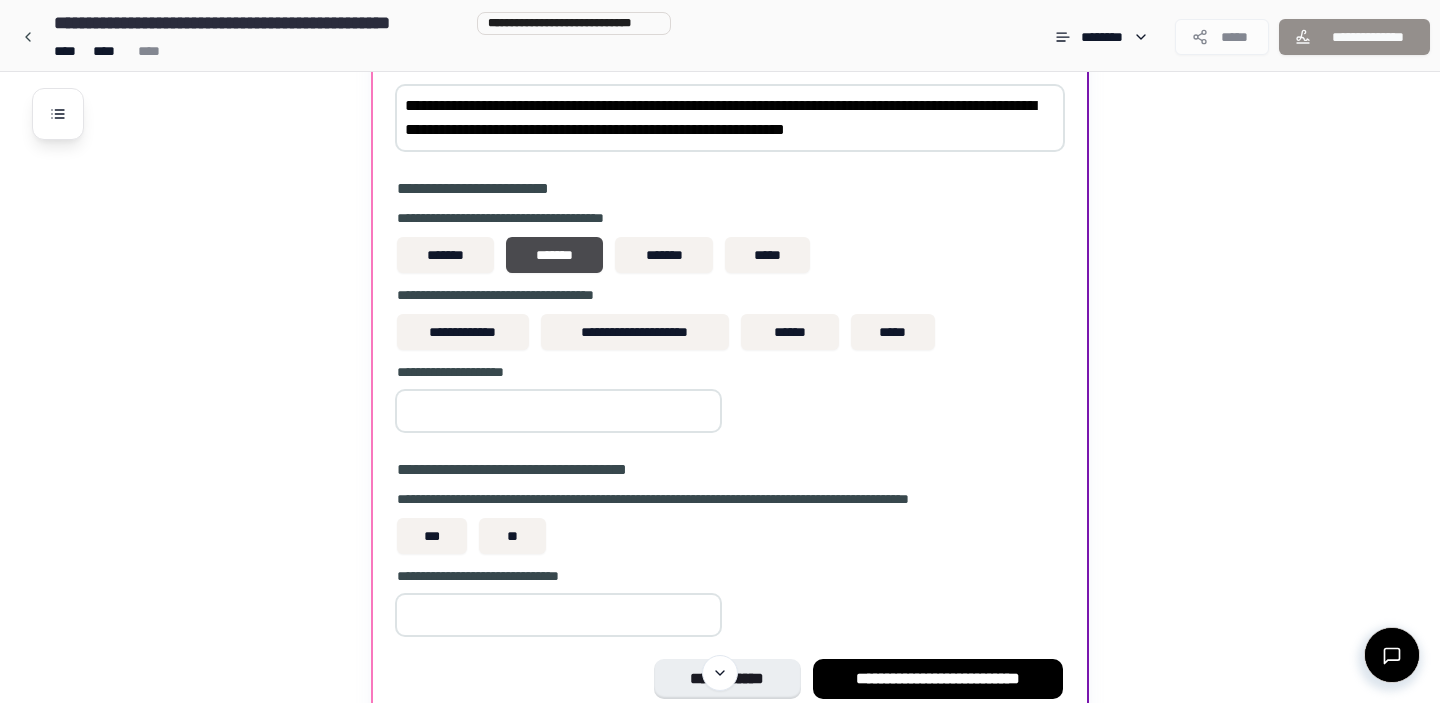type on "**********" 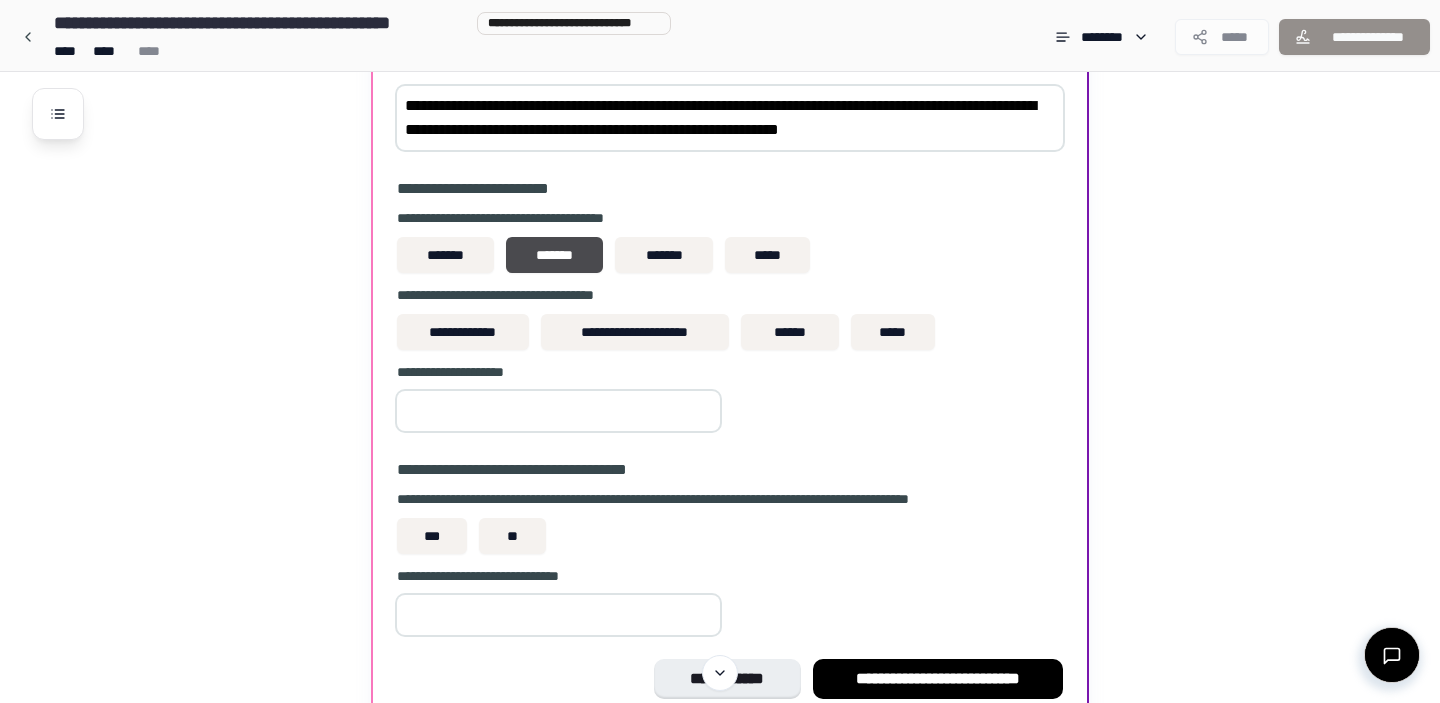 click at bounding box center [558, 411] 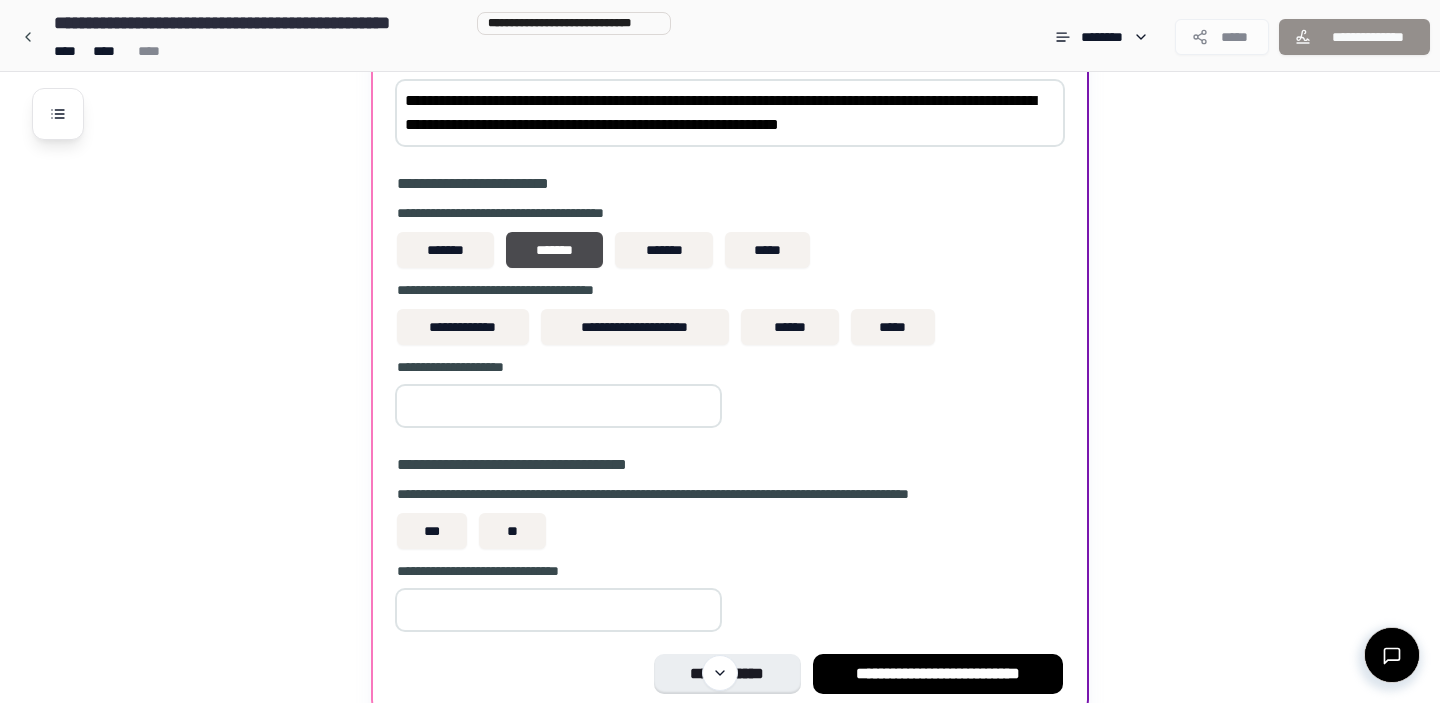 scroll, scrollTop: 1053, scrollLeft: 0, axis: vertical 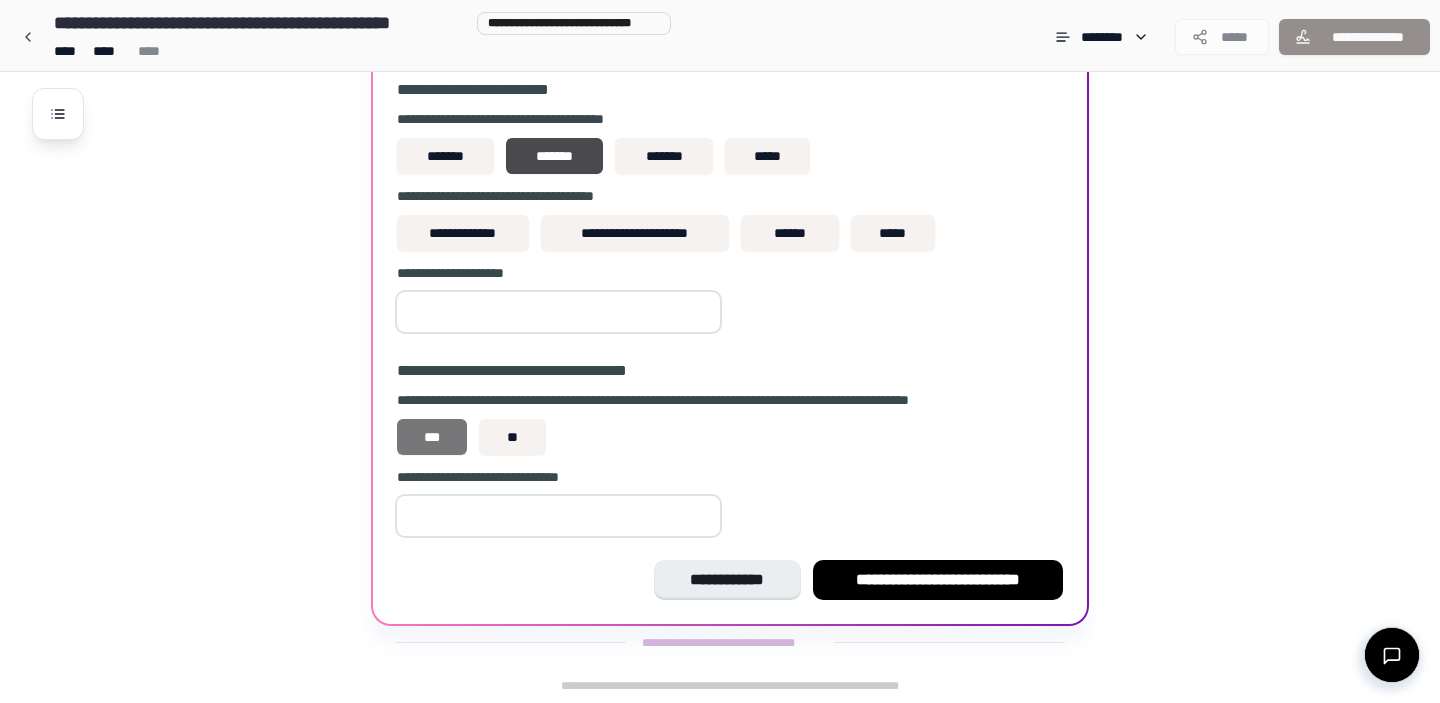 type on "**" 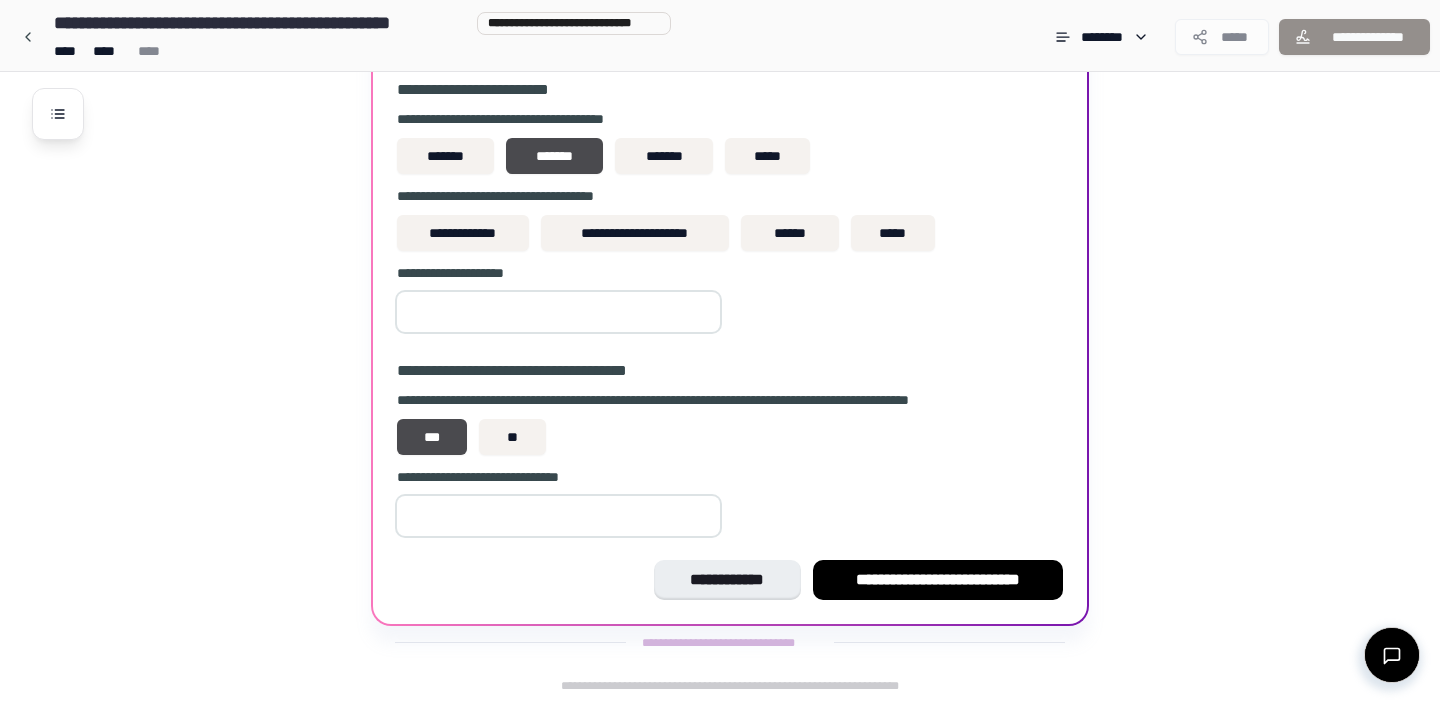 click at bounding box center (558, 516) 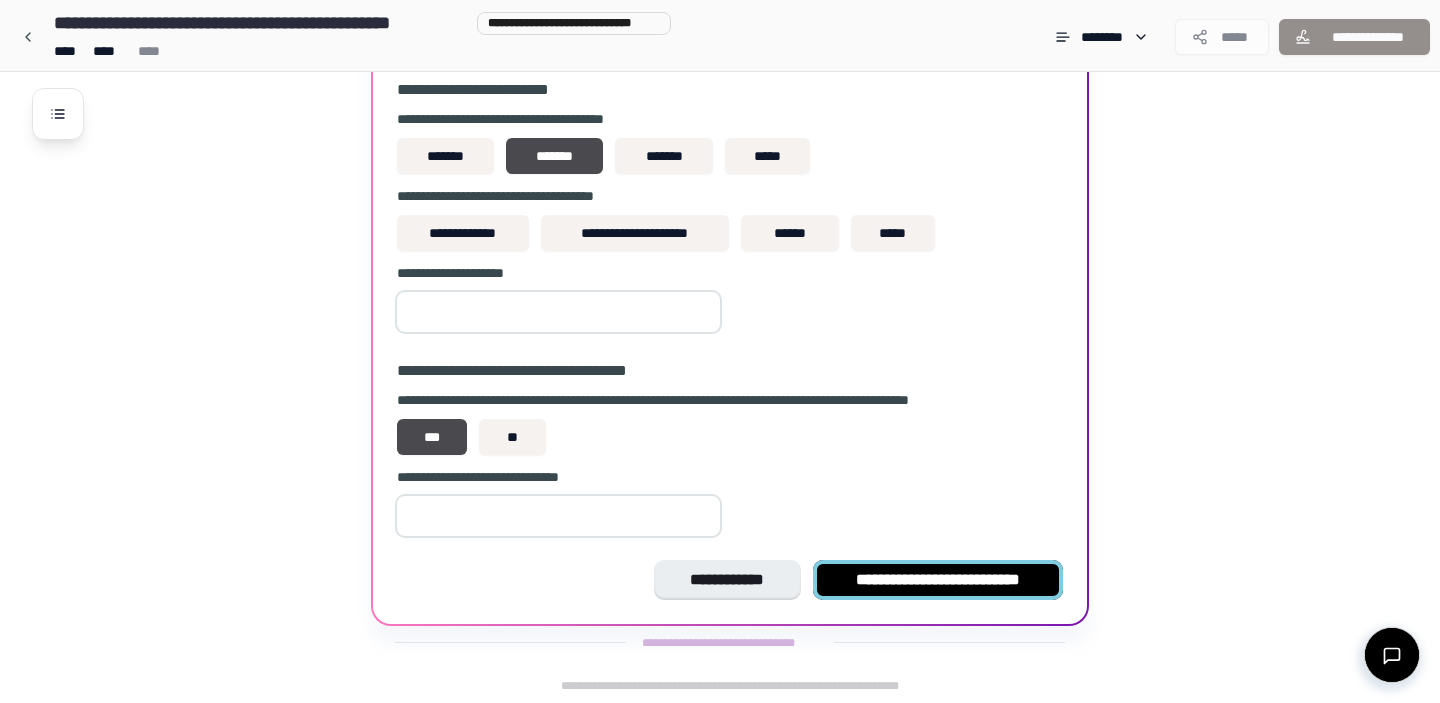 click on "**********" at bounding box center [938, 580] 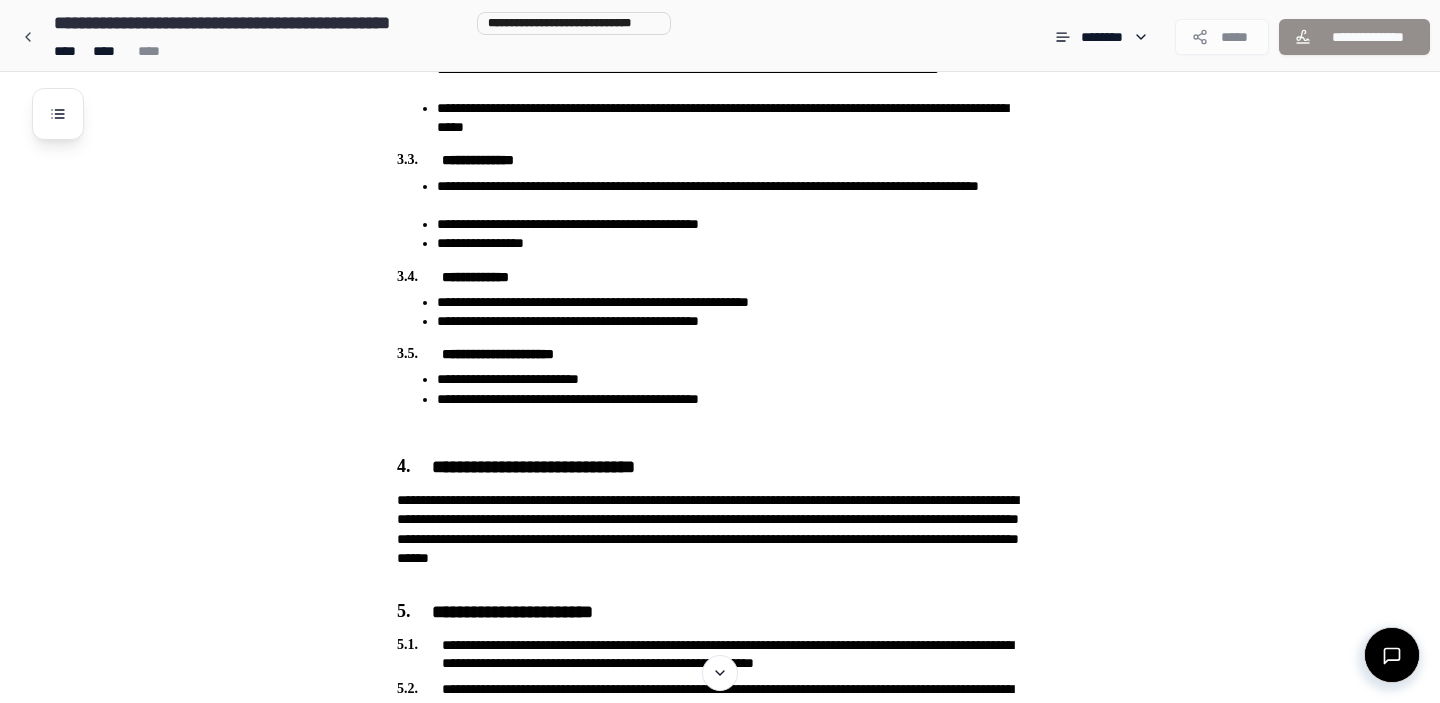 scroll, scrollTop: 798, scrollLeft: 0, axis: vertical 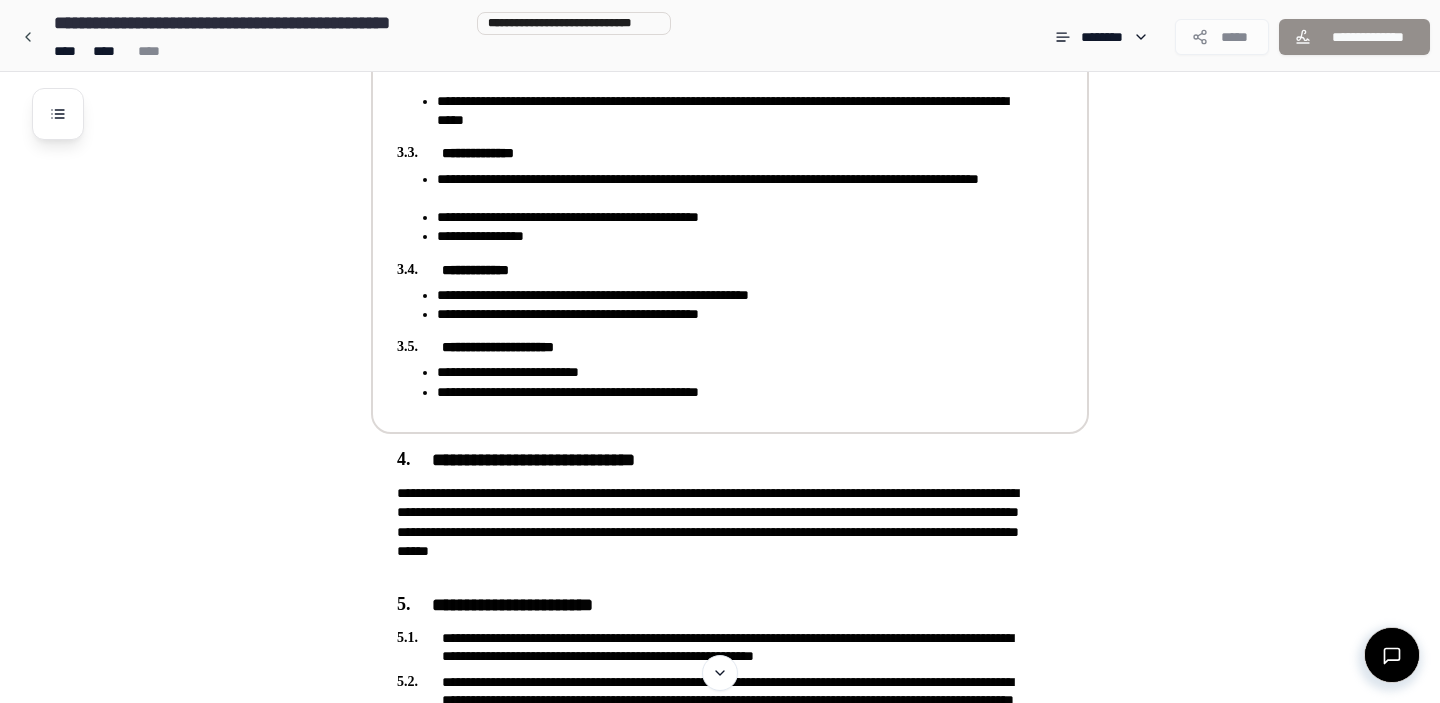 click on "**********" at bounding box center [736, 295] 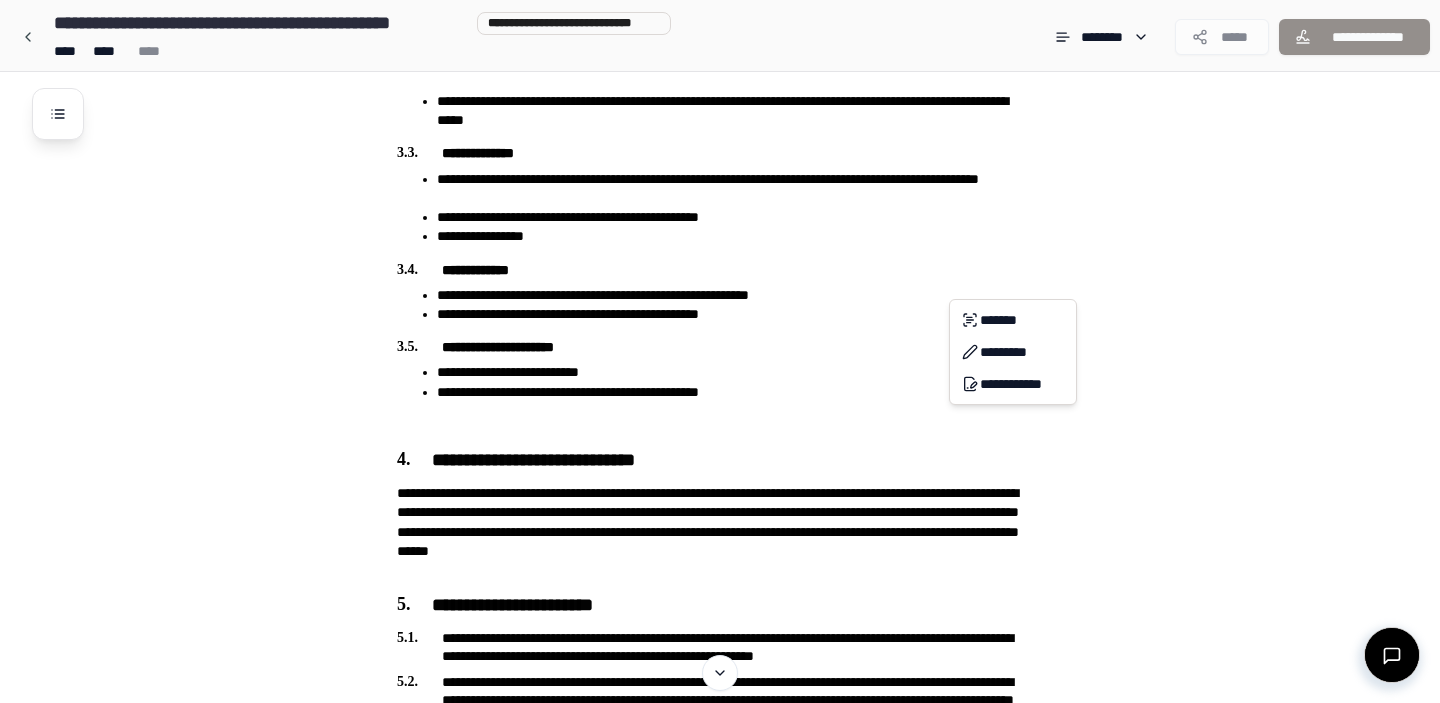 click on "**********" at bounding box center [720, 1133] 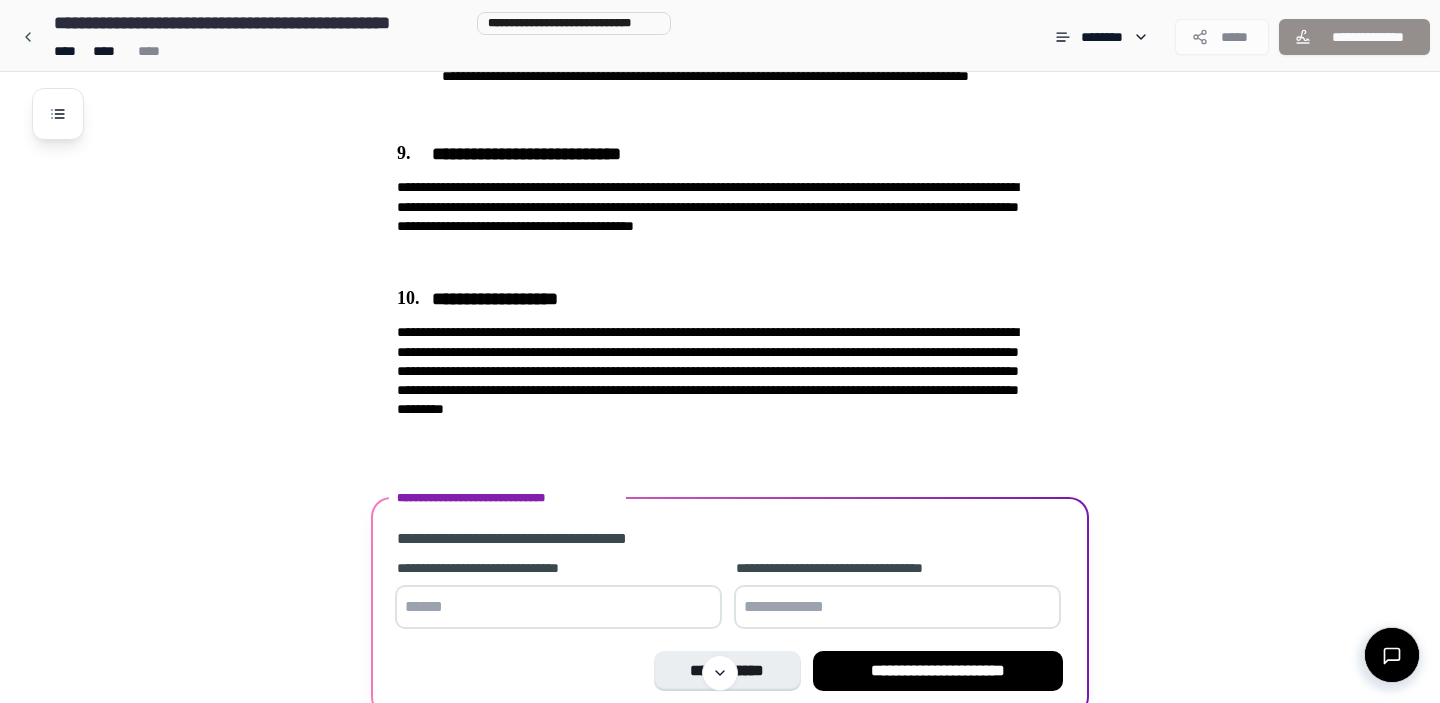 scroll, scrollTop: 3159, scrollLeft: 0, axis: vertical 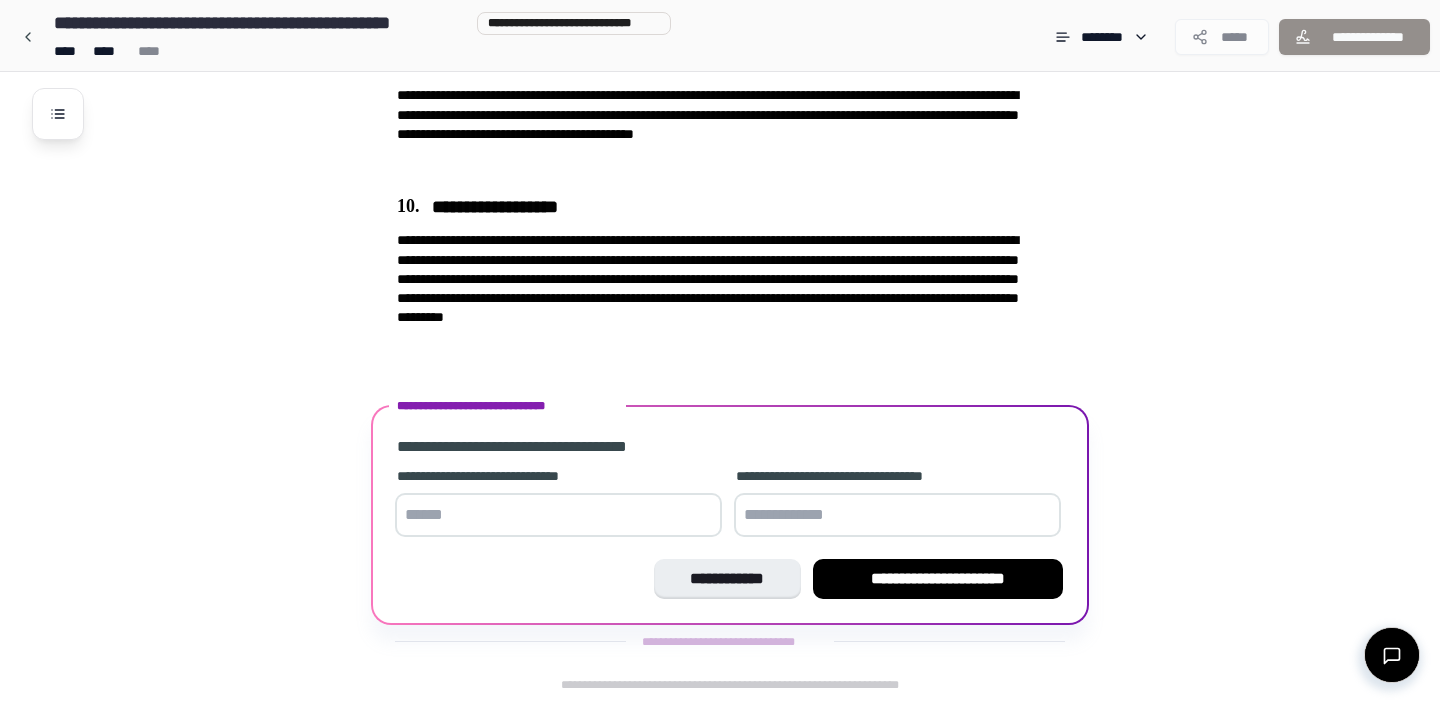 click at bounding box center (558, 515) 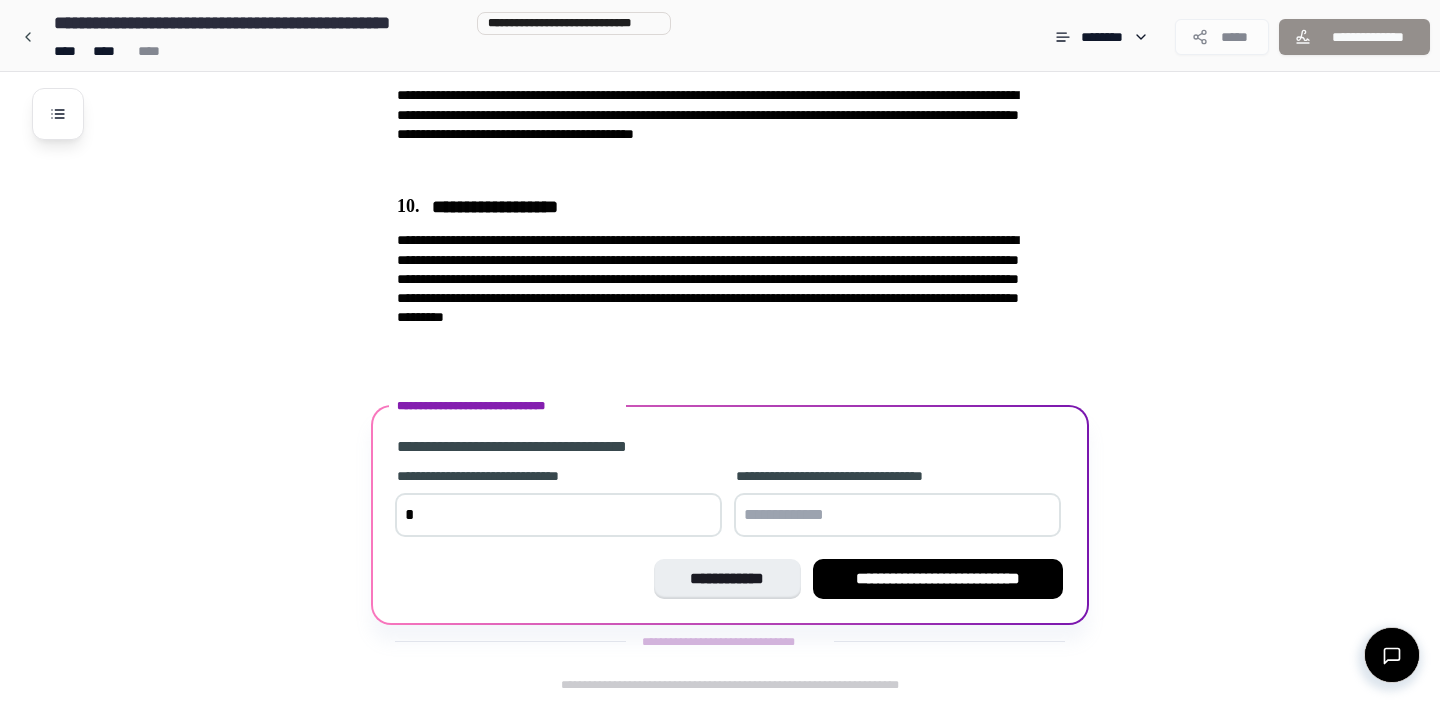 type 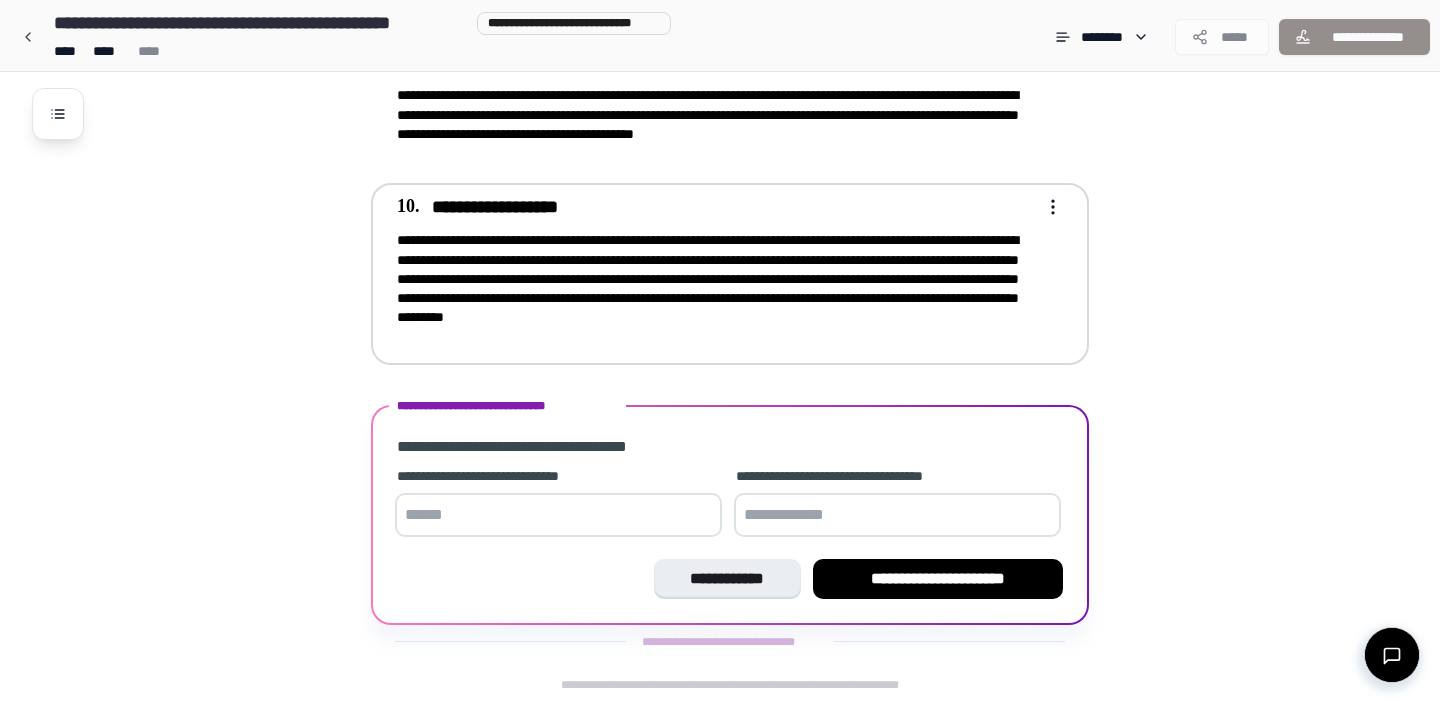 click on "**********" at bounding box center [730, 274] 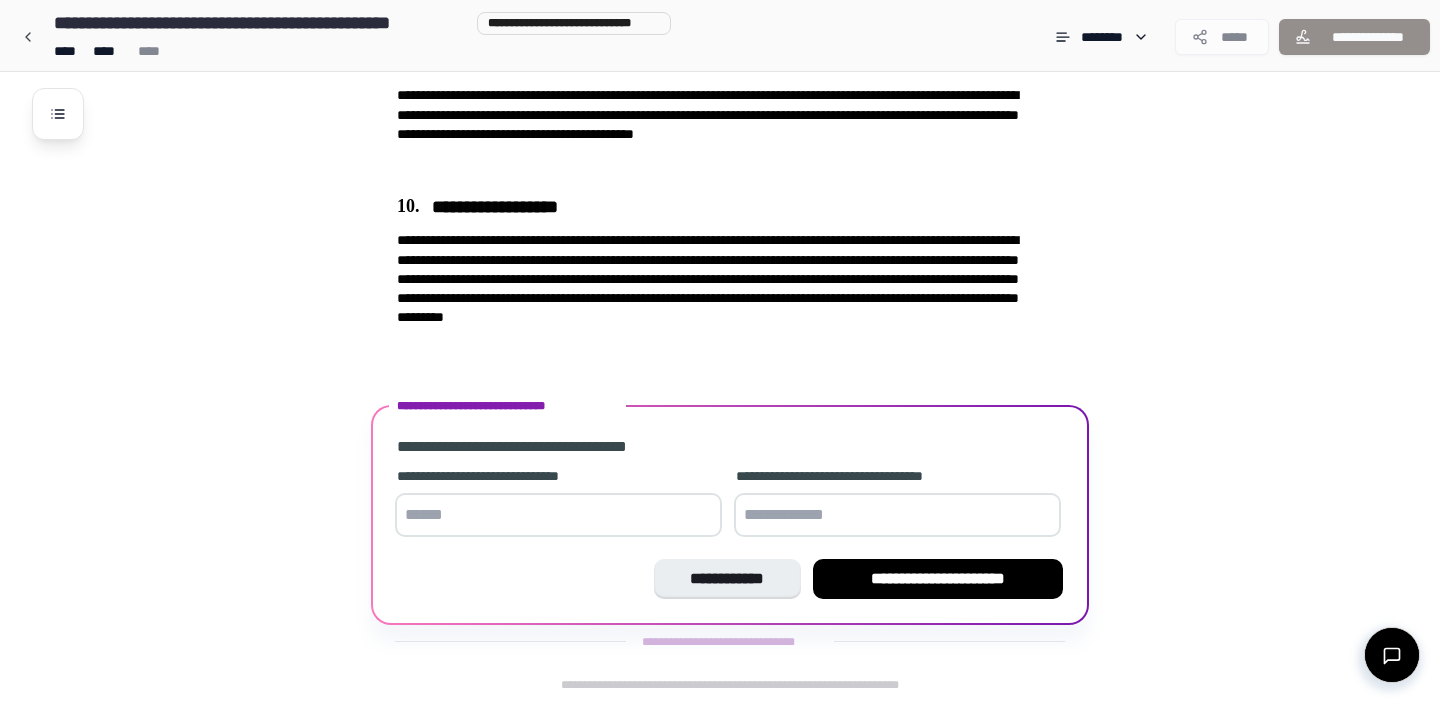 click on "**********" at bounding box center [746, -1192] 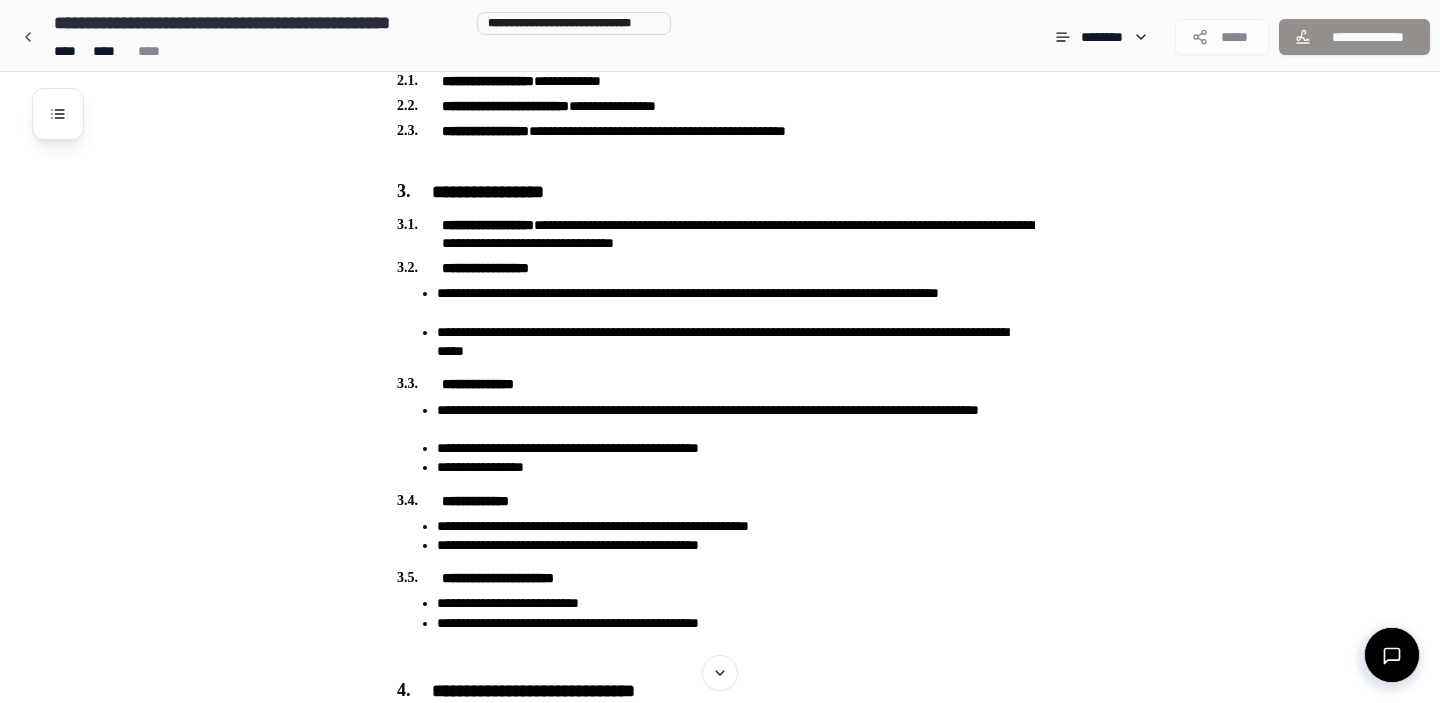 scroll, scrollTop: 0, scrollLeft: 0, axis: both 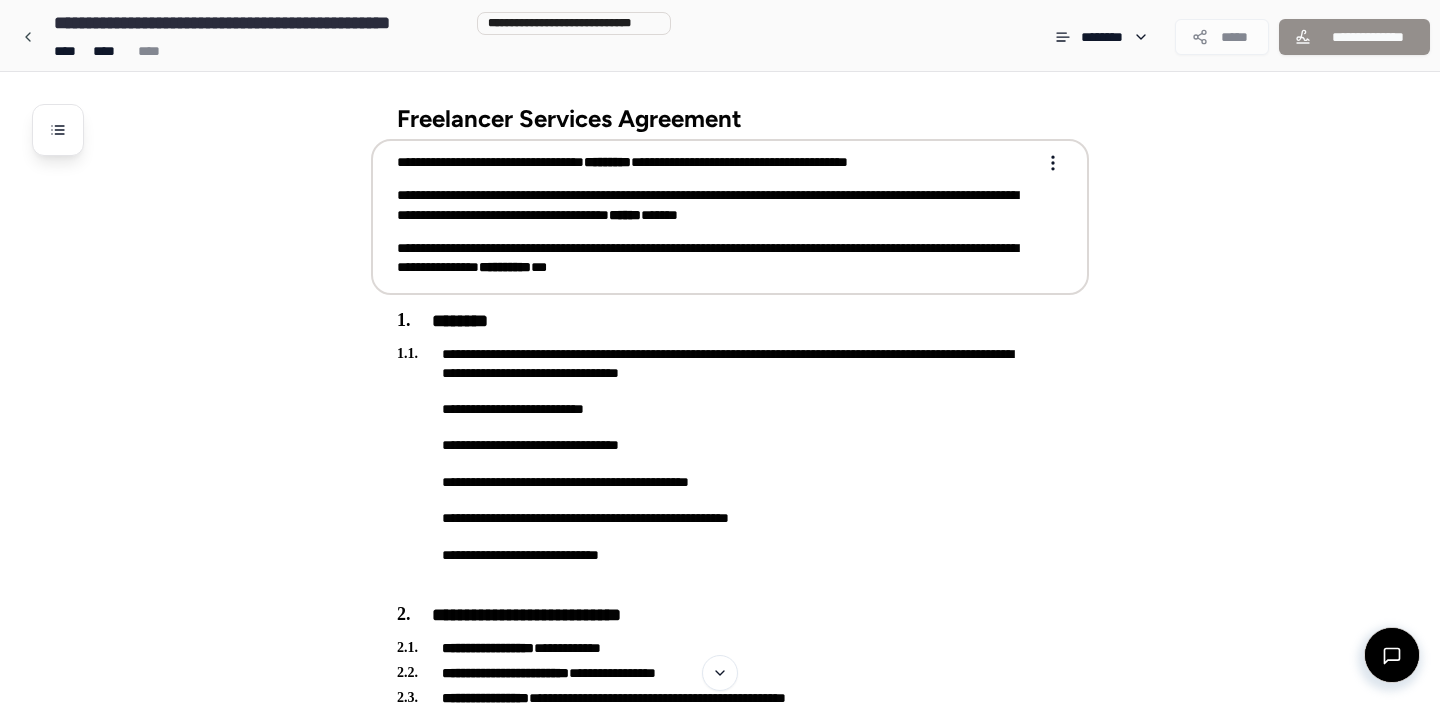click on "**********" at bounding box center (720, 1931) 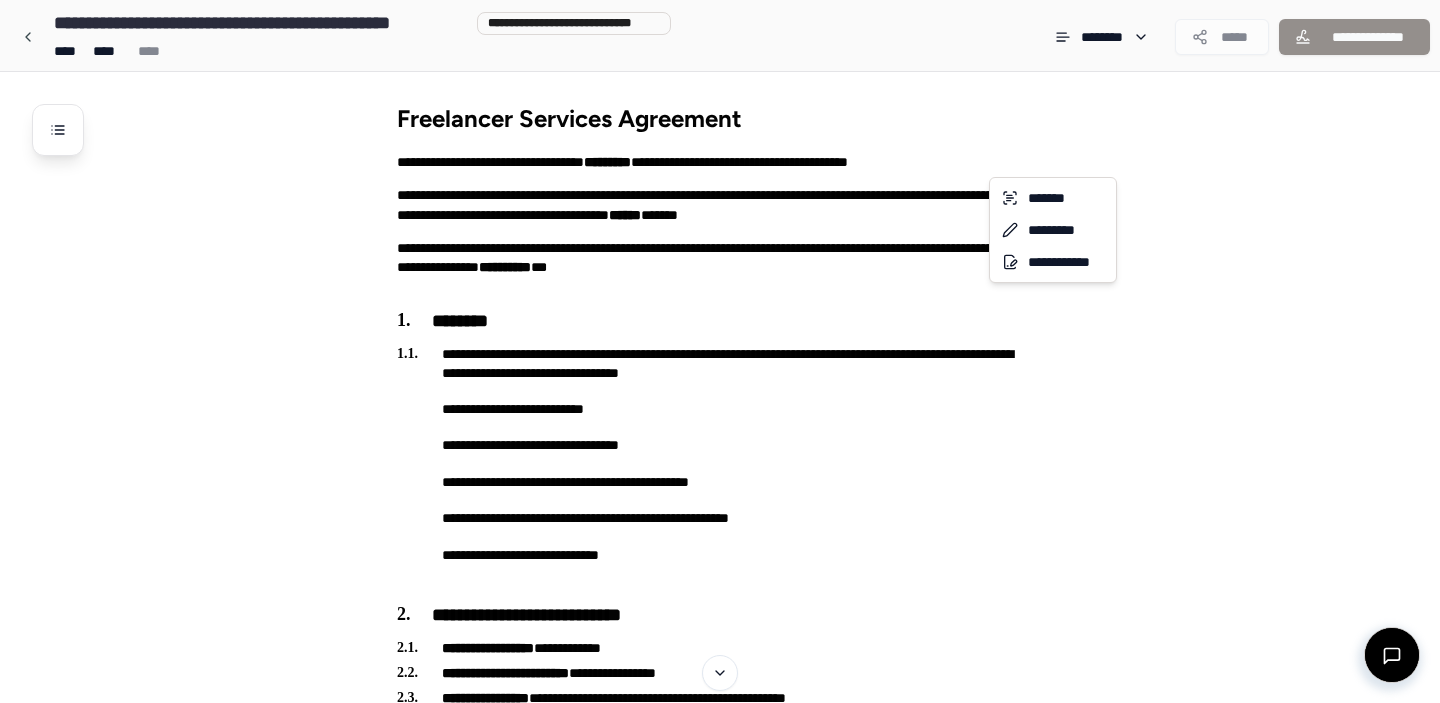click on "**********" at bounding box center (720, 1931) 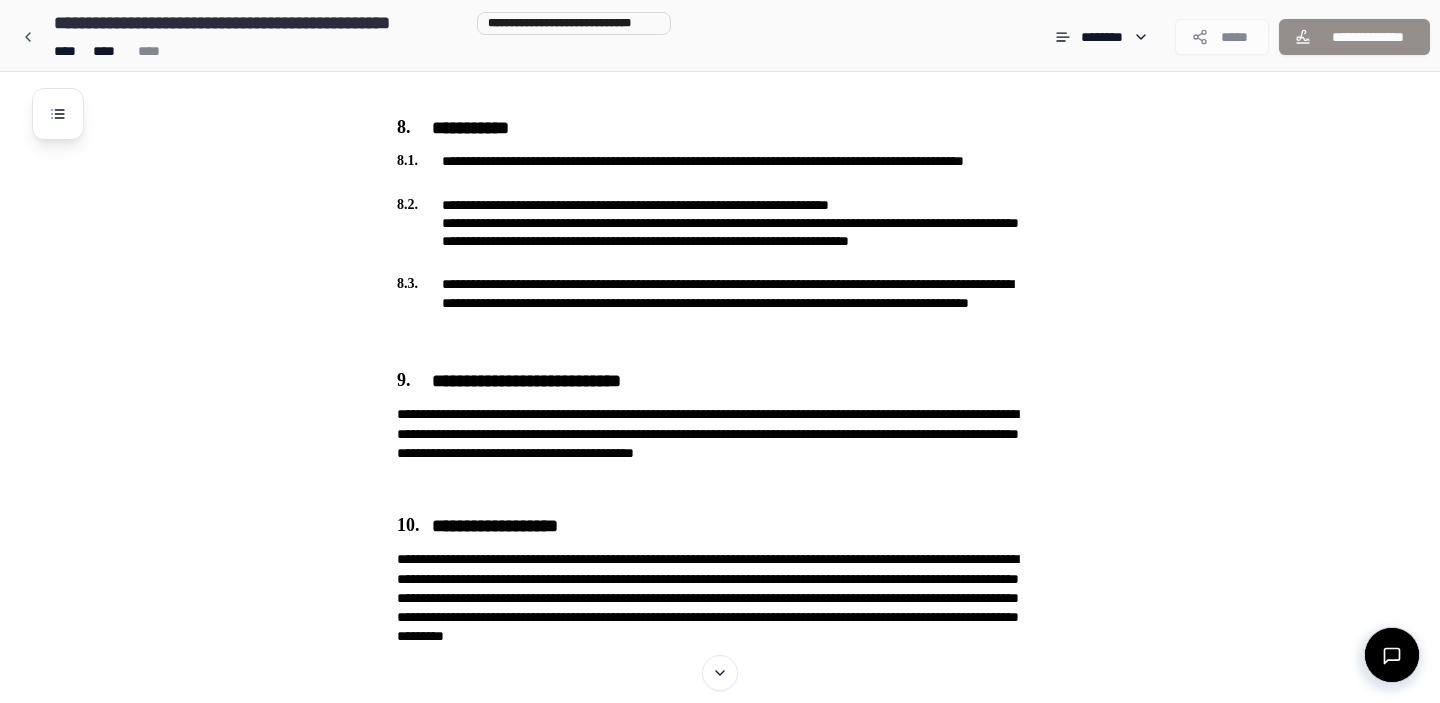 scroll, scrollTop: 3159, scrollLeft: 0, axis: vertical 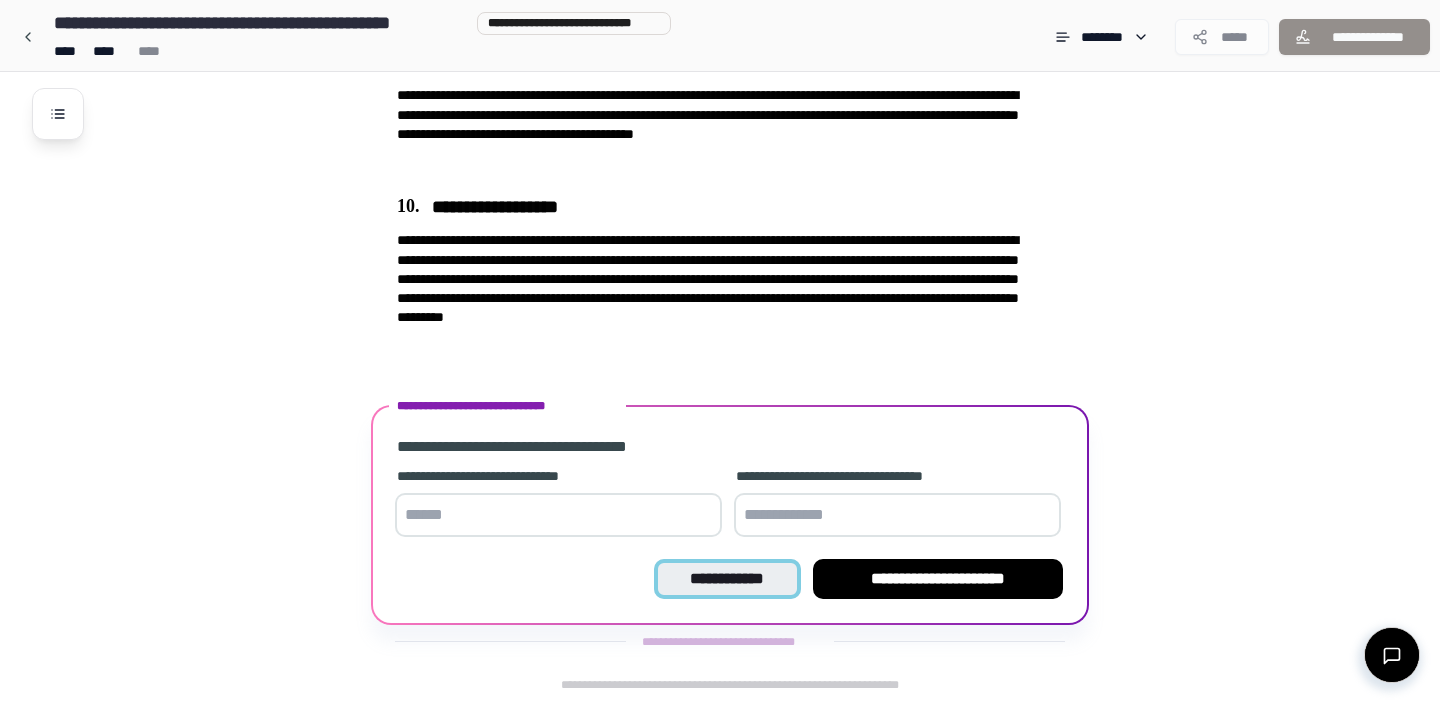 click on "**********" at bounding box center [727, 579] 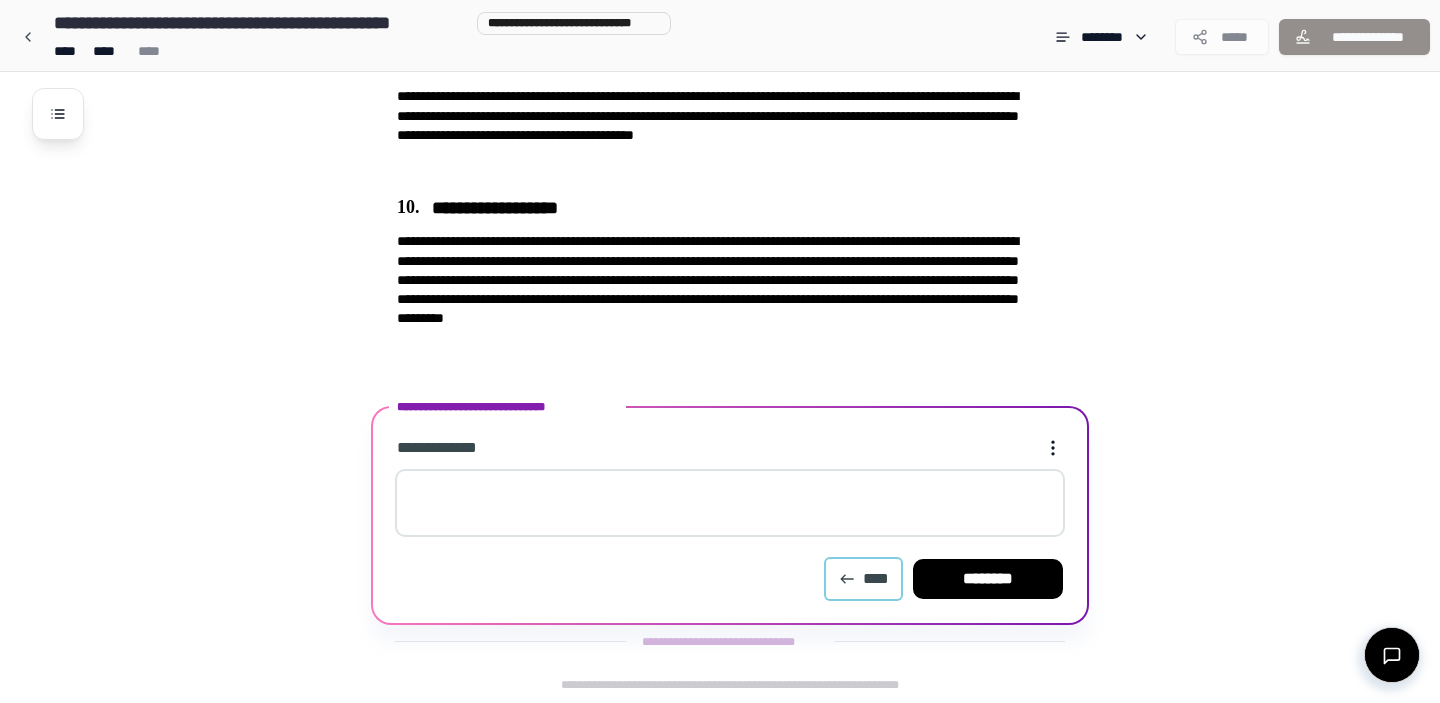 click on "****" at bounding box center [863, 579] 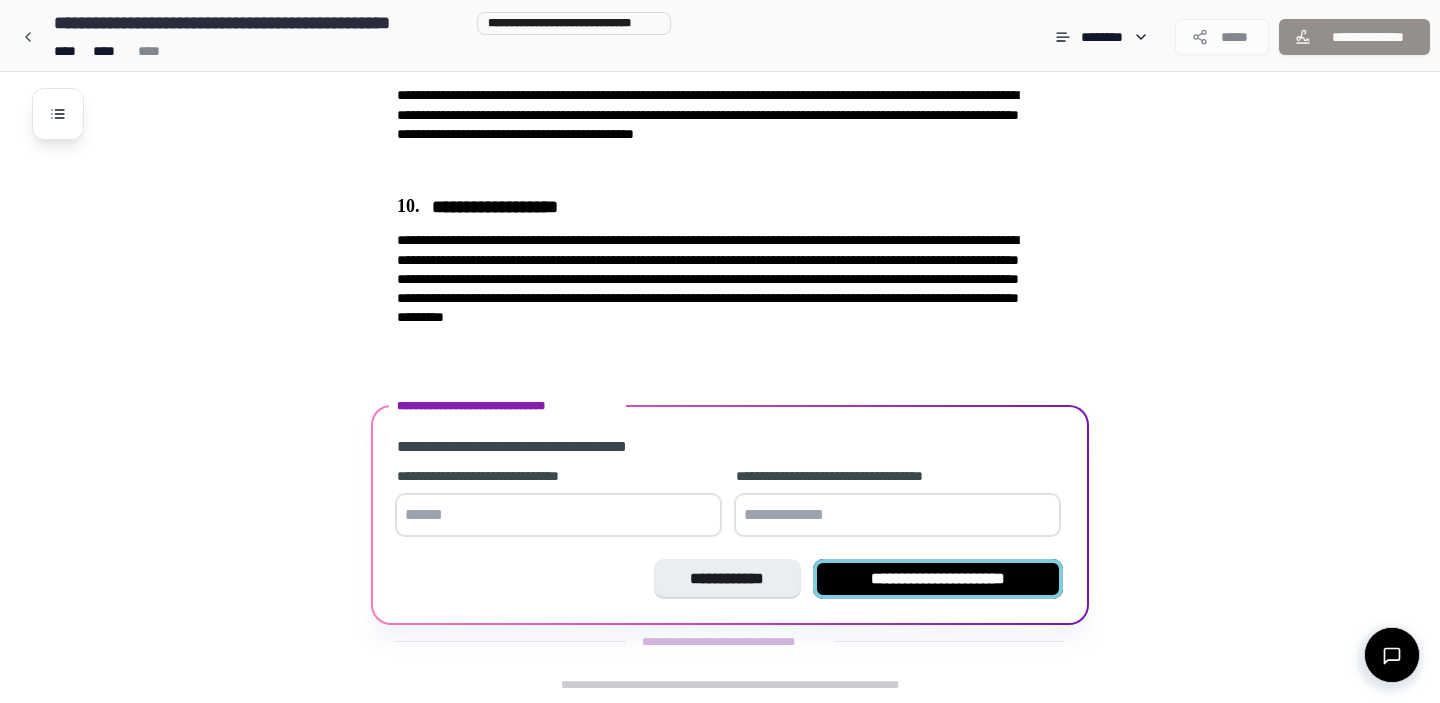 click on "**********" at bounding box center [938, 579] 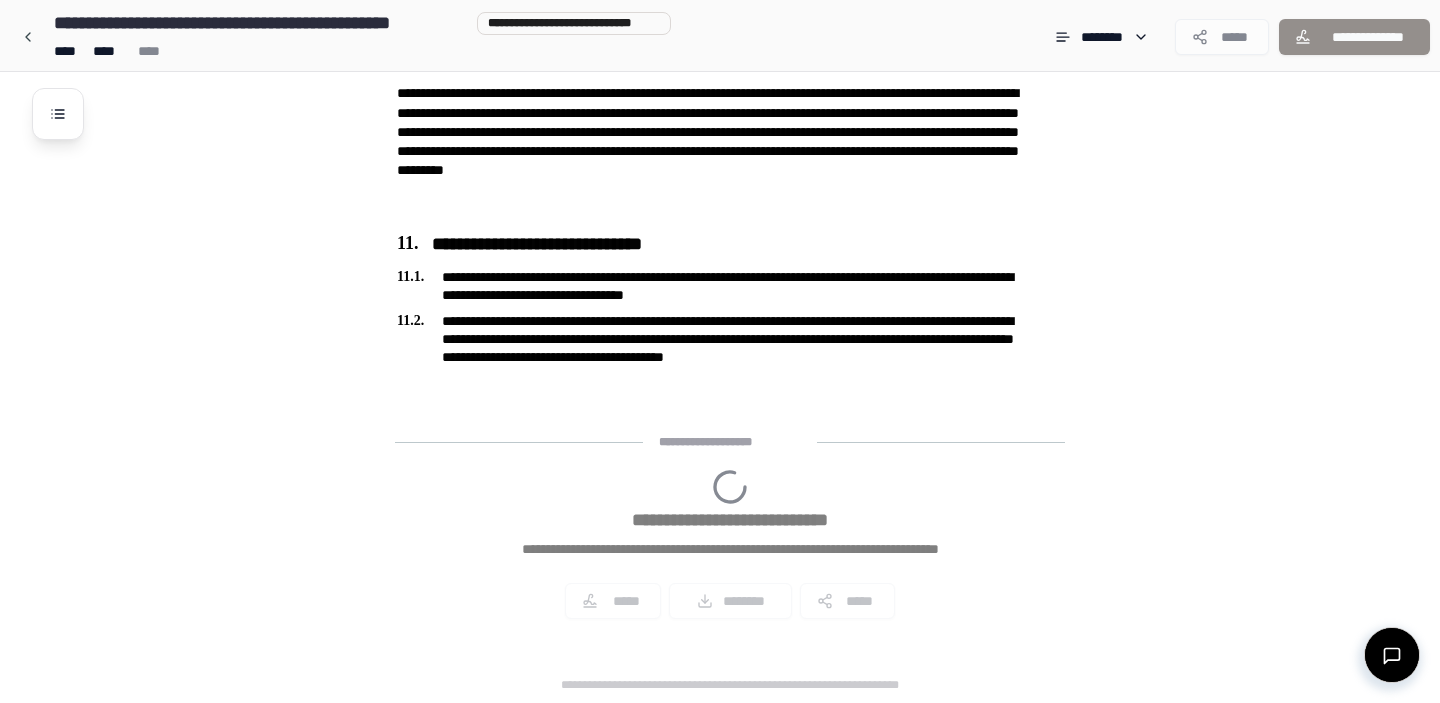 scroll, scrollTop: 3440, scrollLeft: 0, axis: vertical 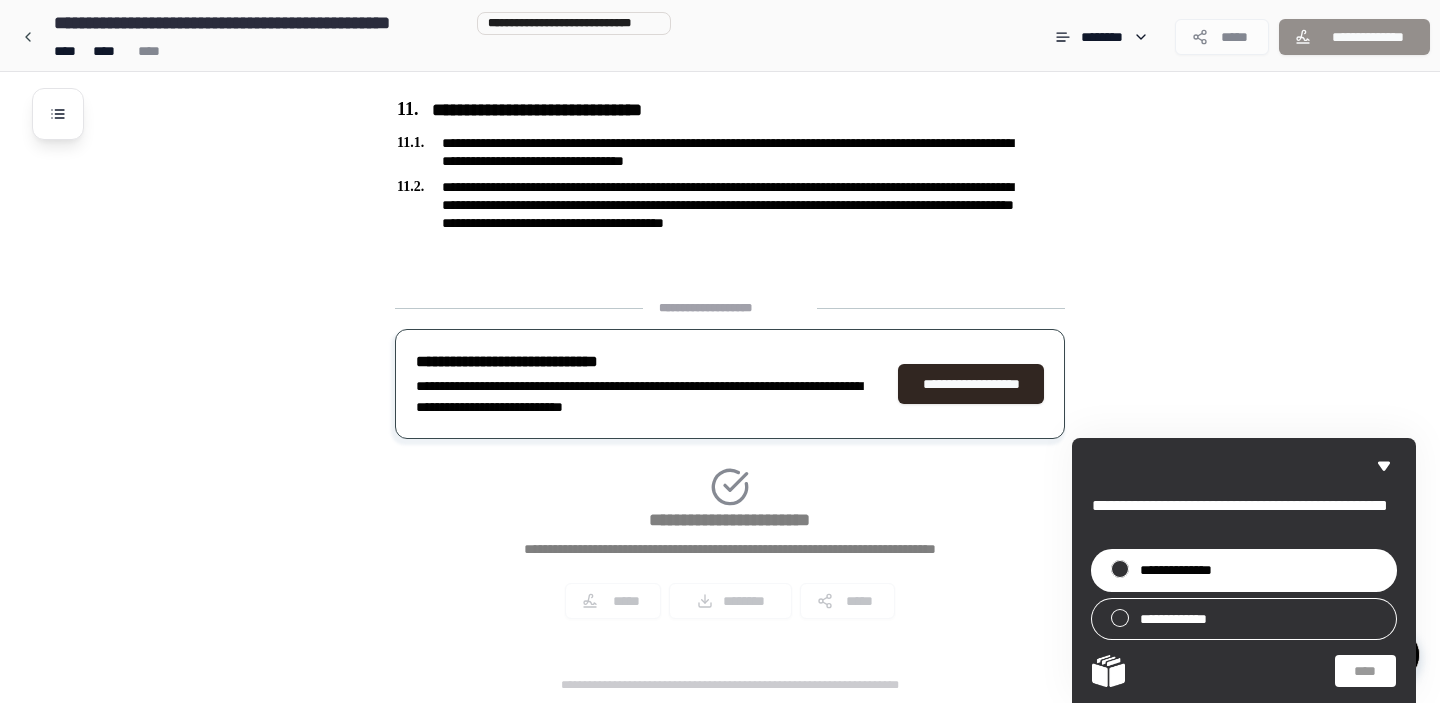 click on "**********" at bounding box center [1184, 570] 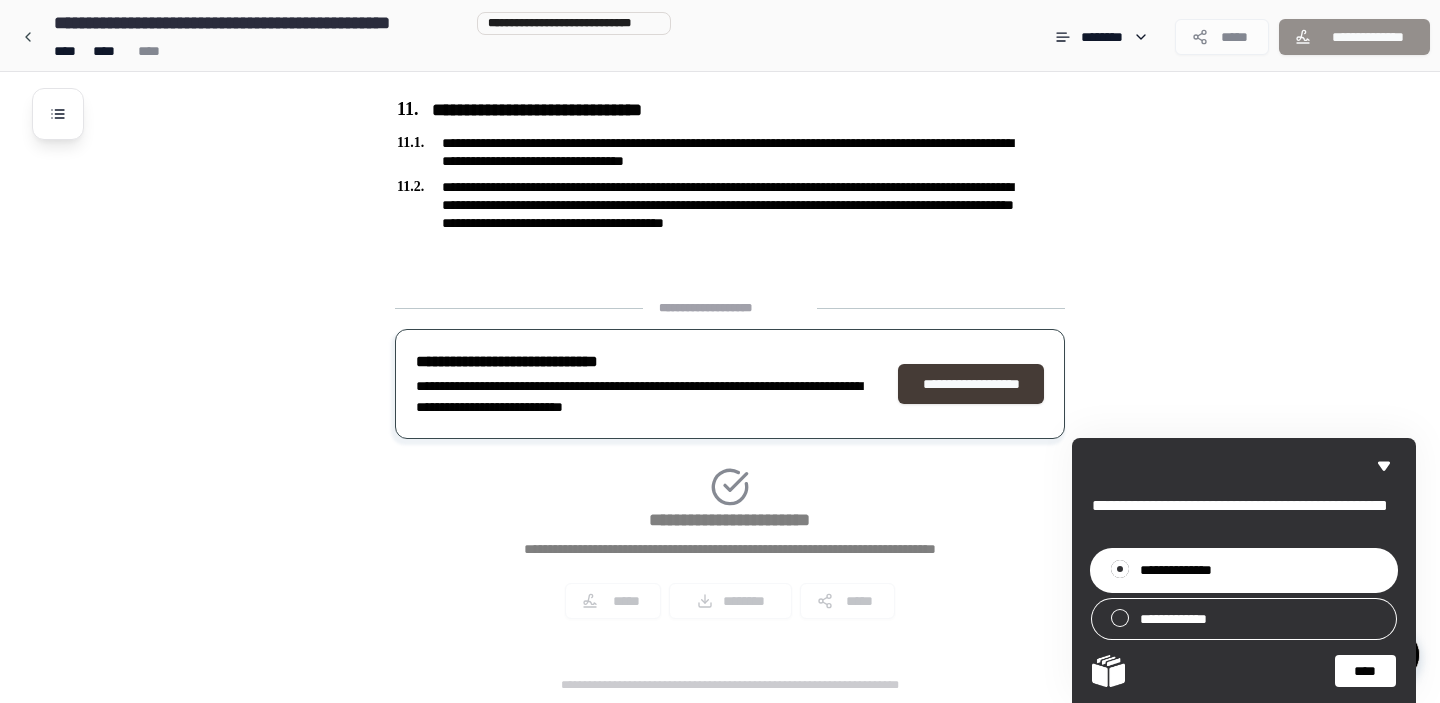 click on "**********" at bounding box center [971, 384] 